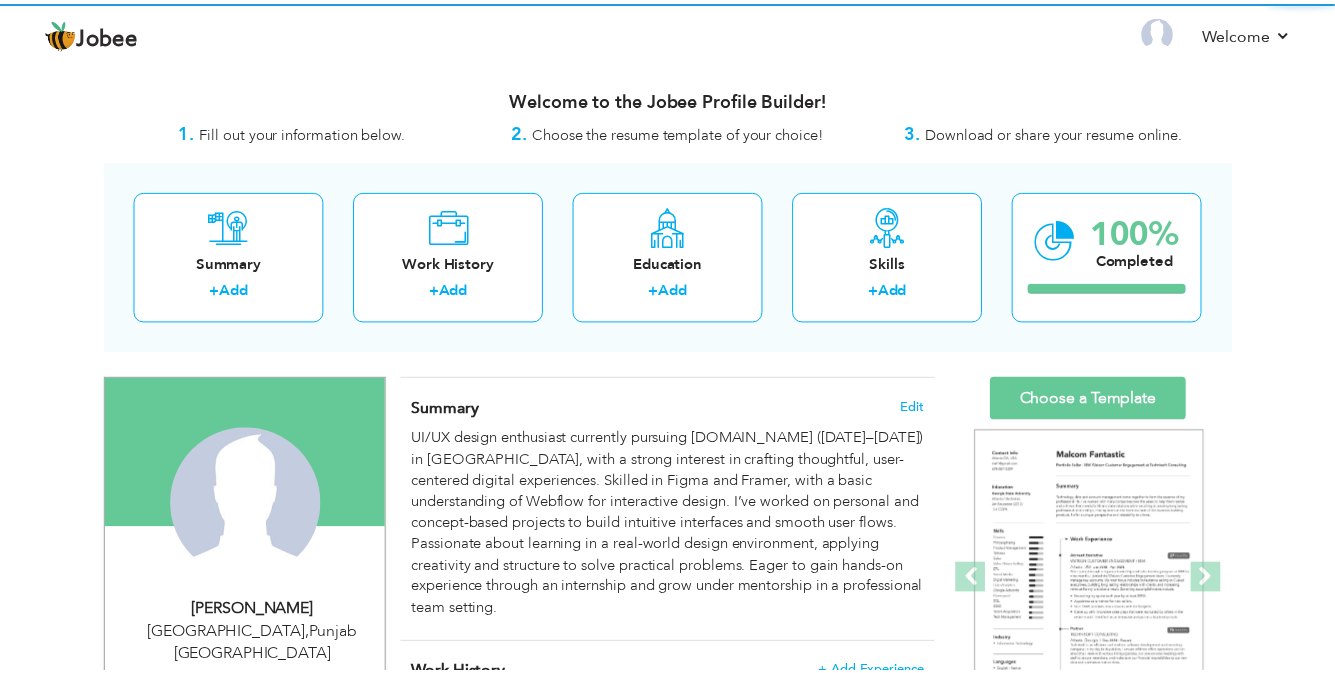 scroll, scrollTop: 0, scrollLeft: 0, axis: both 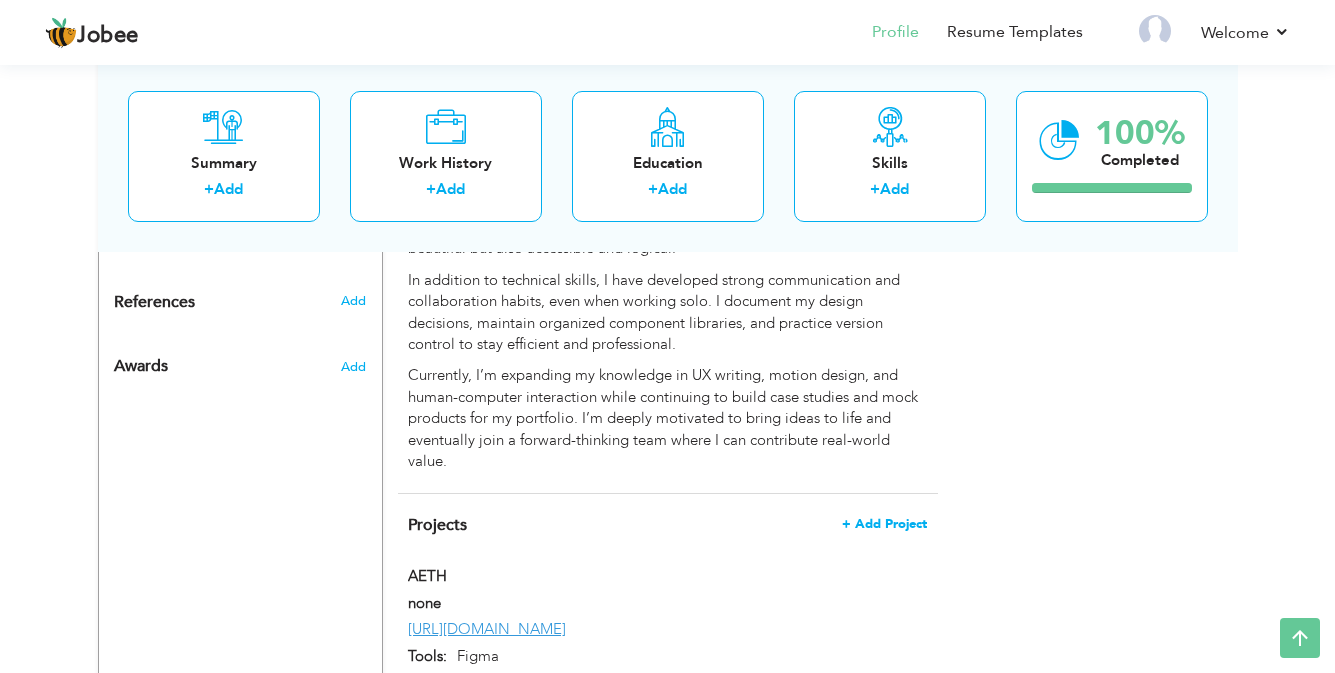 click on "+ Add Project" at bounding box center [884, 524] 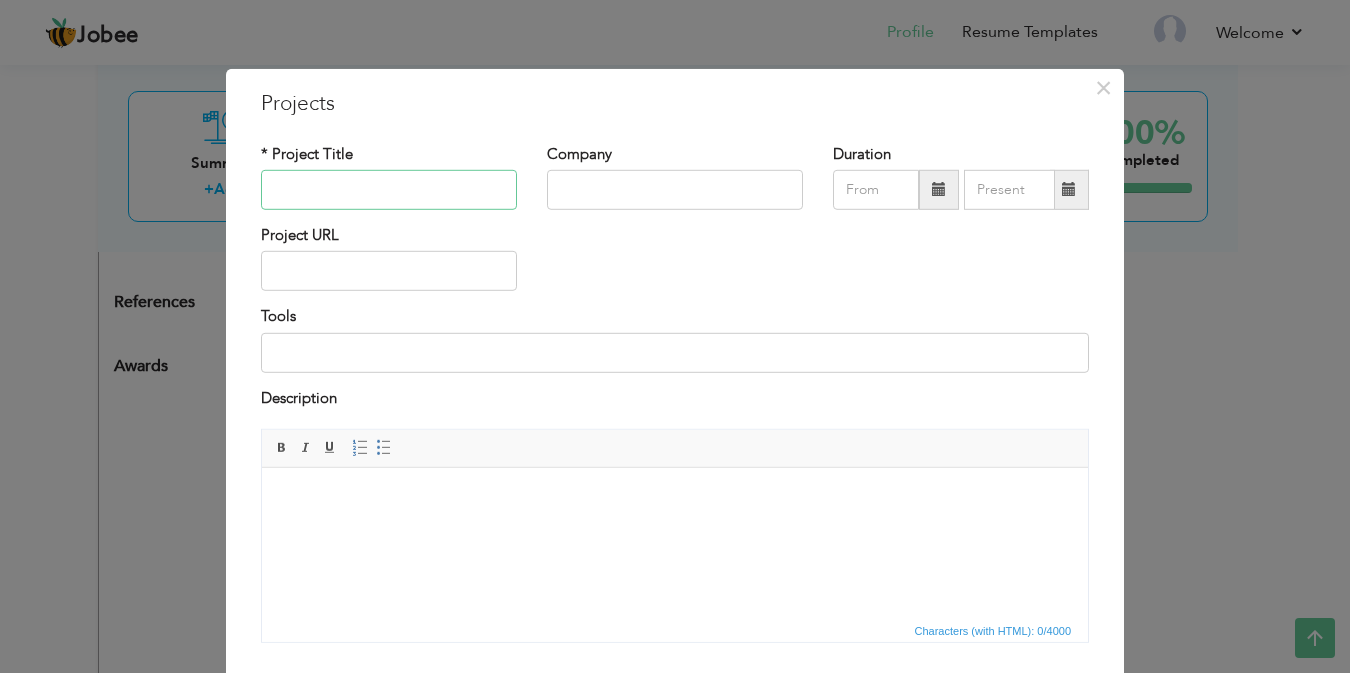click at bounding box center (389, 190) 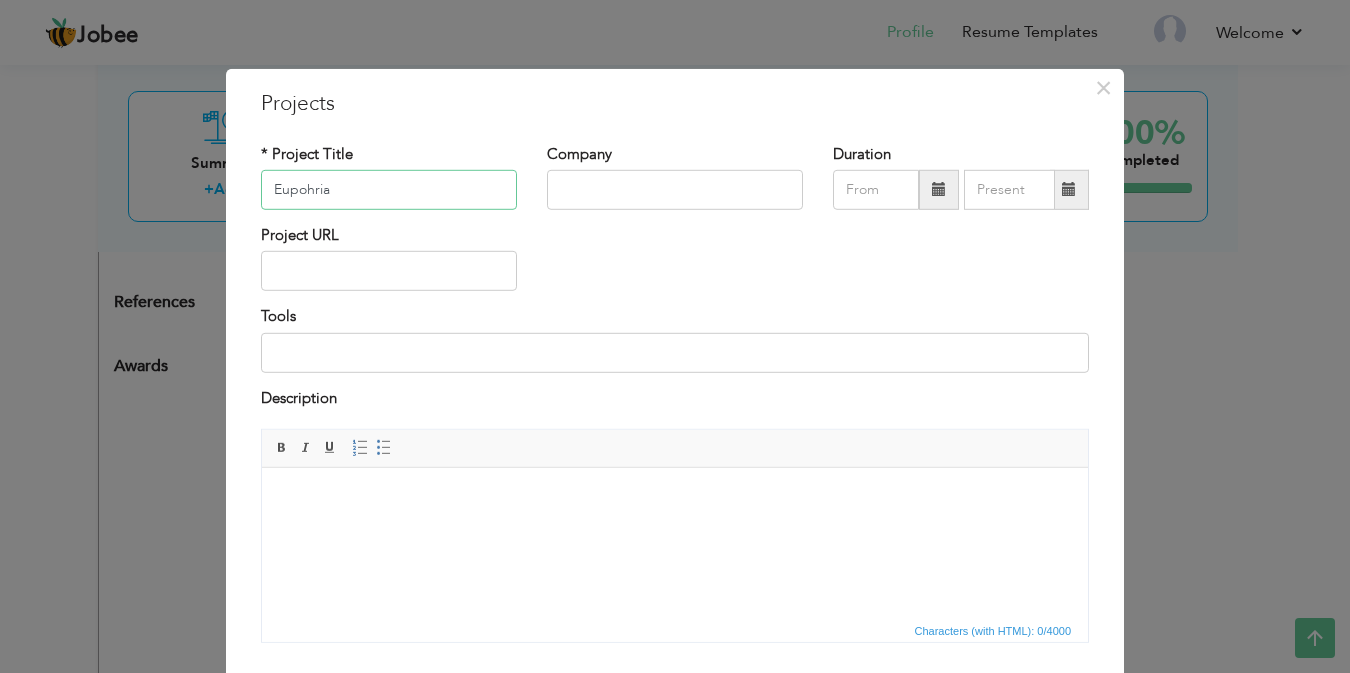 type on "Eupohria" 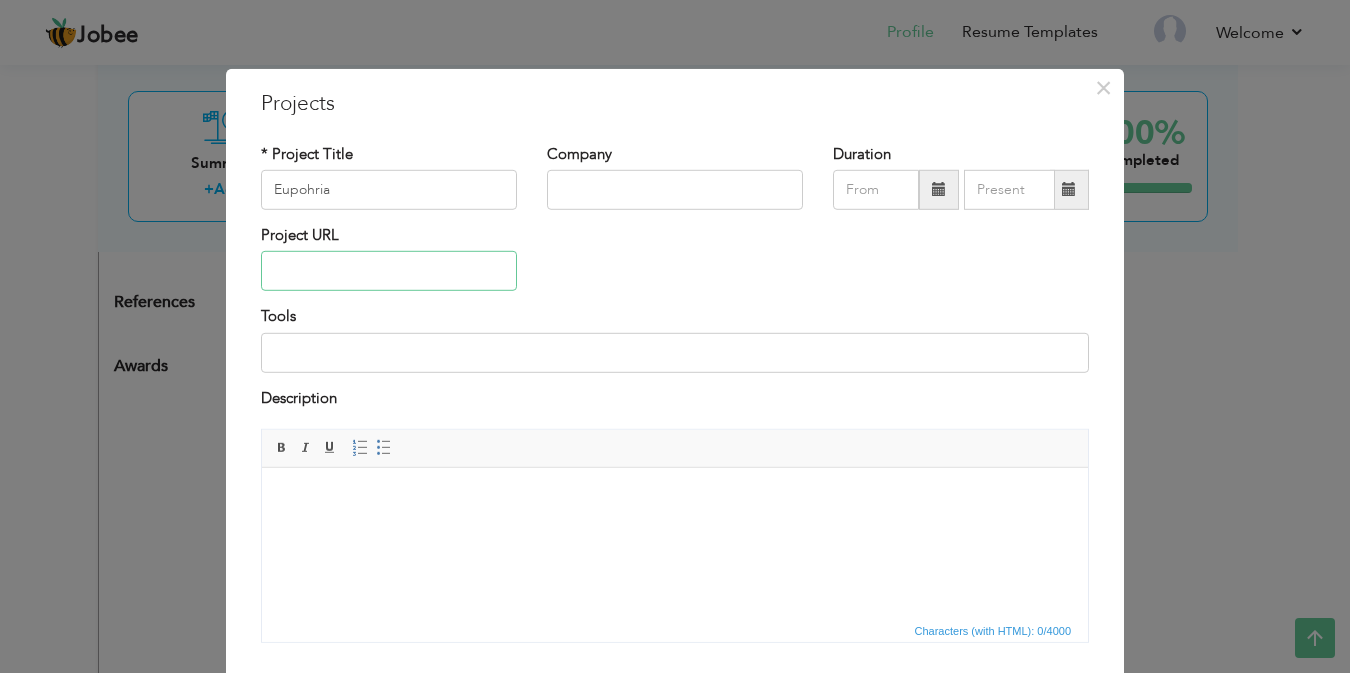 click at bounding box center (389, 271) 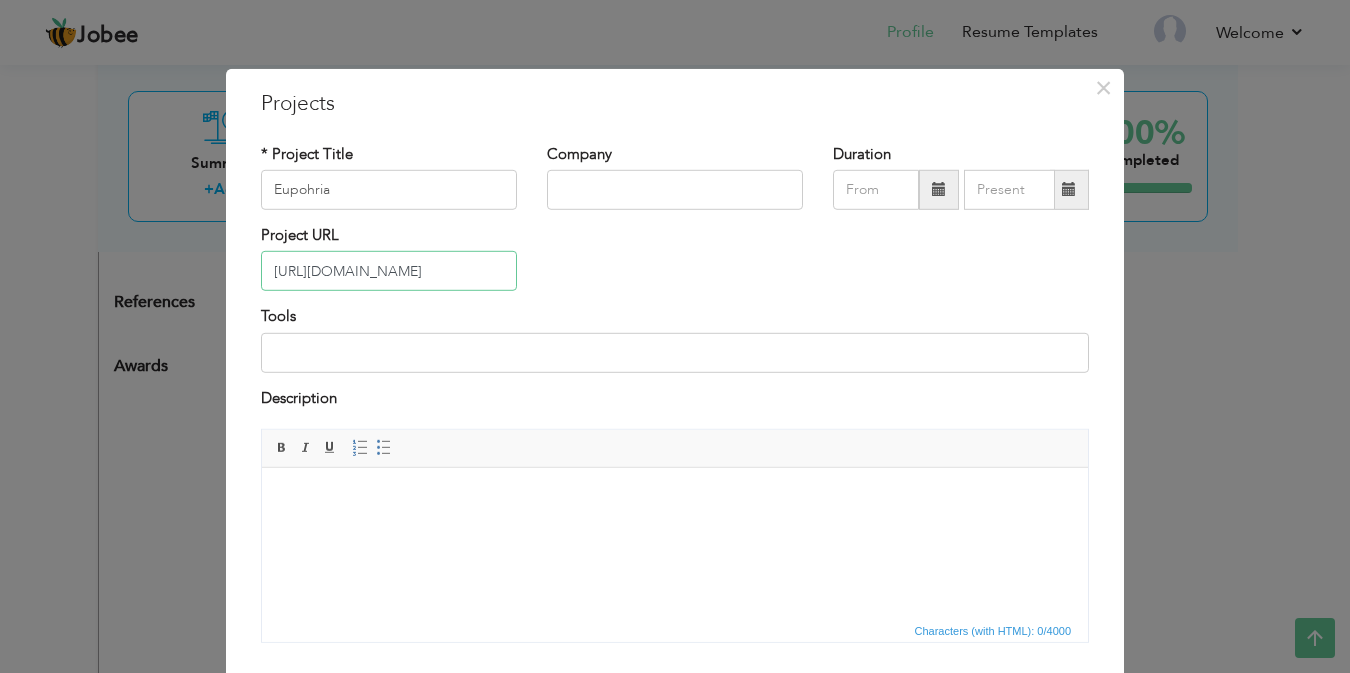 scroll, scrollTop: 0, scrollLeft: 519, axis: horizontal 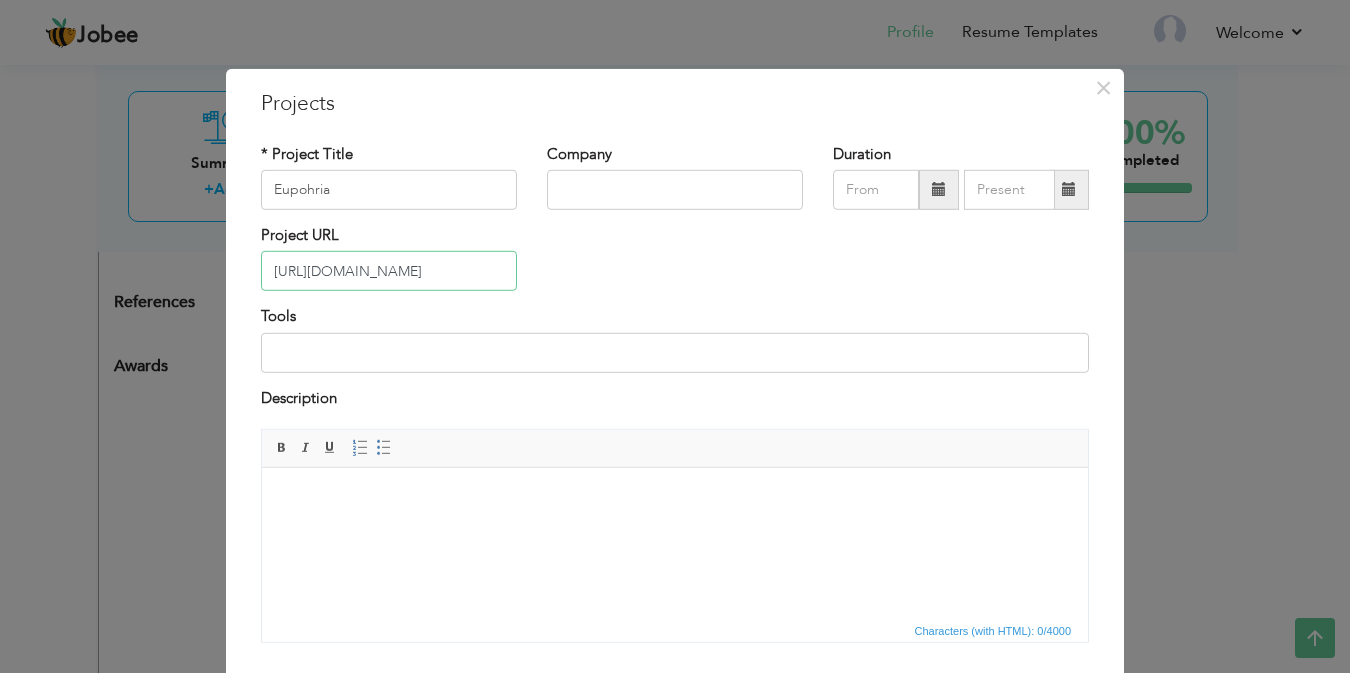 type on "https://www.figma.com/design/V4Gqx4eAu8ry1dsHVm57y2/euphoria-wireframe?node-id=0-1&t=1MMAl4NTD8cBKLTo-1" 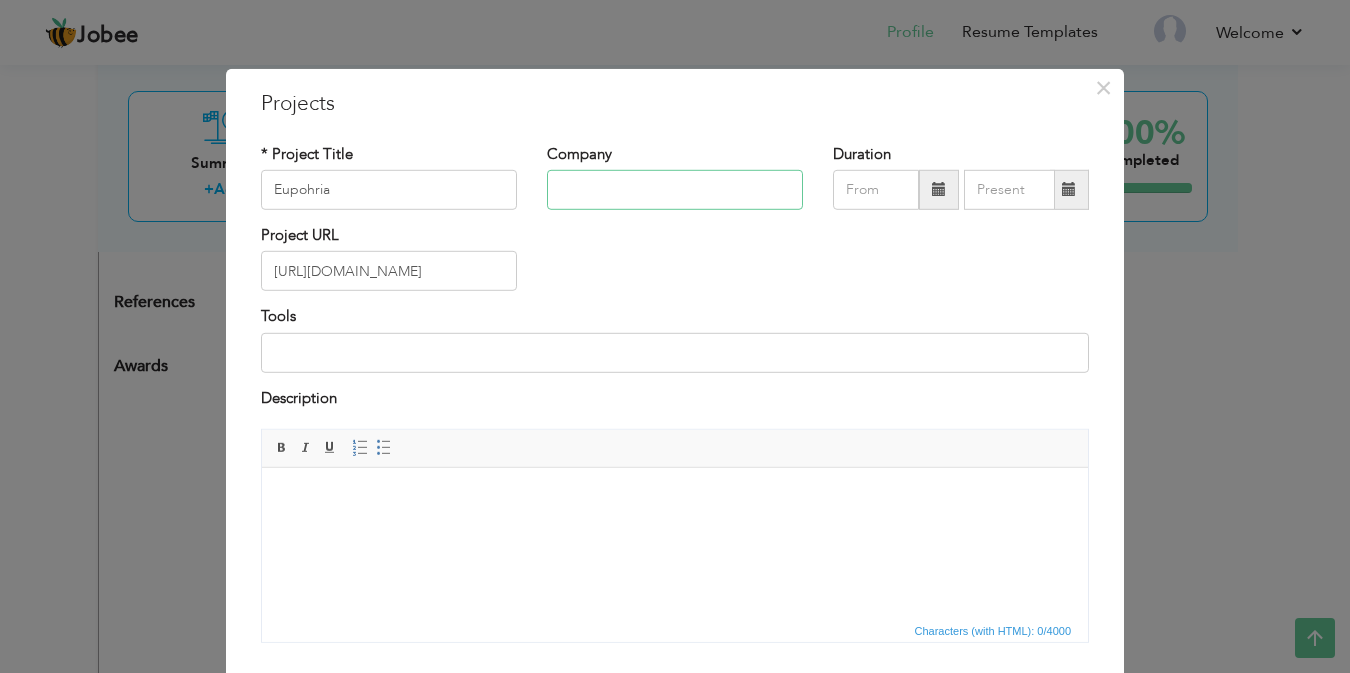 click at bounding box center [675, 190] 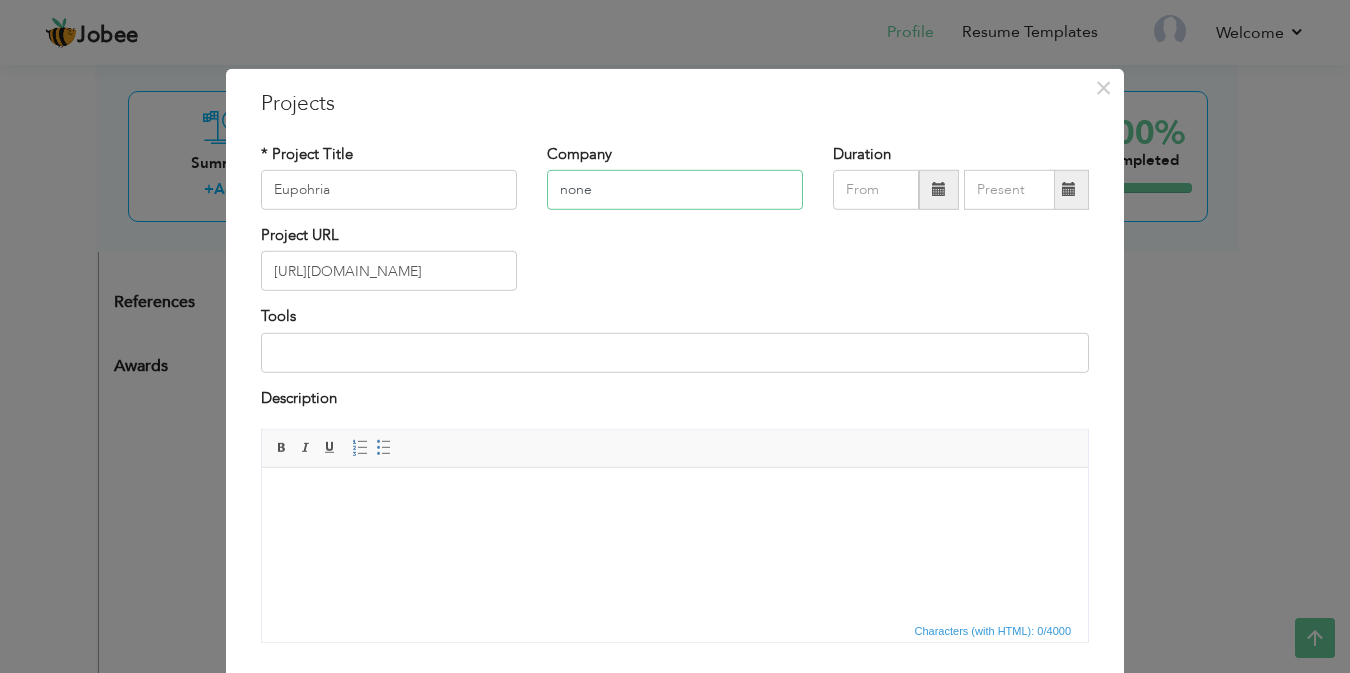 type on "none" 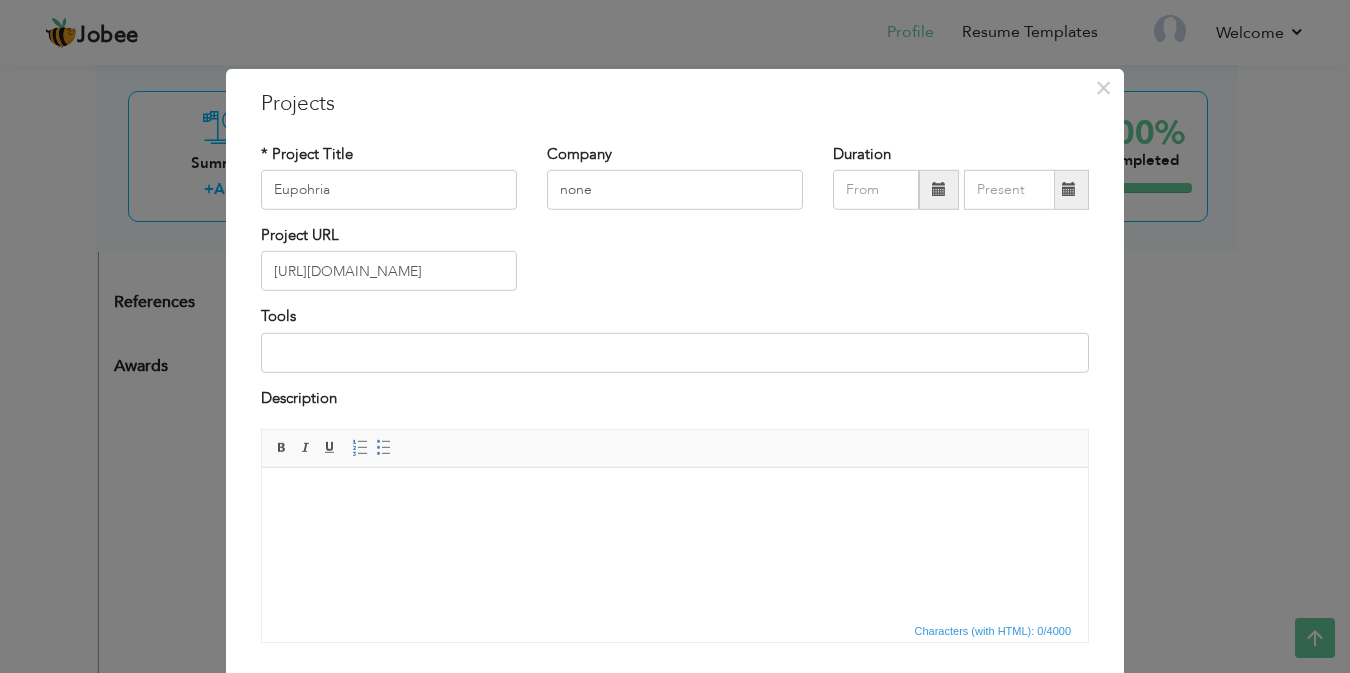 click on "Project URL
https://www.figma.com/design/V4Gqx4eAu8ry1dsHVm57y2/euphoria-wireframe?node-id=0-1&t=1MMAl4NTD8cBKLTo-1" at bounding box center [675, 265] 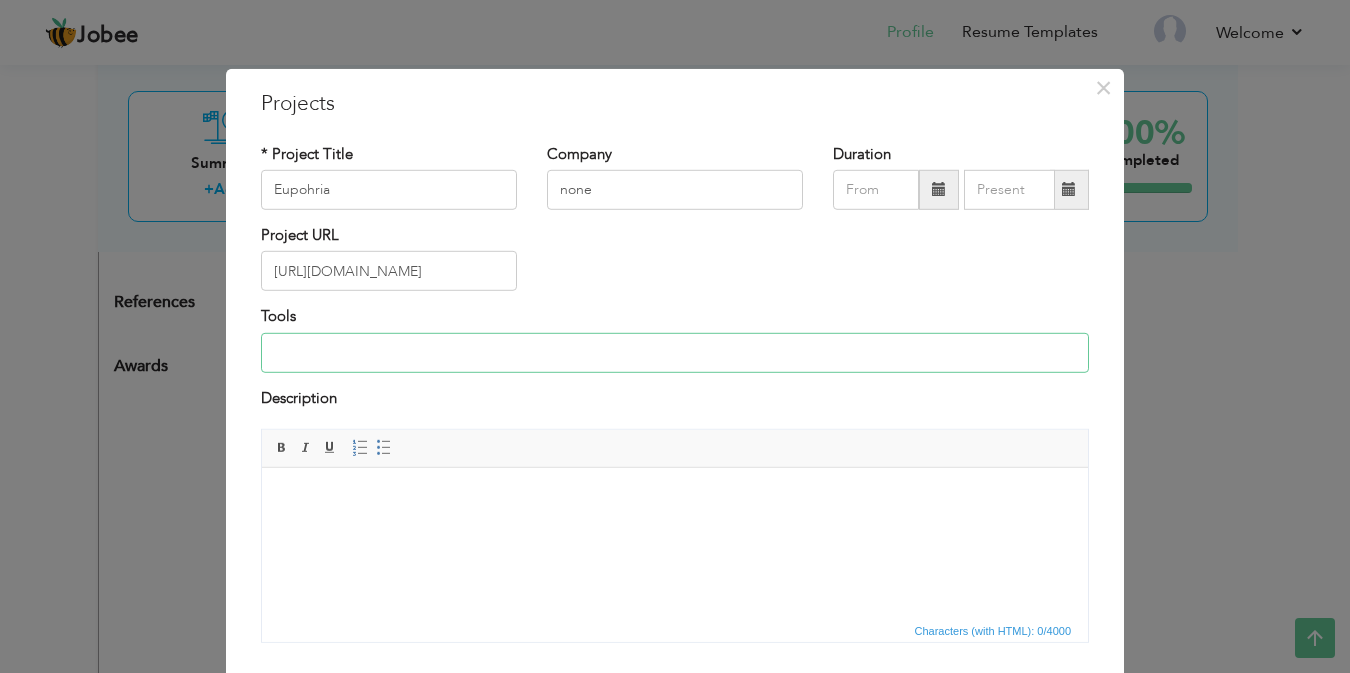 click at bounding box center (675, 353) 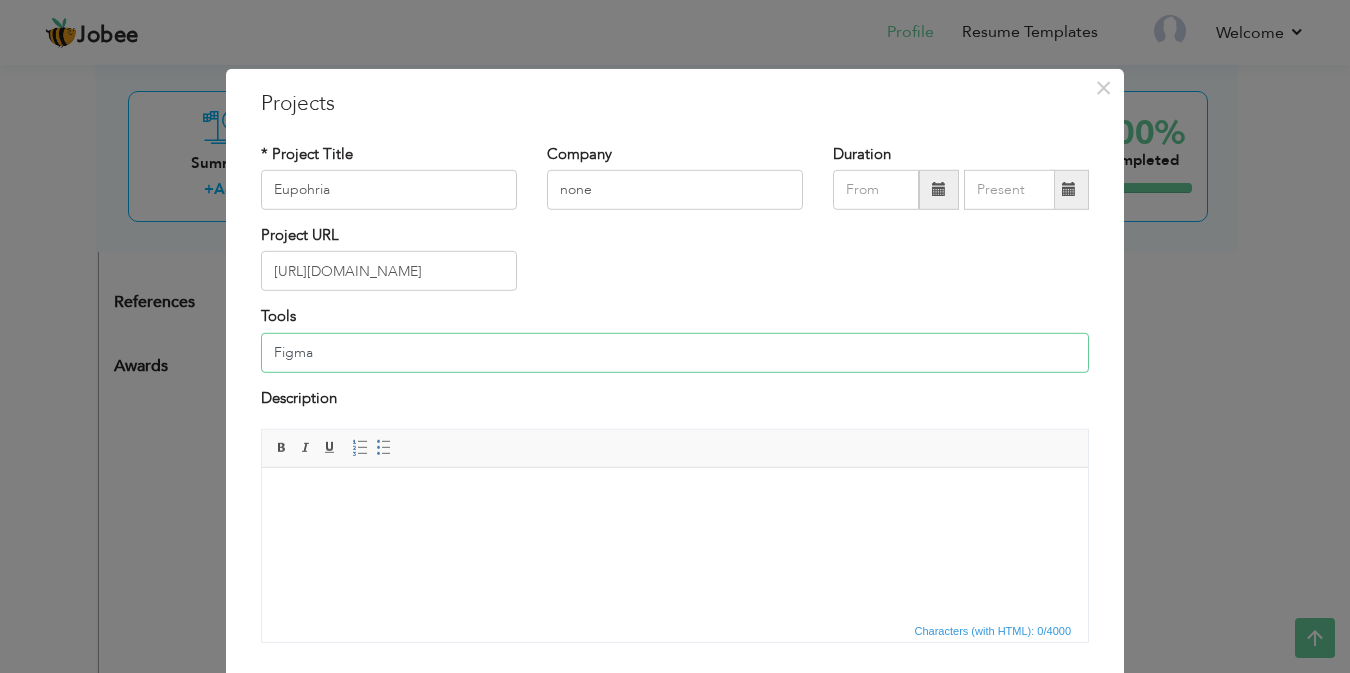 type on "Figma" 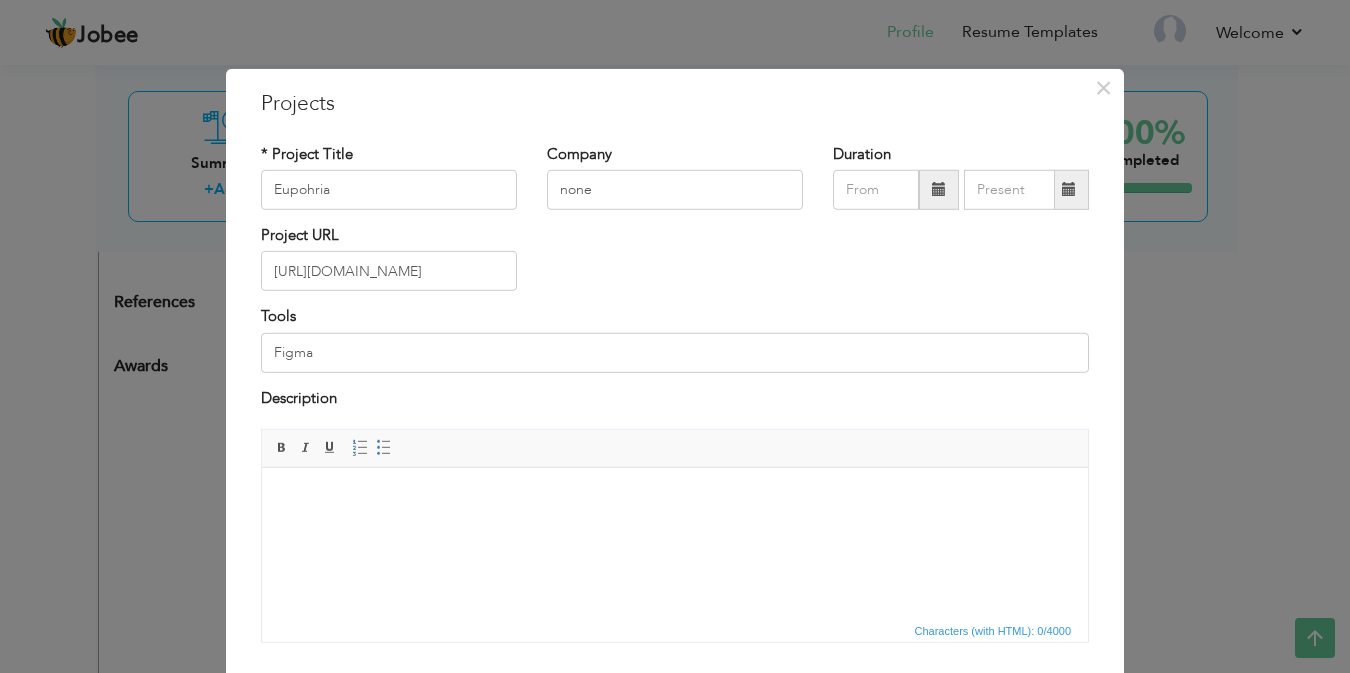 click at bounding box center [675, 498] 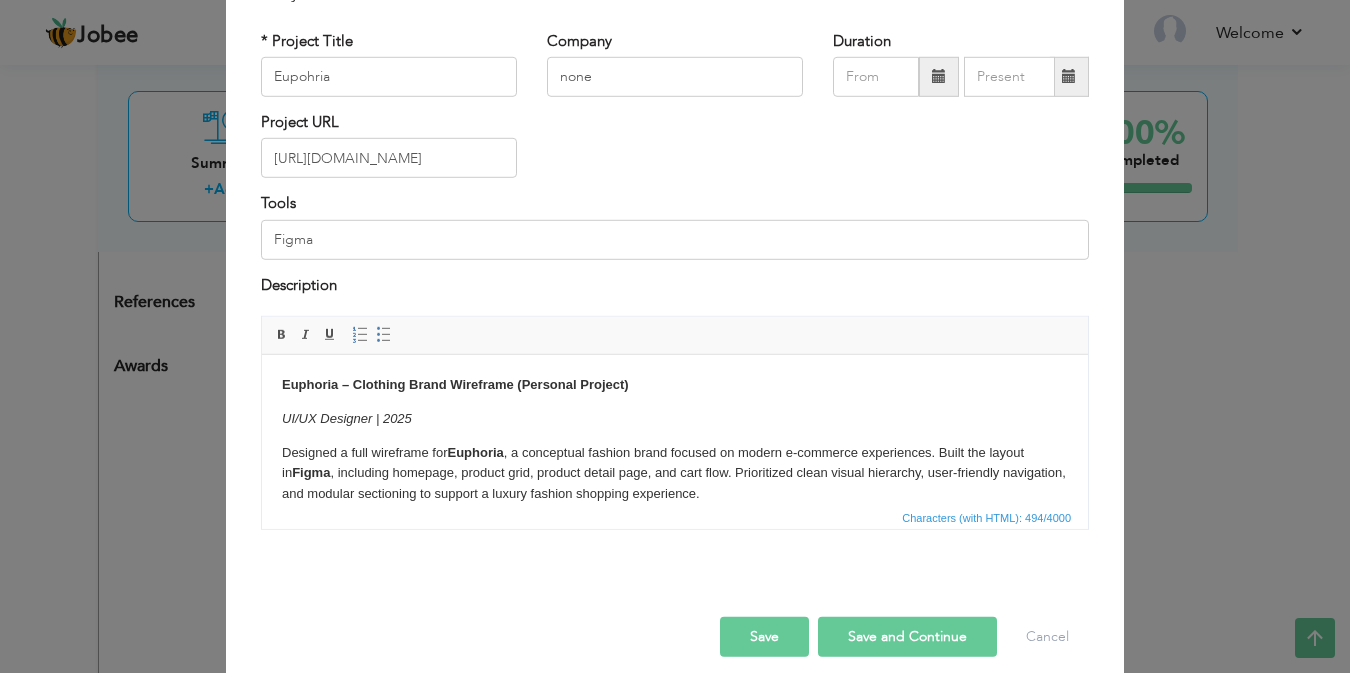 scroll, scrollTop: 132, scrollLeft: 0, axis: vertical 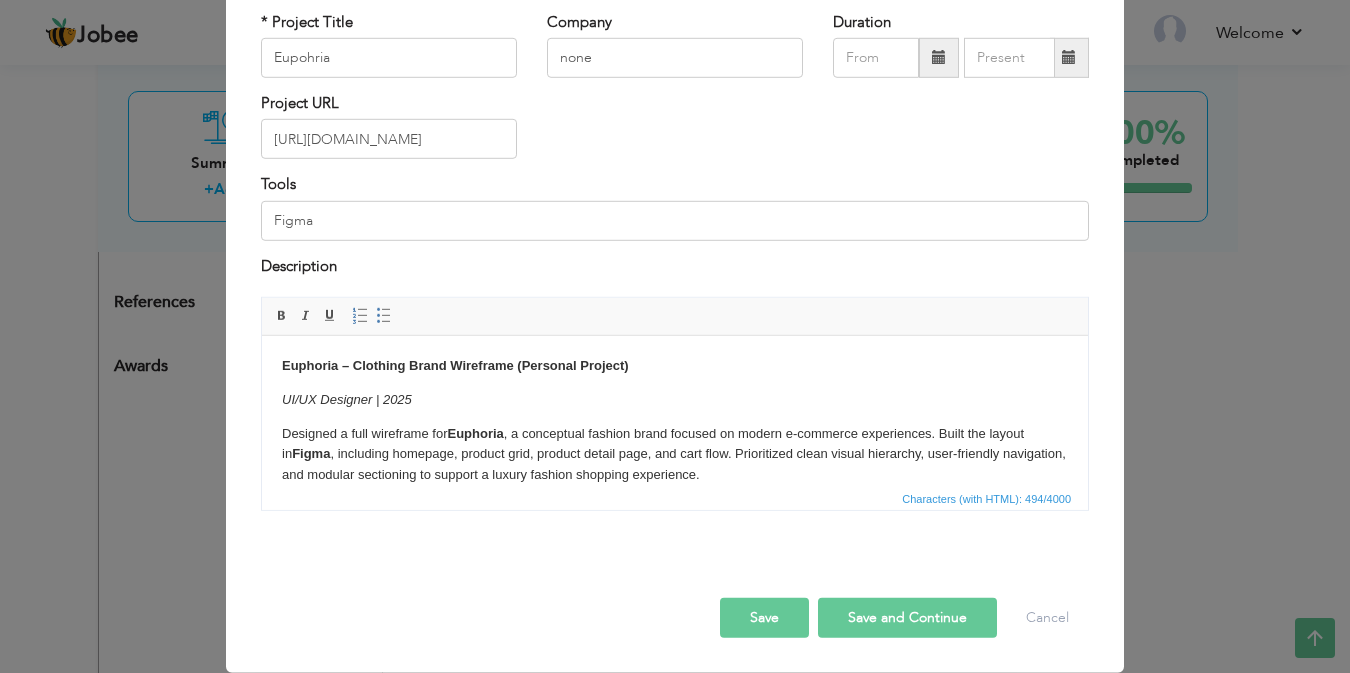 click on "Designed a full wireframe for  Euphoria , a conceptual fashion brand focused on modern e-commerce experiences. Built the layout in  Figma , including homepage, product grid, product detail page, and cart flow. Prioritized clean visual hierarchy, user-friendly navigation, and modular sectioning to support a luxury fashion shopping experience." at bounding box center (675, 455) 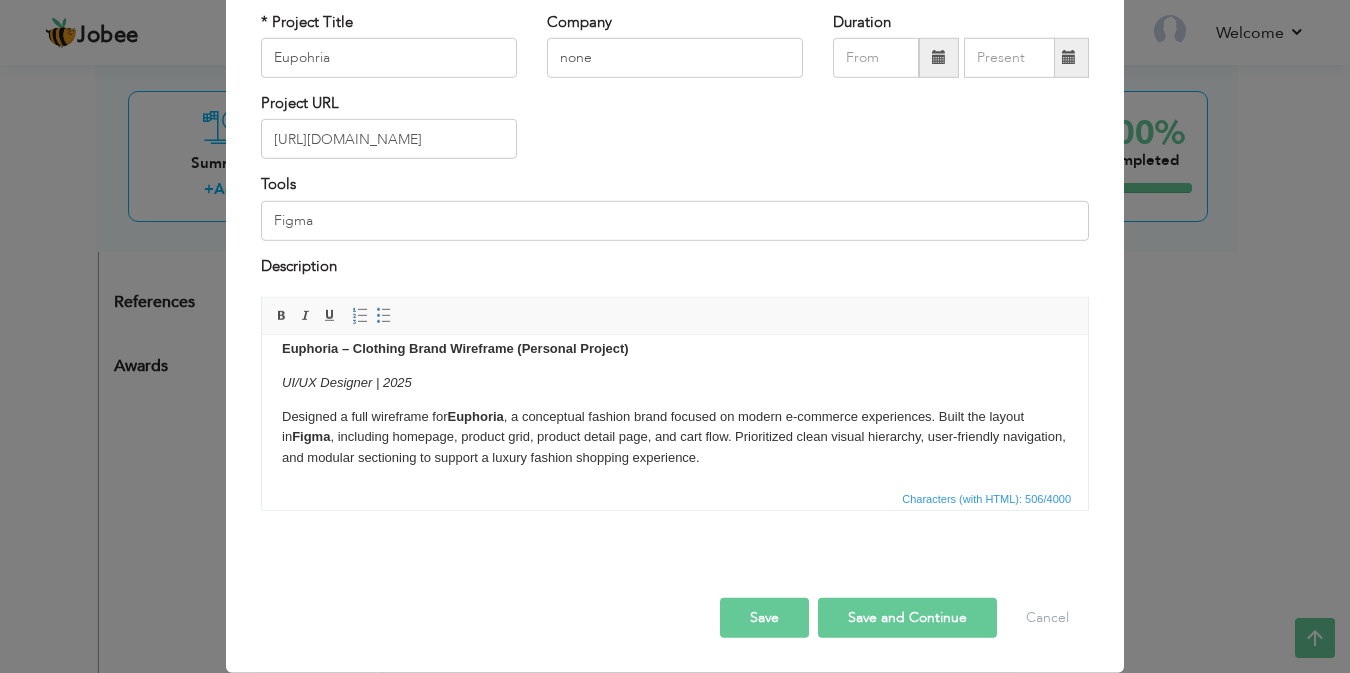 scroll, scrollTop: 38, scrollLeft: 0, axis: vertical 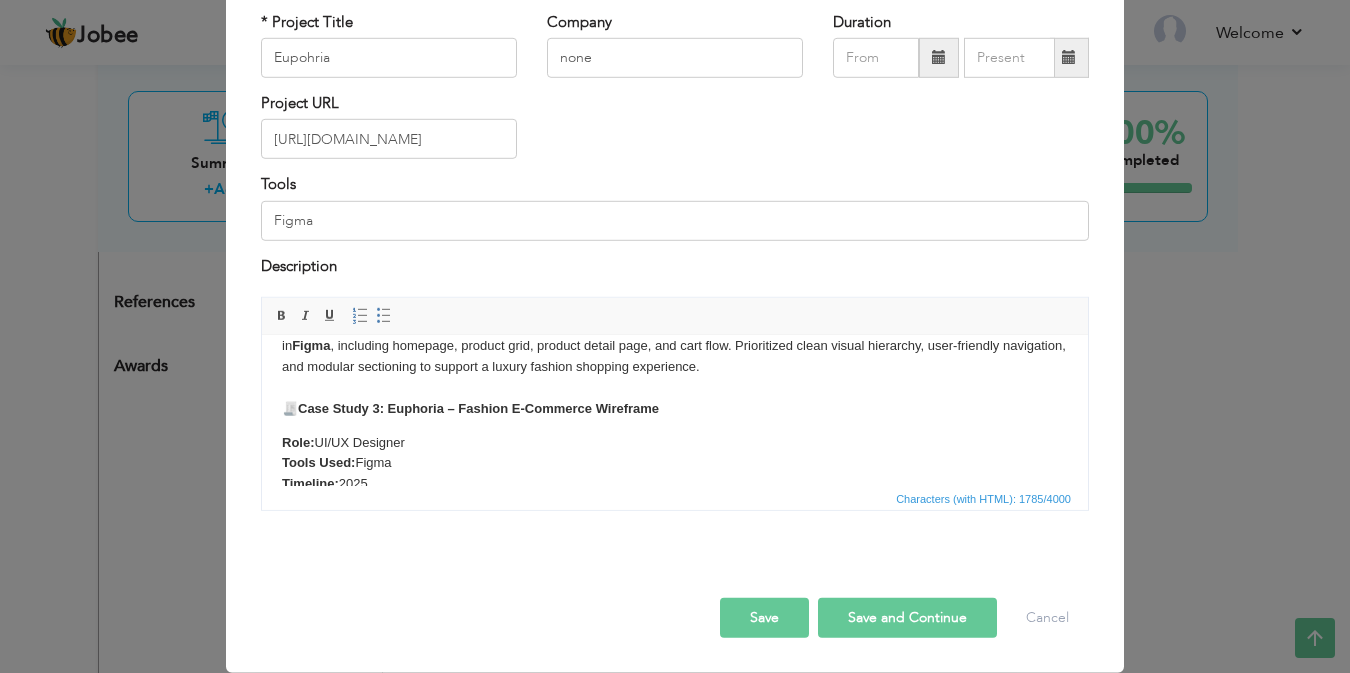 click on "Case Study 3: Euphoria – Fashion E-Commerce Wireframe" 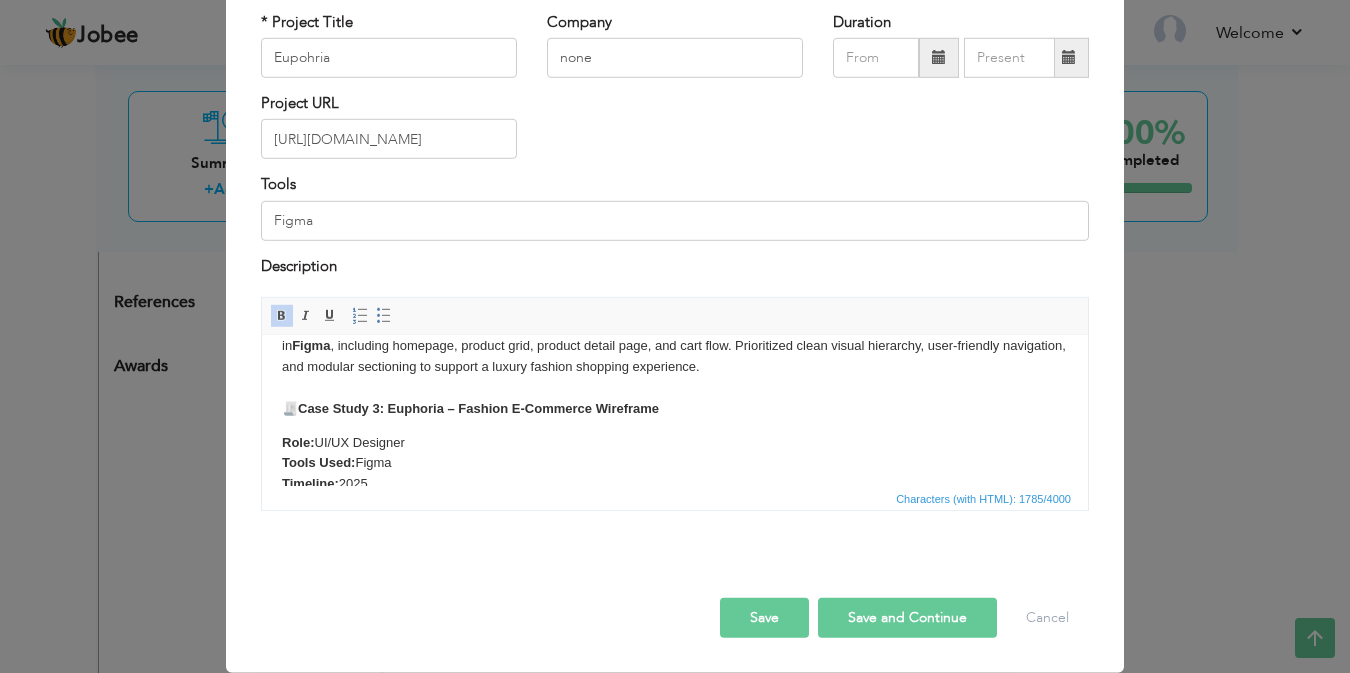 type 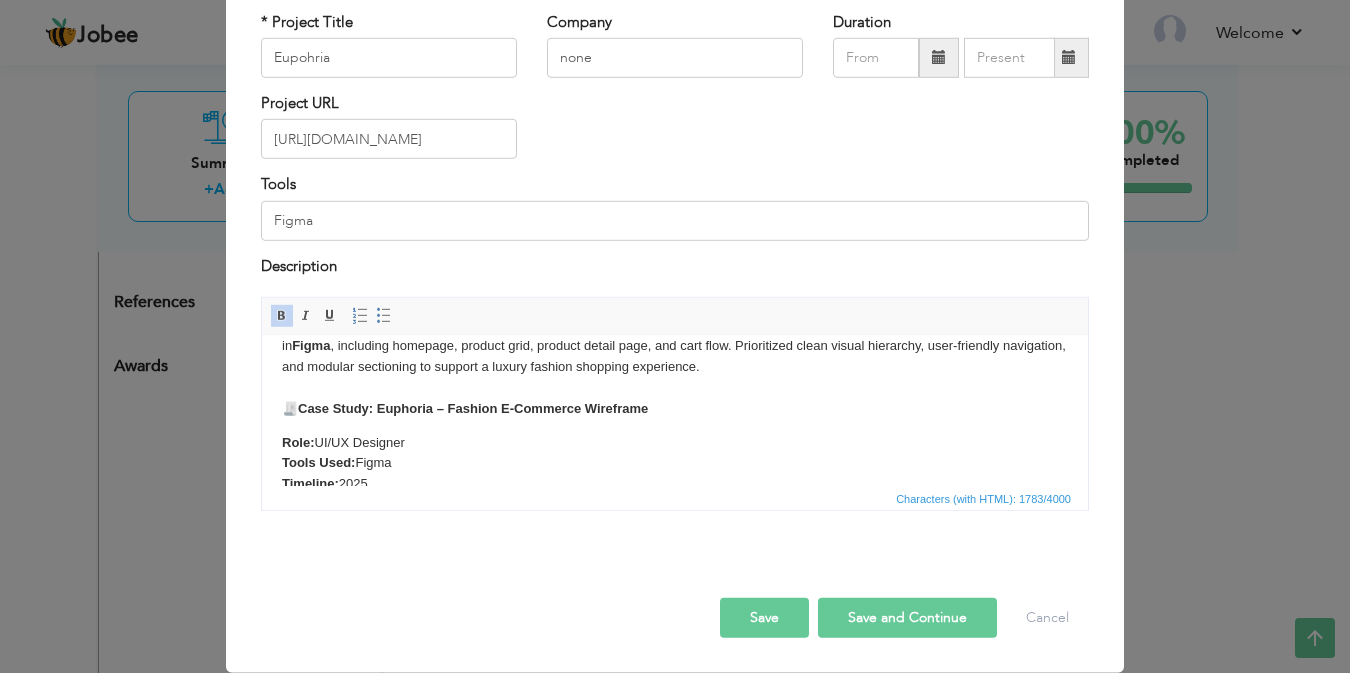 click on "Save and Continue" at bounding box center [907, 618] 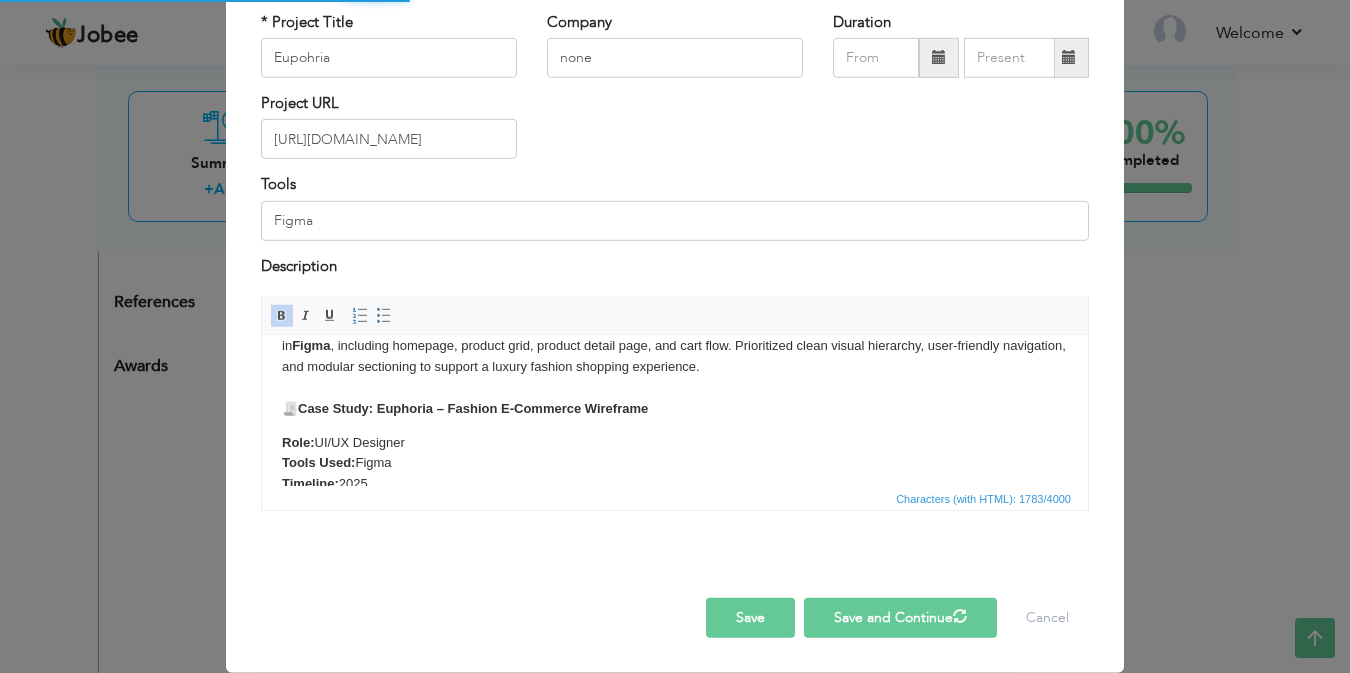 type 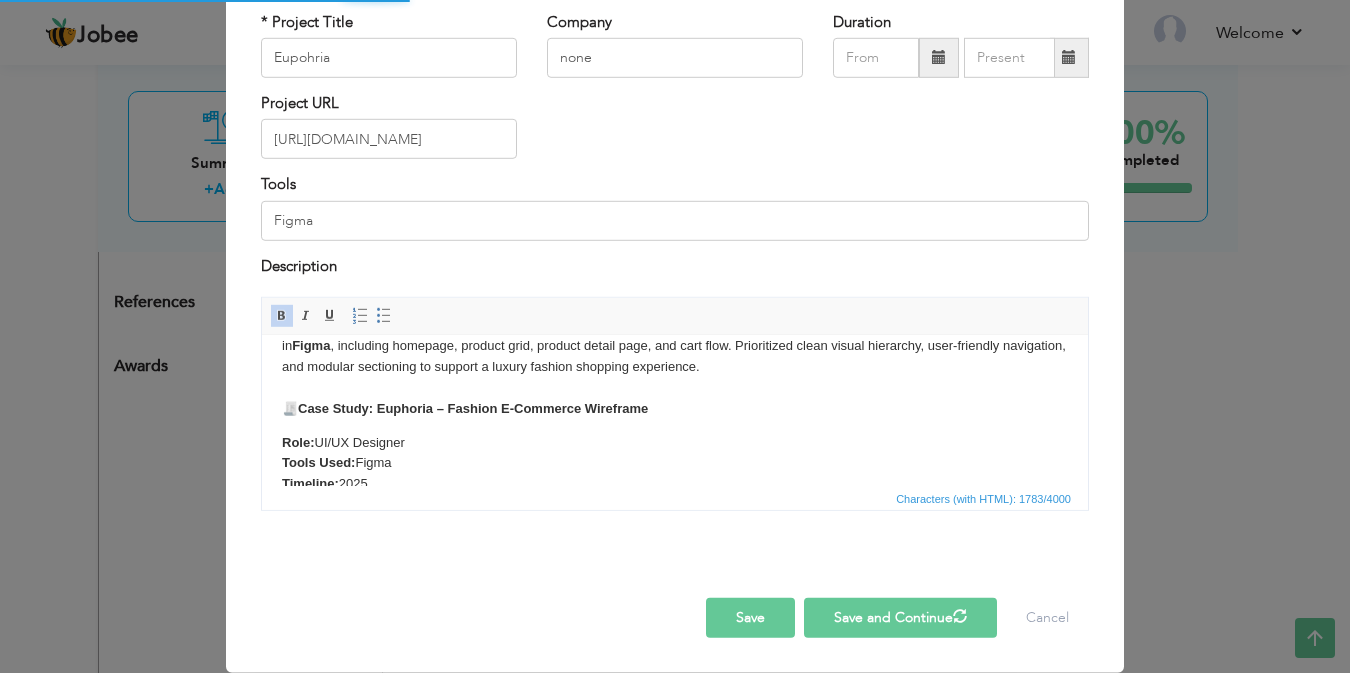 type 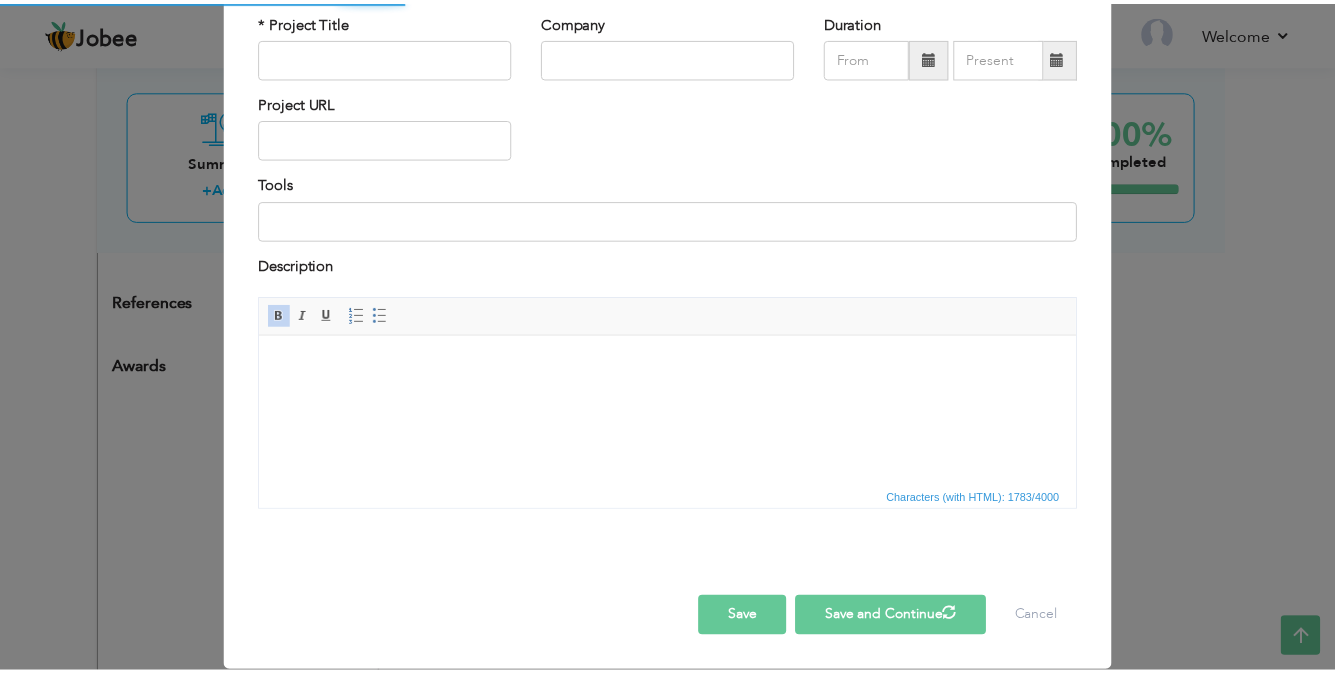 scroll, scrollTop: 0, scrollLeft: 0, axis: both 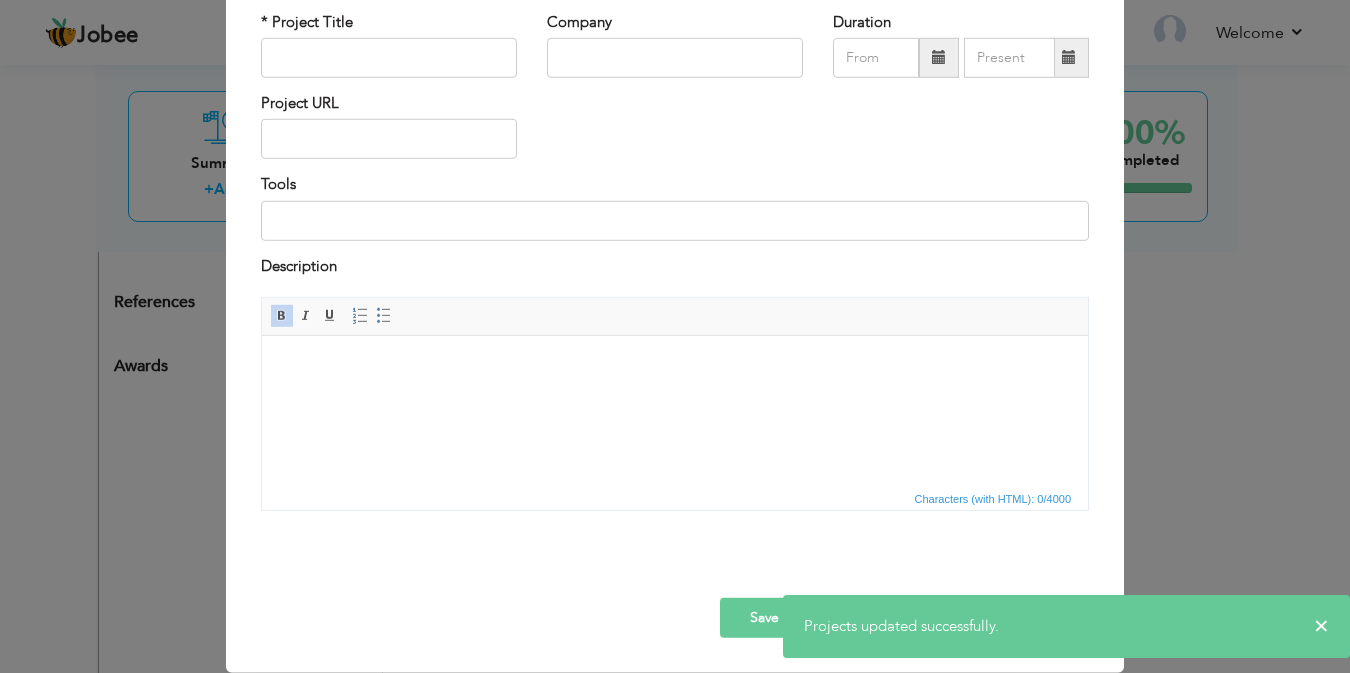 click on "×
Projects
* Project Title
Company
Duration Project URL Tools Description" at bounding box center [675, 336] 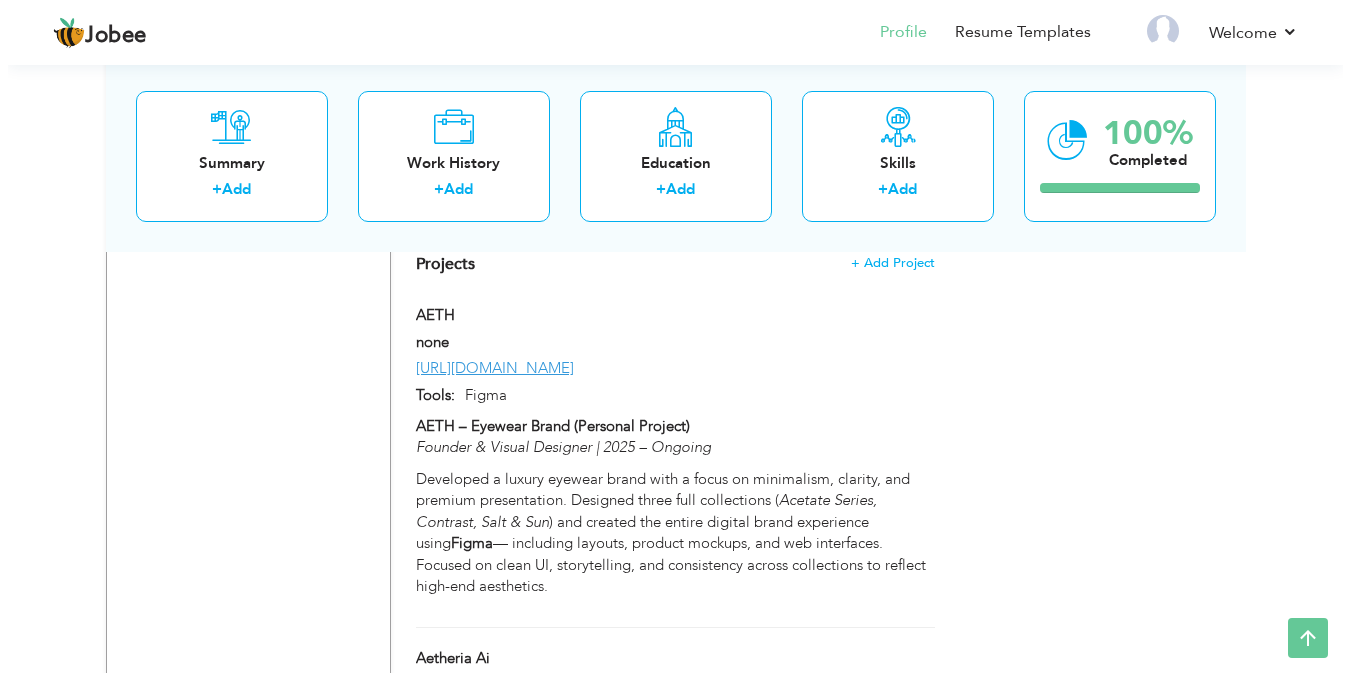 scroll, scrollTop: 1337, scrollLeft: 0, axis: vertical 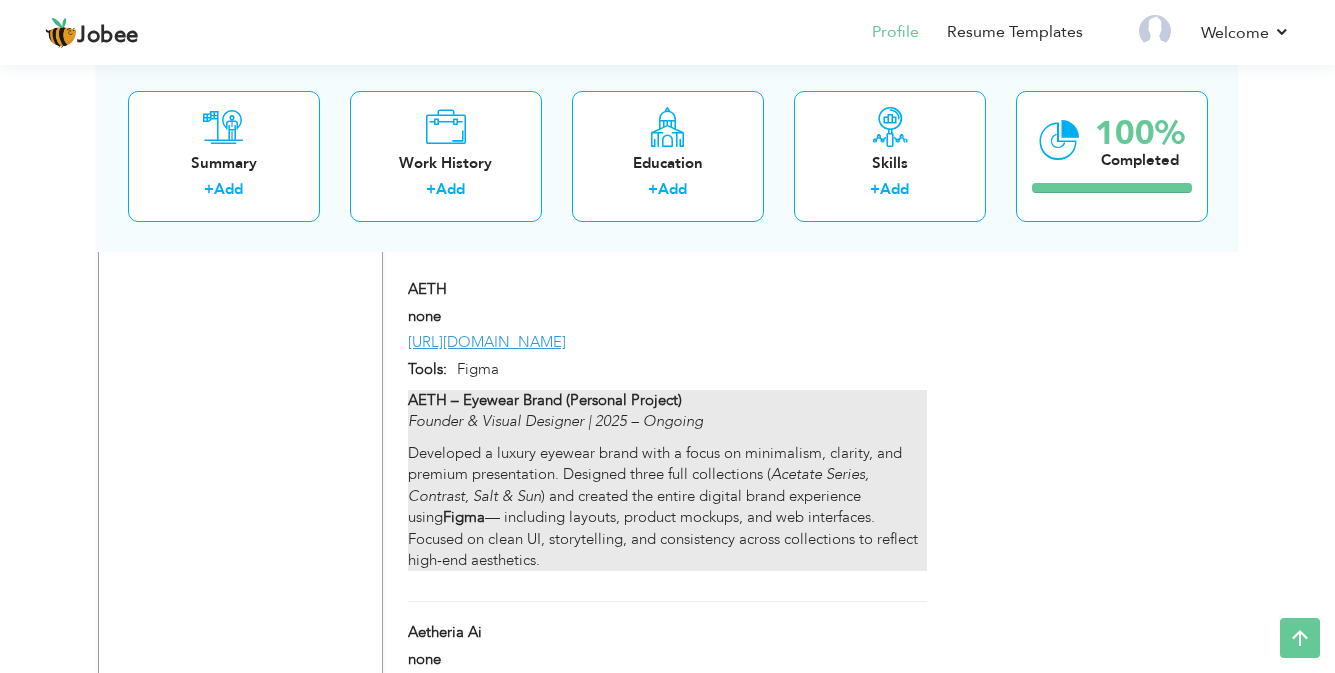 click on "Acetate Series, Contrast, Salt & Sun" at bounding box center (638, 484) 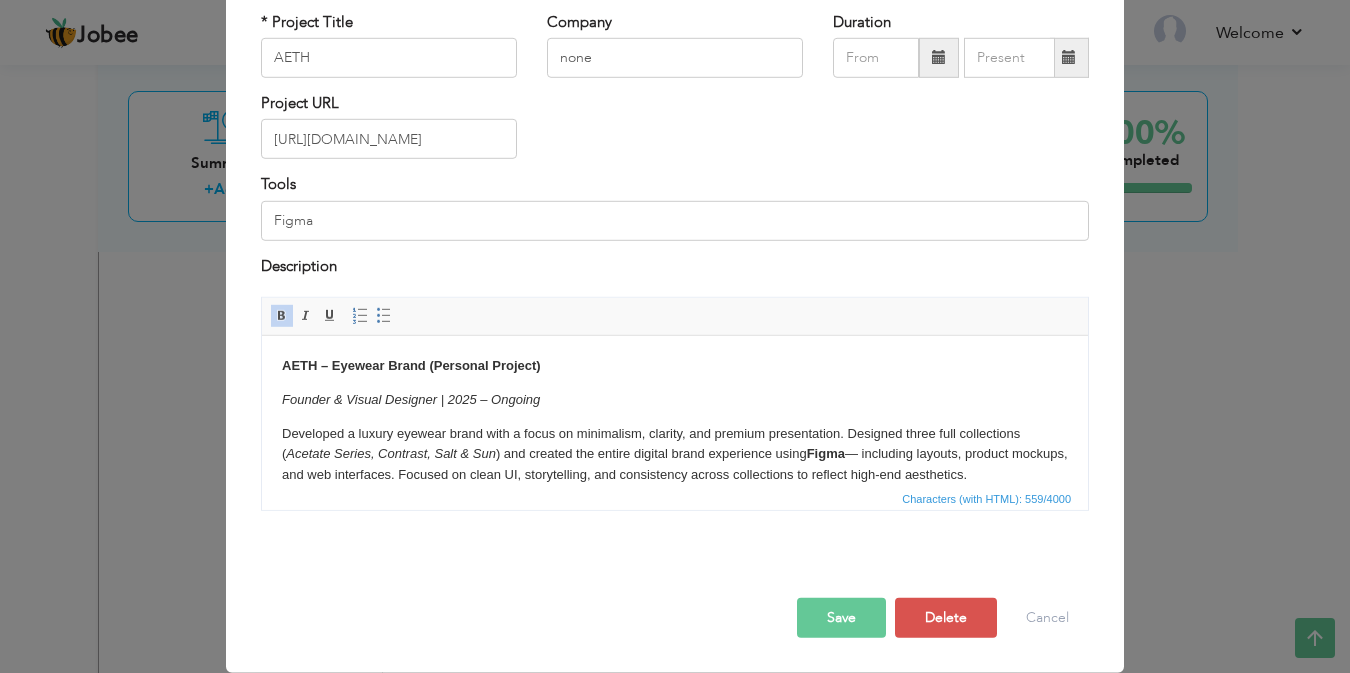 scroll, scrollTop: 0, scrollLeft: 0, axis: both 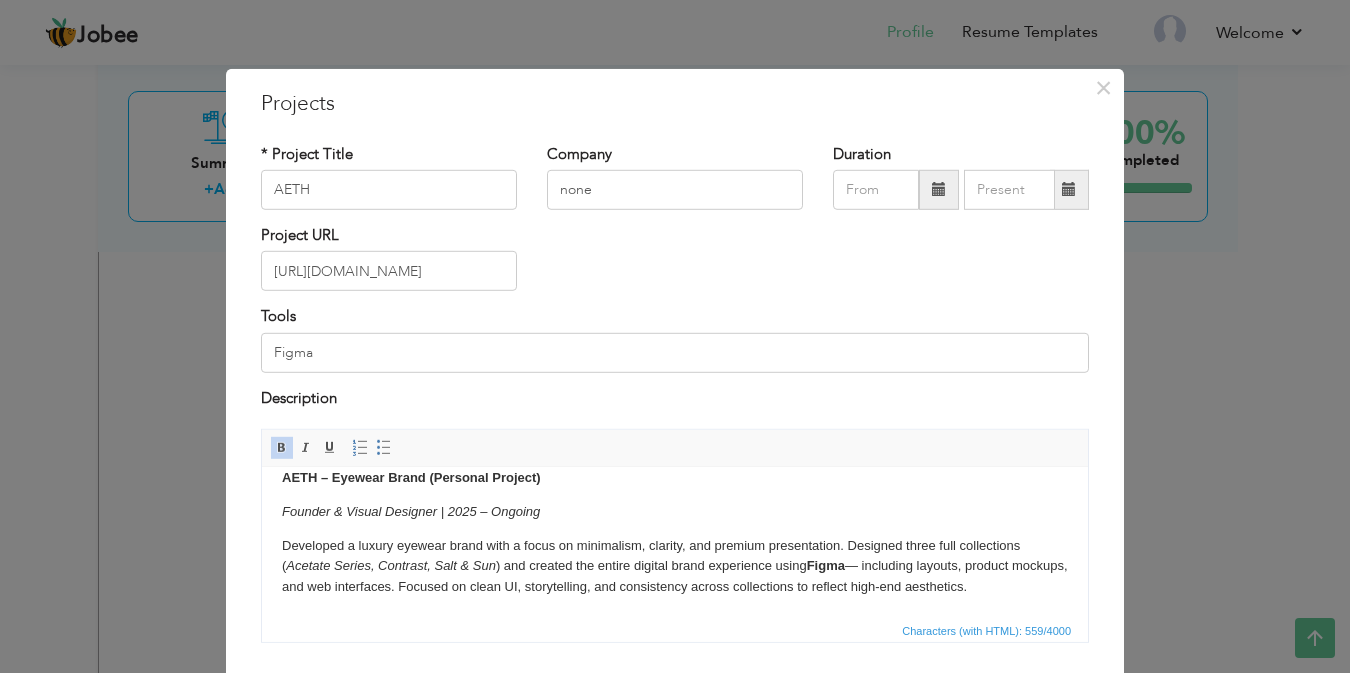 click on "Developed a luxury eyewear brand with a focus on minimalism, clarity, and premium presentation. Designed three full collections ( Acetate Series, Contrast, Salt & Sun ) and created the entire digital brand experience using  Figma  — including layouts, product mockups, and web interfaces. Focused on clean UI, storytelling, and consistency across collections to reflect high-end aesthetics." at bounding box center [675, 567] 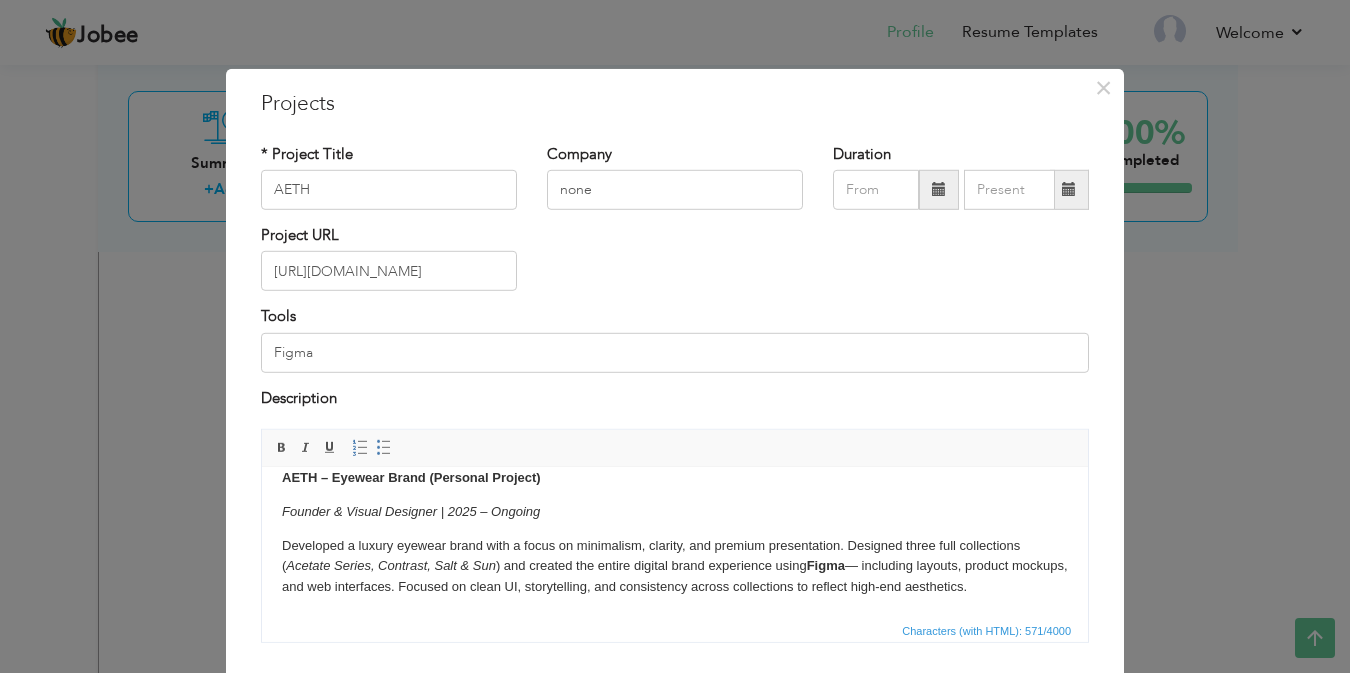 scroll, scrollTop: 649, scrollLeft: 0, axis: vertical 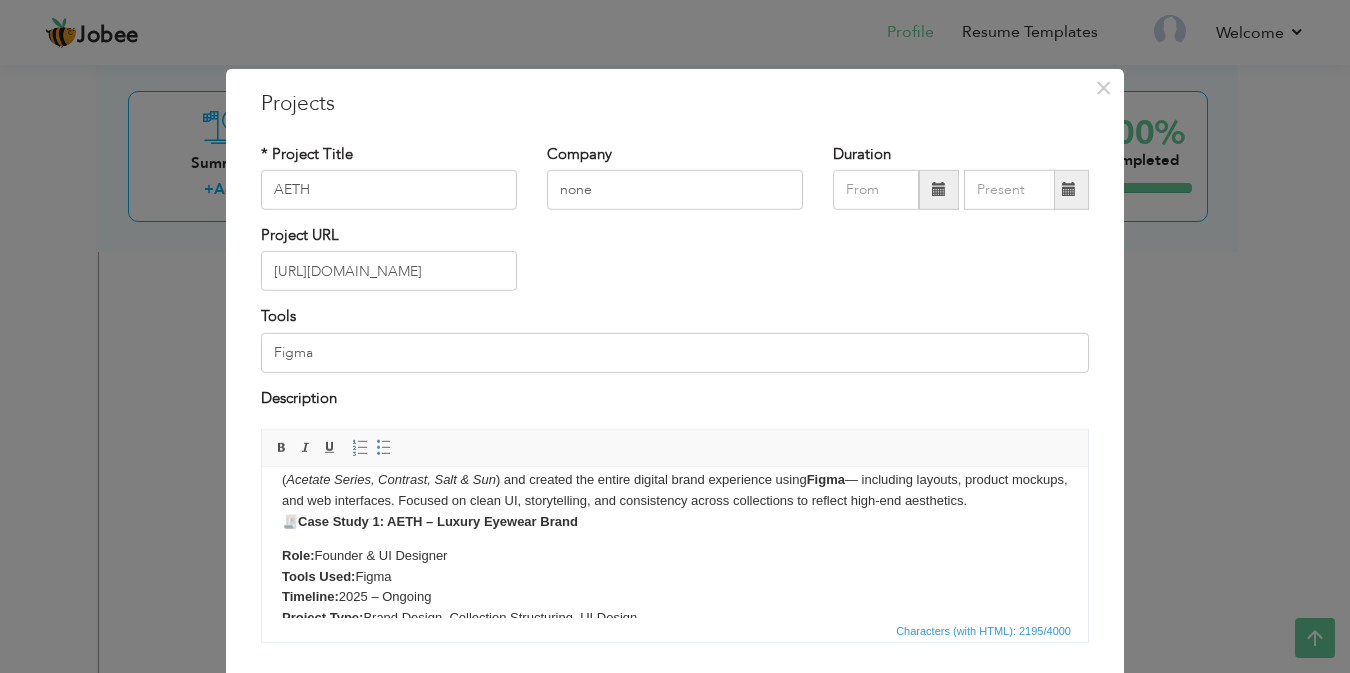 click on "Case Study 1: AETH – Luxury Eyewear Brand" at bounding box center [438, 521] 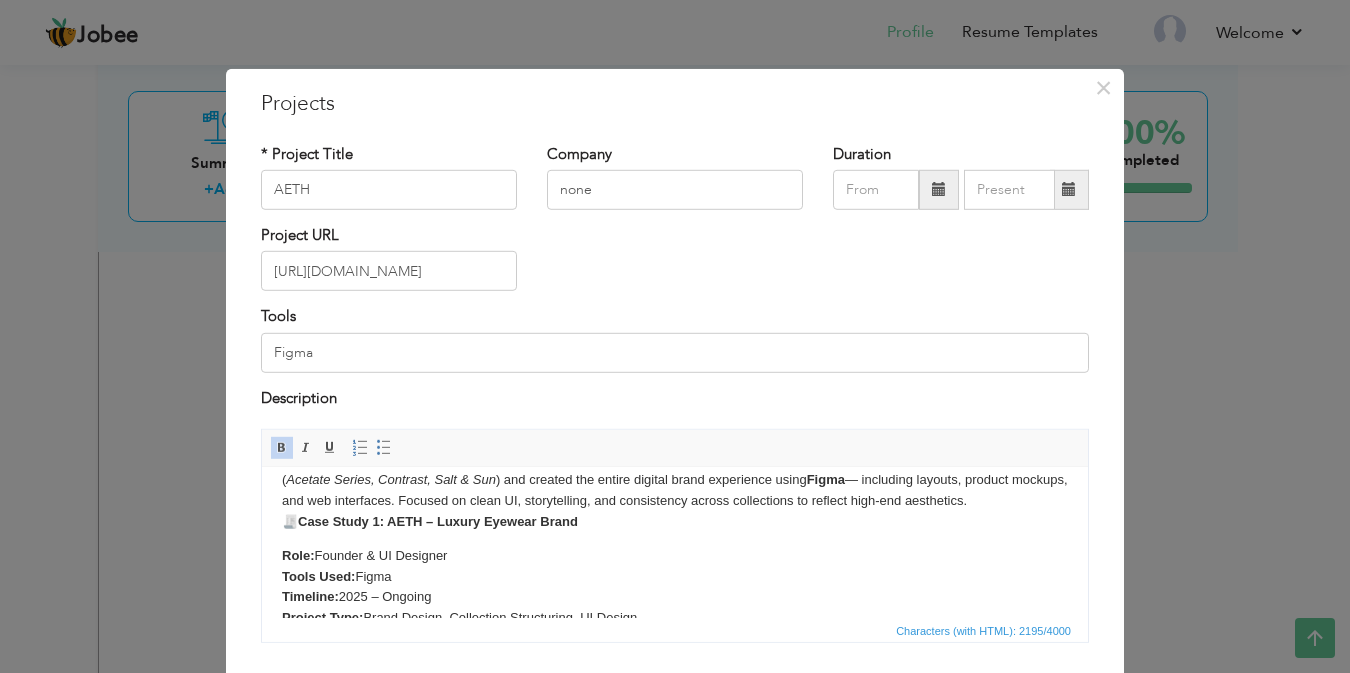 type 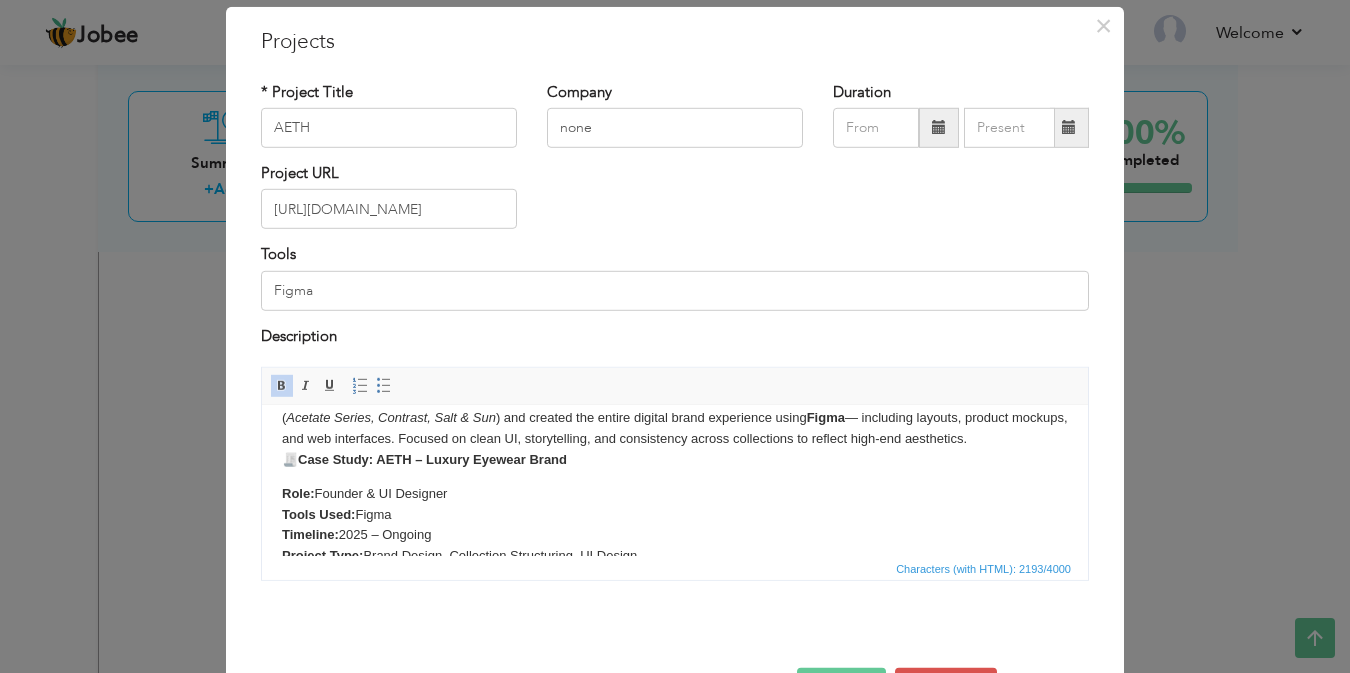 scroll, scrollTop: 132, scrollLeft: 0, axis: vertical 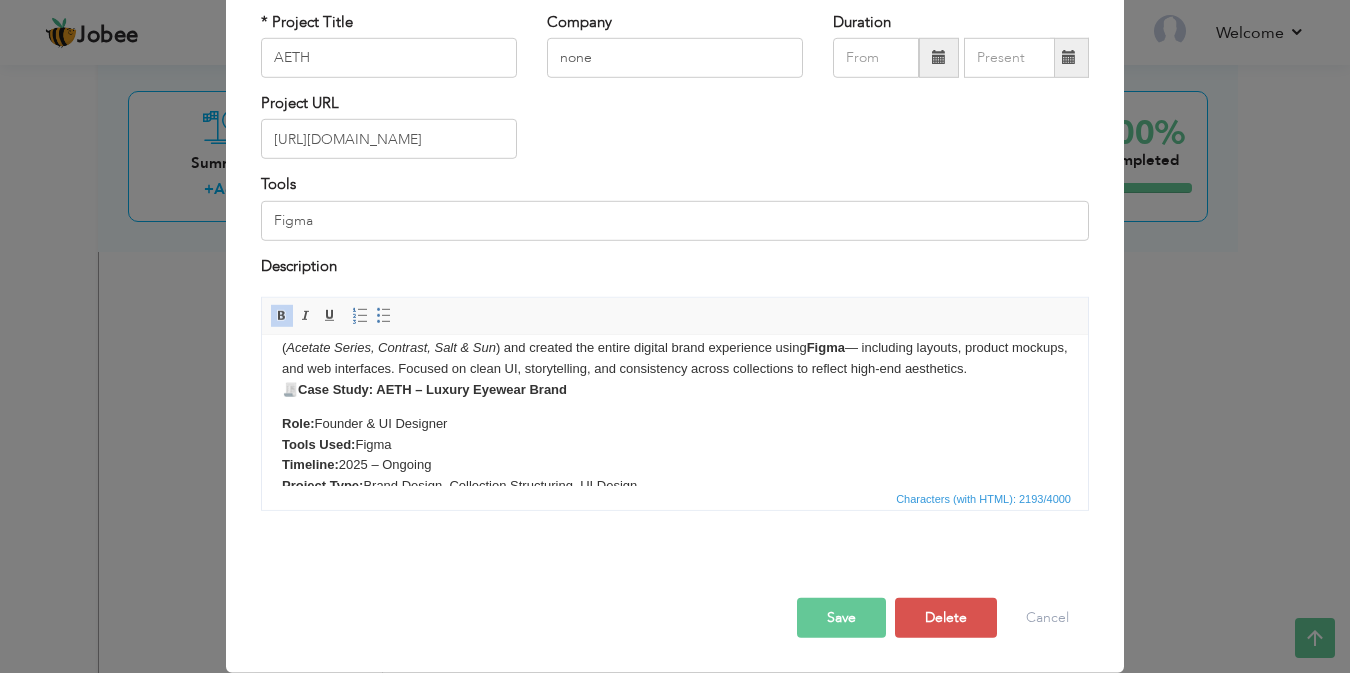 click on "Save" at bounding box center (841, 618) 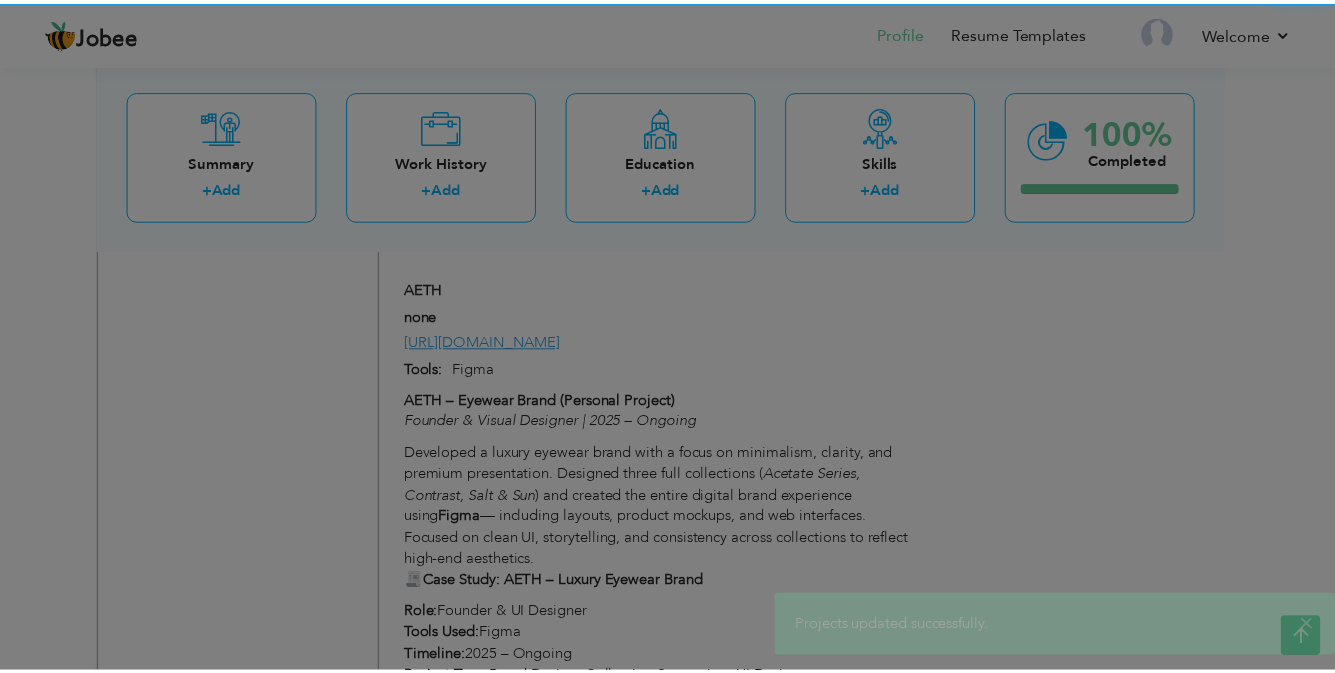 scroll, scrollTop: 0, scrollLeft: 0, axis: both 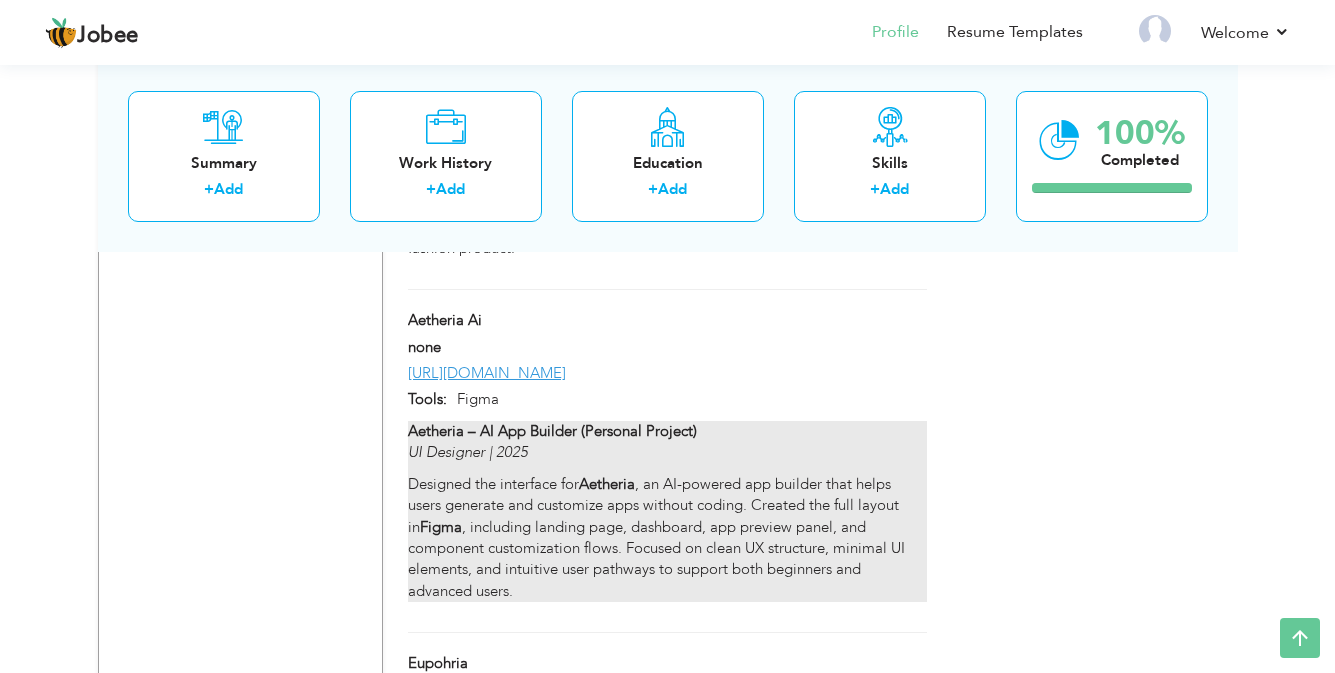 click on "Designed the interface for  Aetheria , an AI-powered app builder that helps users generate and customize apps without coding. Created the full layout in  Figma , including landing page, dashboard, app preview panel, and component customization flows. Focused on clean UX structure, minimal UI elements, and intuitive user pathways to support both beginners and advanced users." at bounding box center (667, 538) 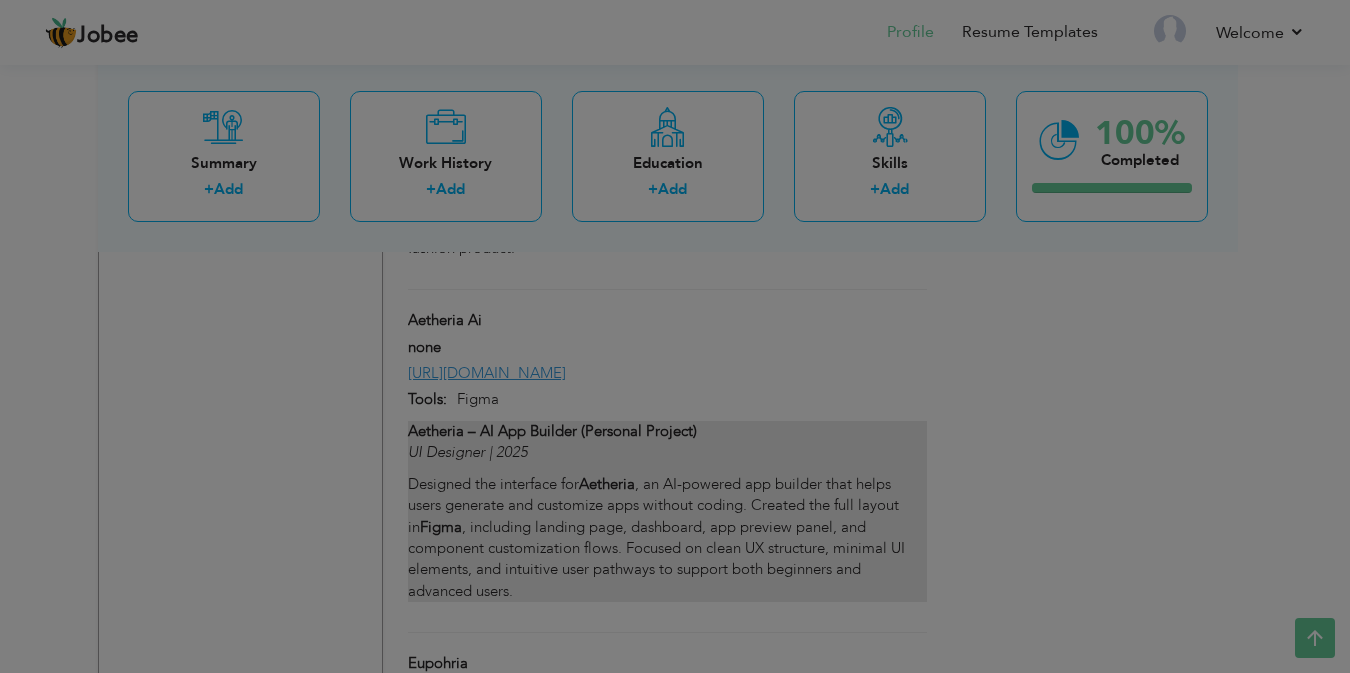 scroll, scrollTop: 0, scrollLeft: 0, axis: both 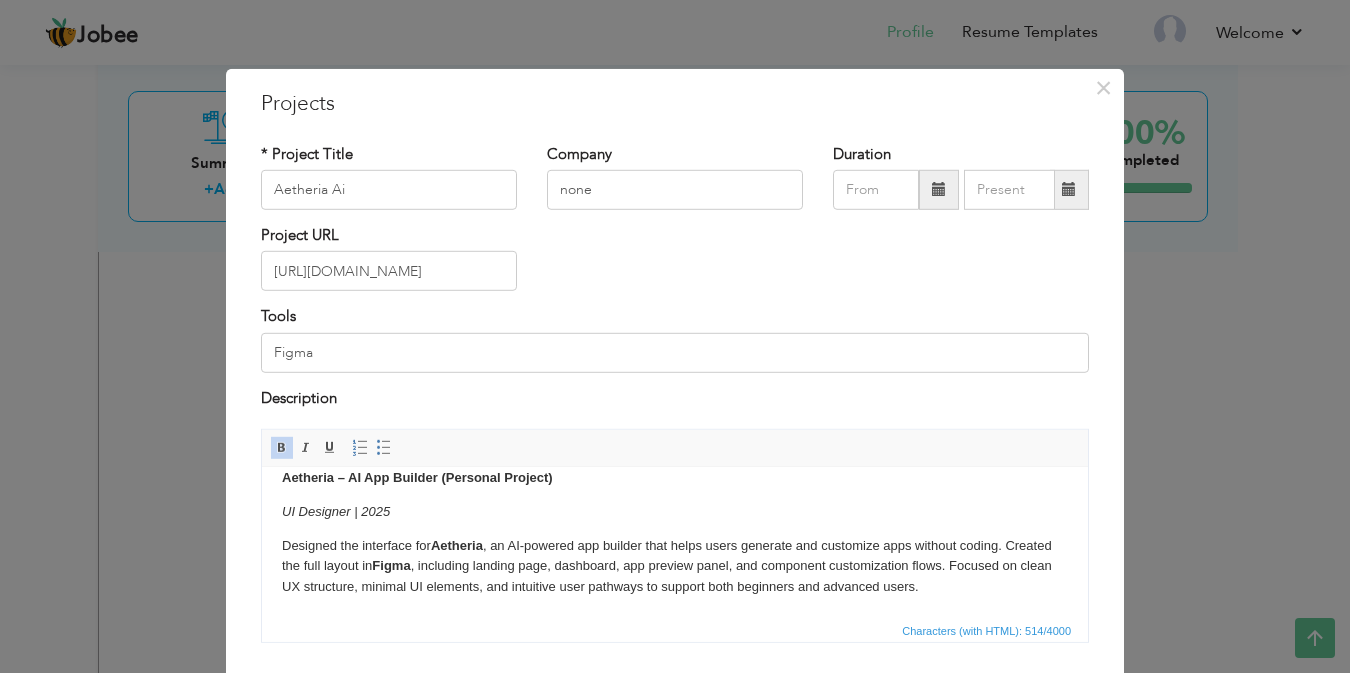 drag, startPoint x: 1079, startPoint y: 511, endPoint x: 1346, endPoint y: 1078, distance: 626.72003 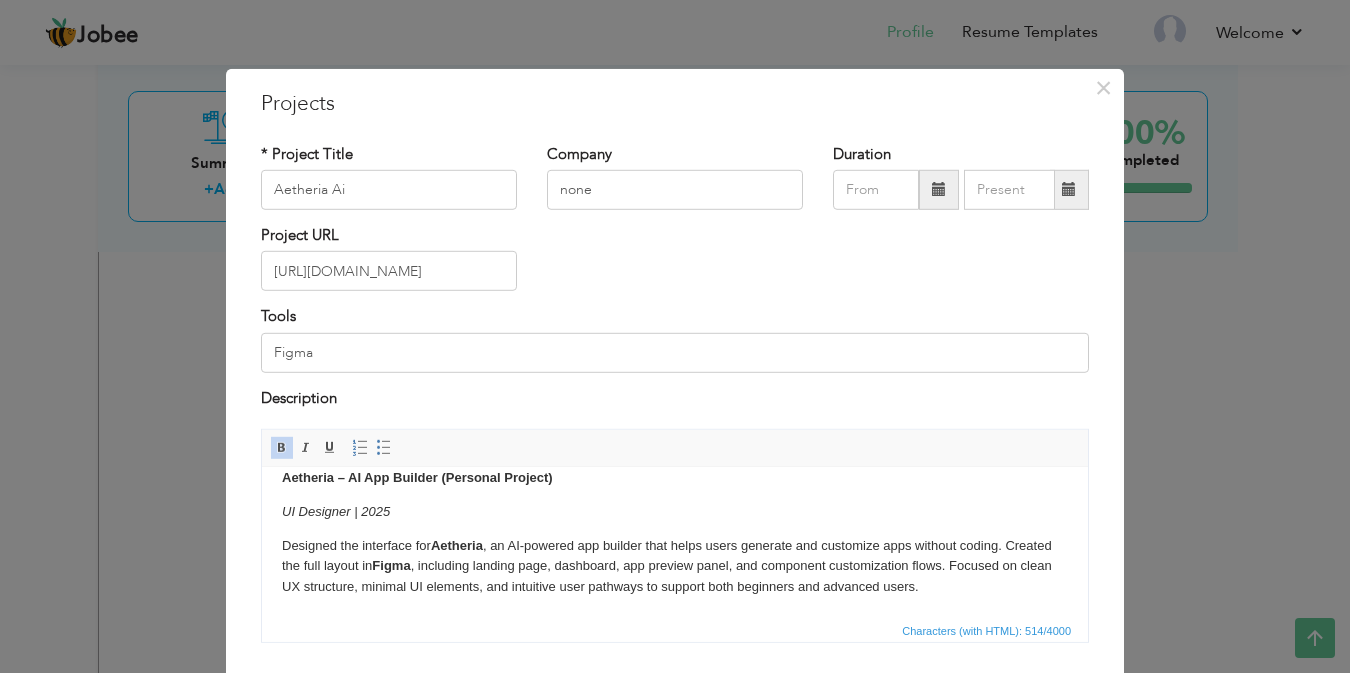 click on "Designed the interface for  Aetheria , an AI-powered app builder that helps users generate and customize apps without coding. Created the full layout in  Figma , including landing page, dashboard, app preview panel, and component customization flows. Focused on clean UX structure, minimal UI elements, and intuitive user pathways to support both beginners and advanced users." at bounding box center (675, 567) 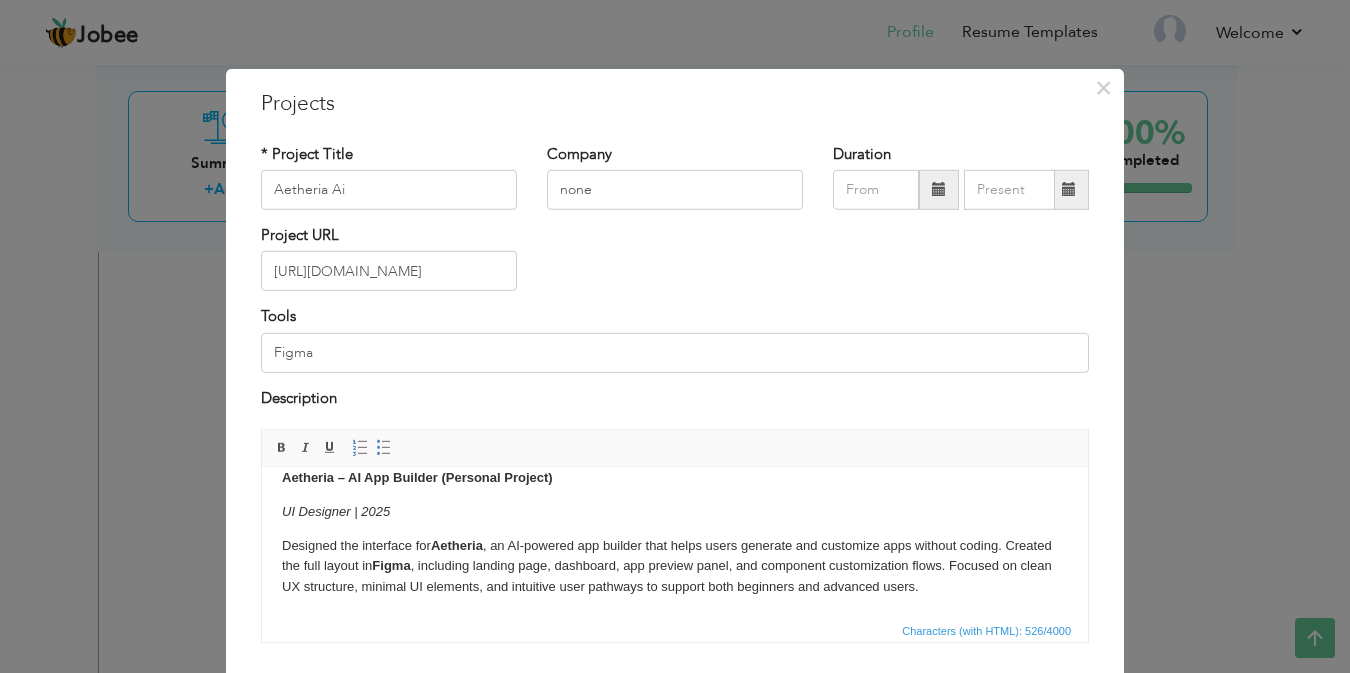 scroll, scrollTop: 594, scrollLeft: 0, axis: vertical 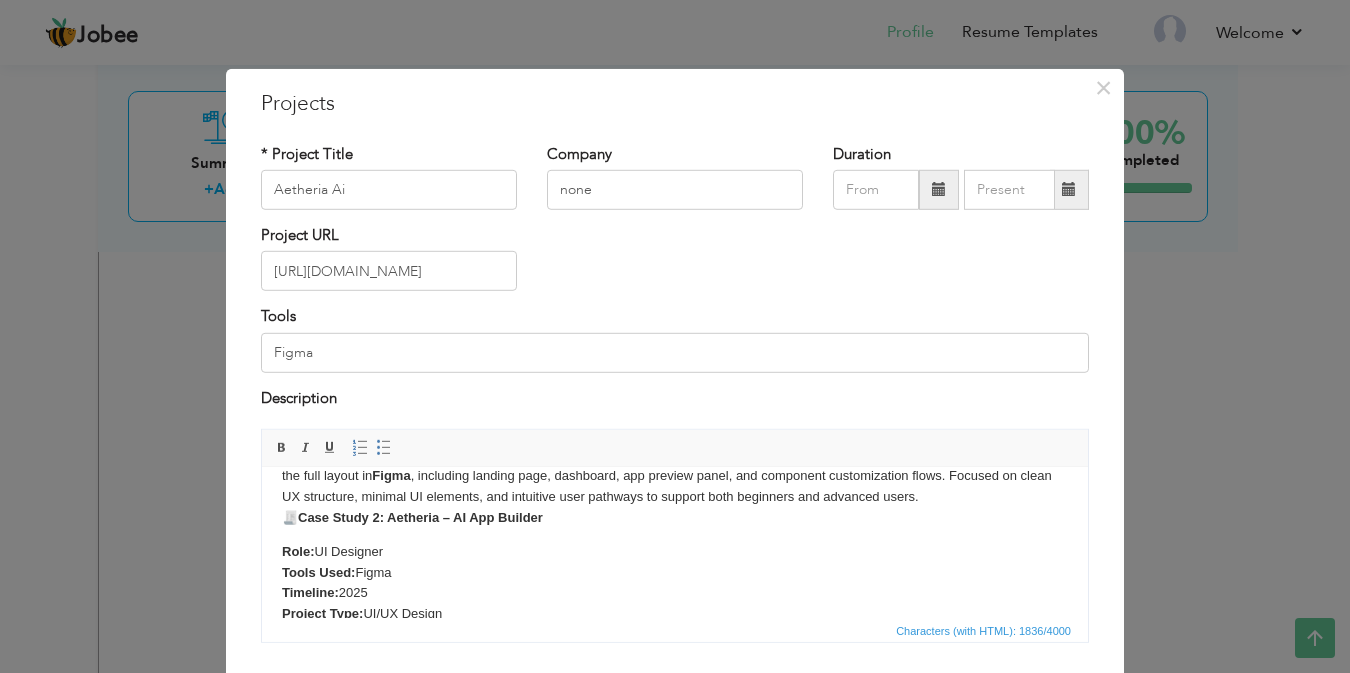 click on "Case Study 2: Aetheria – AI App Builder" at bounding box center (420, 517) 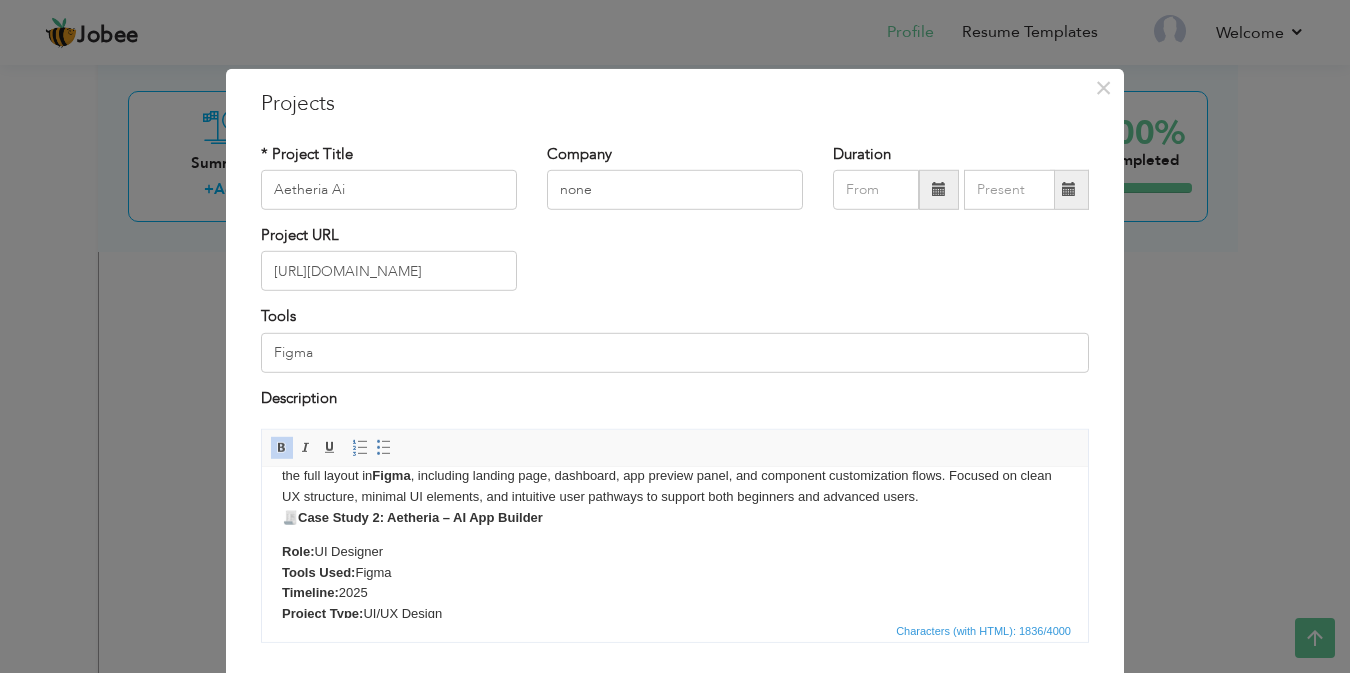 type 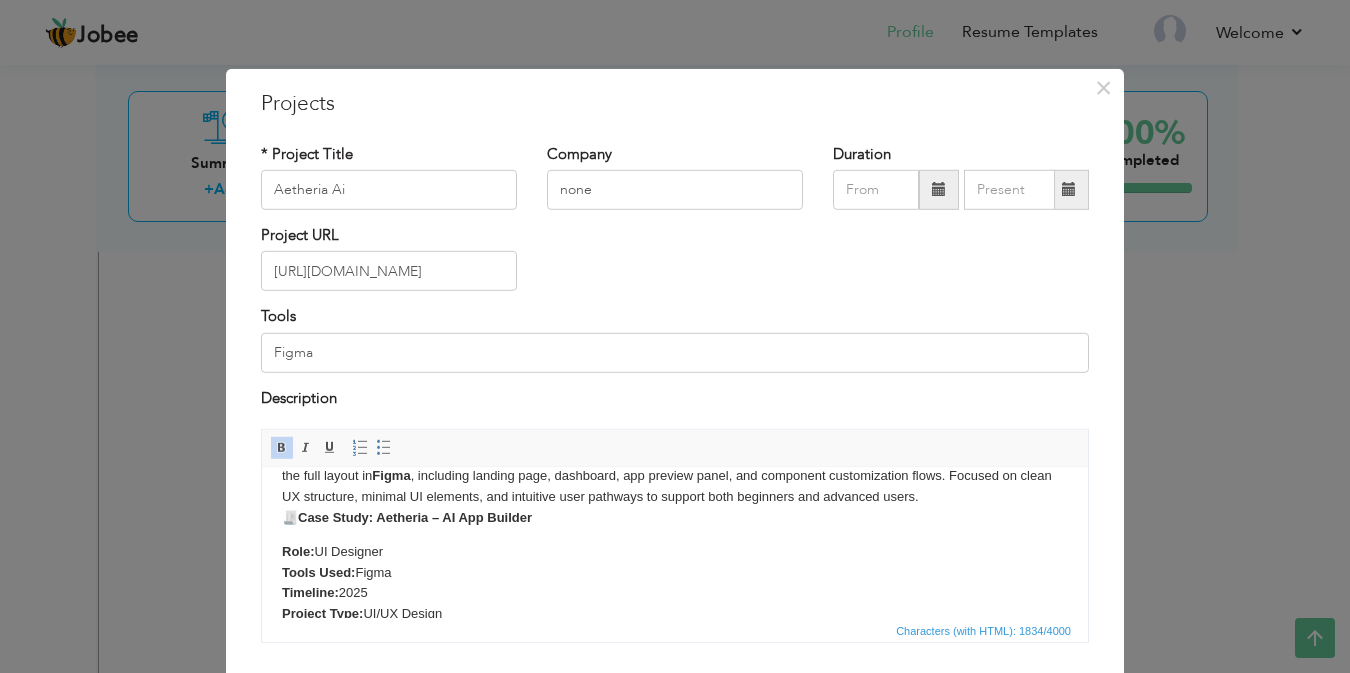scroll, scrollTop: 132, scrollLeft: 0, axis: vertical 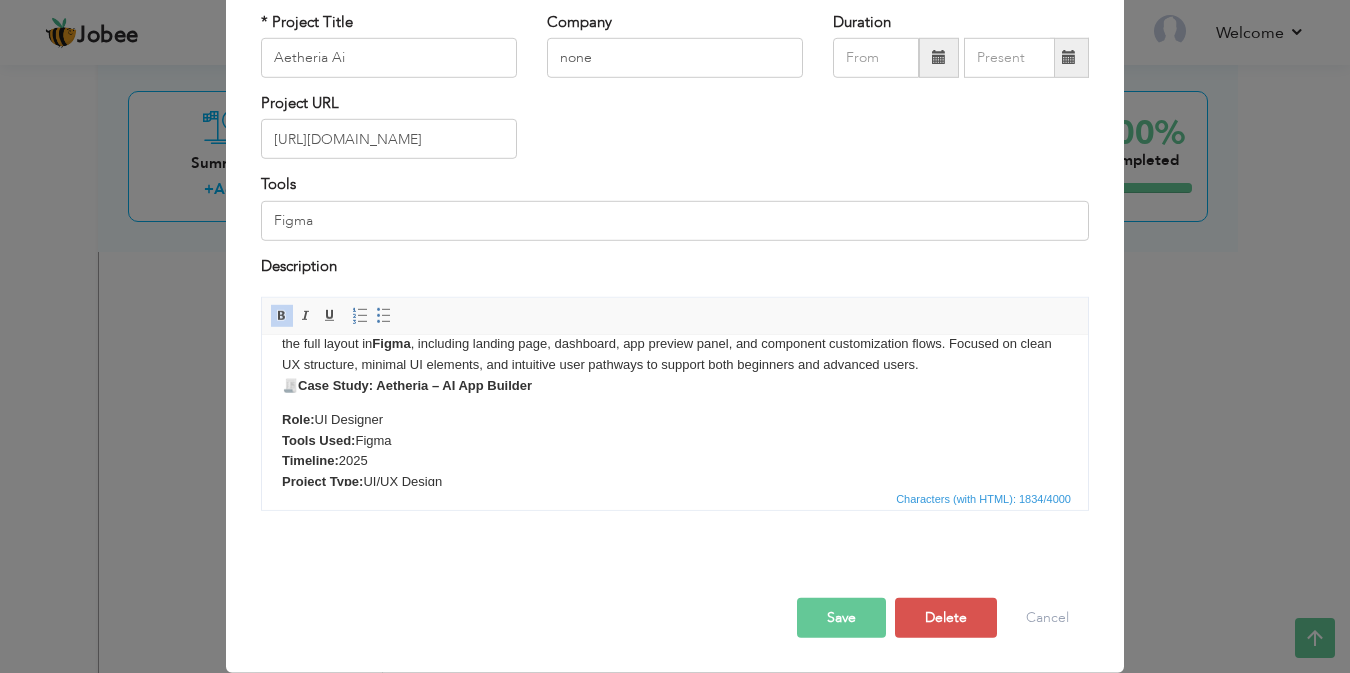 click on "Save" at bounding box center [841, 618] 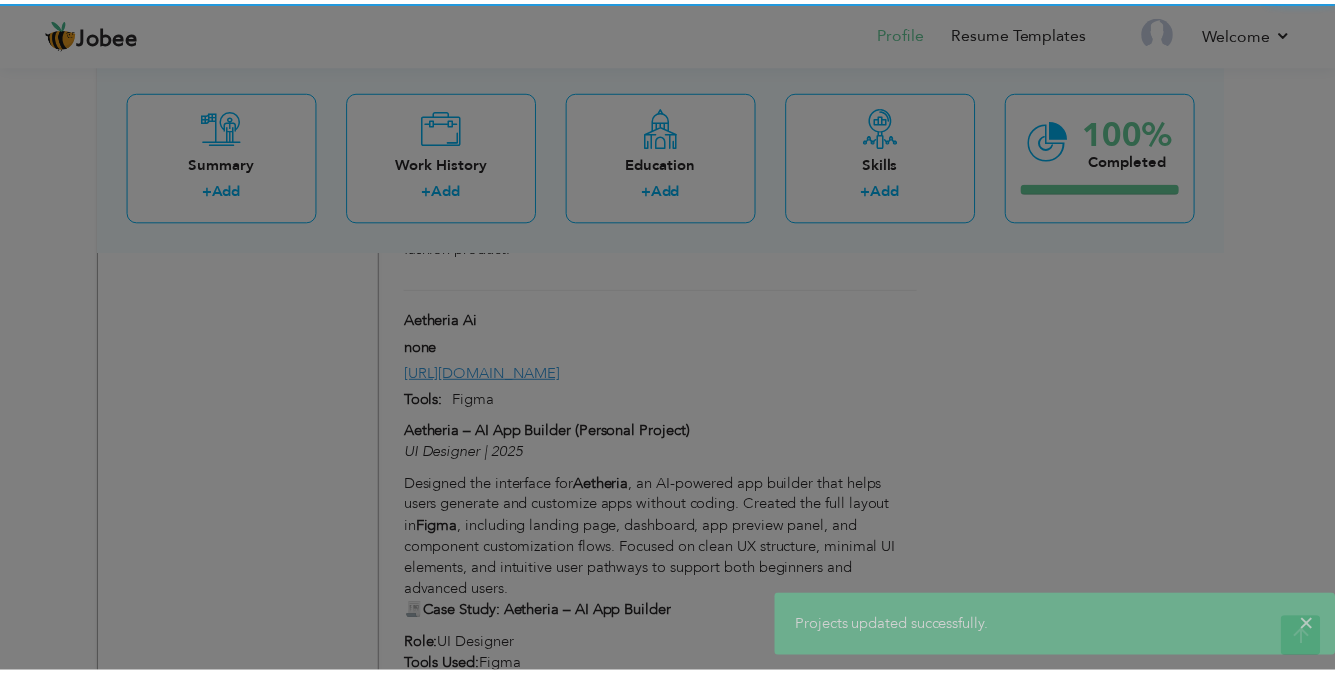 scroll, scrollTop: 0, scrollLeft: 0, axis: both 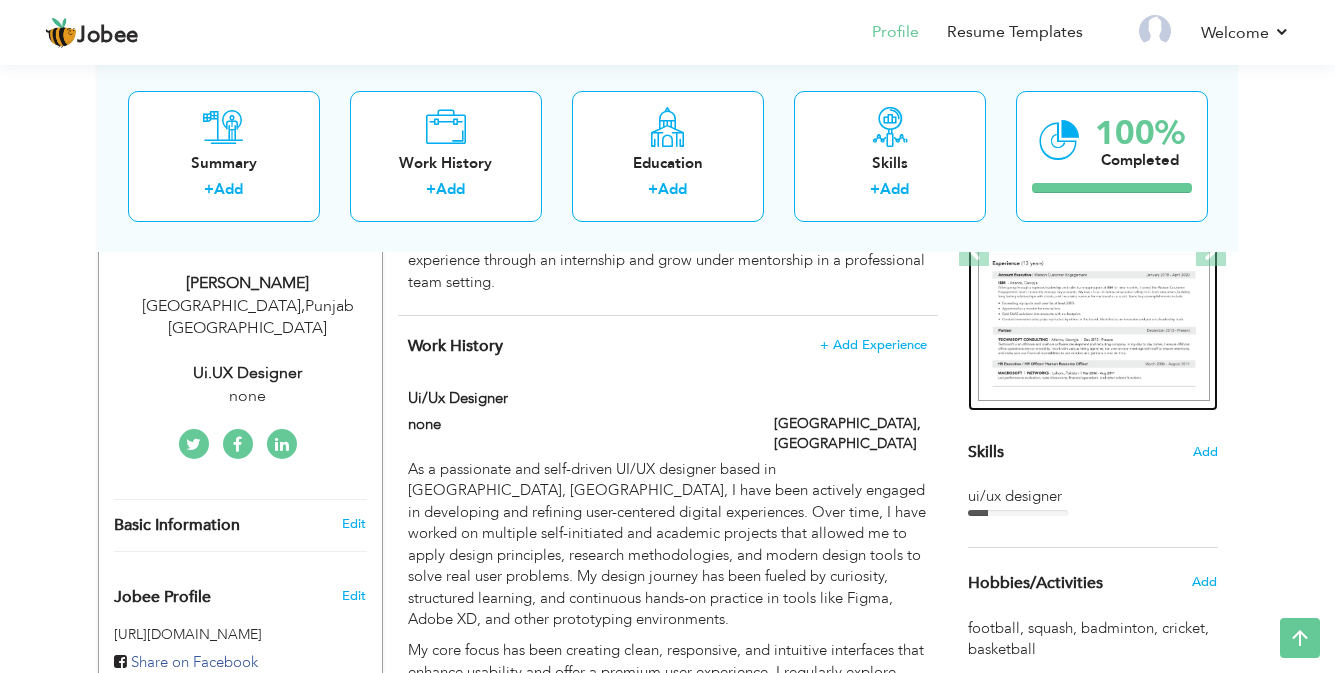click at bounding box center (1094, 252) 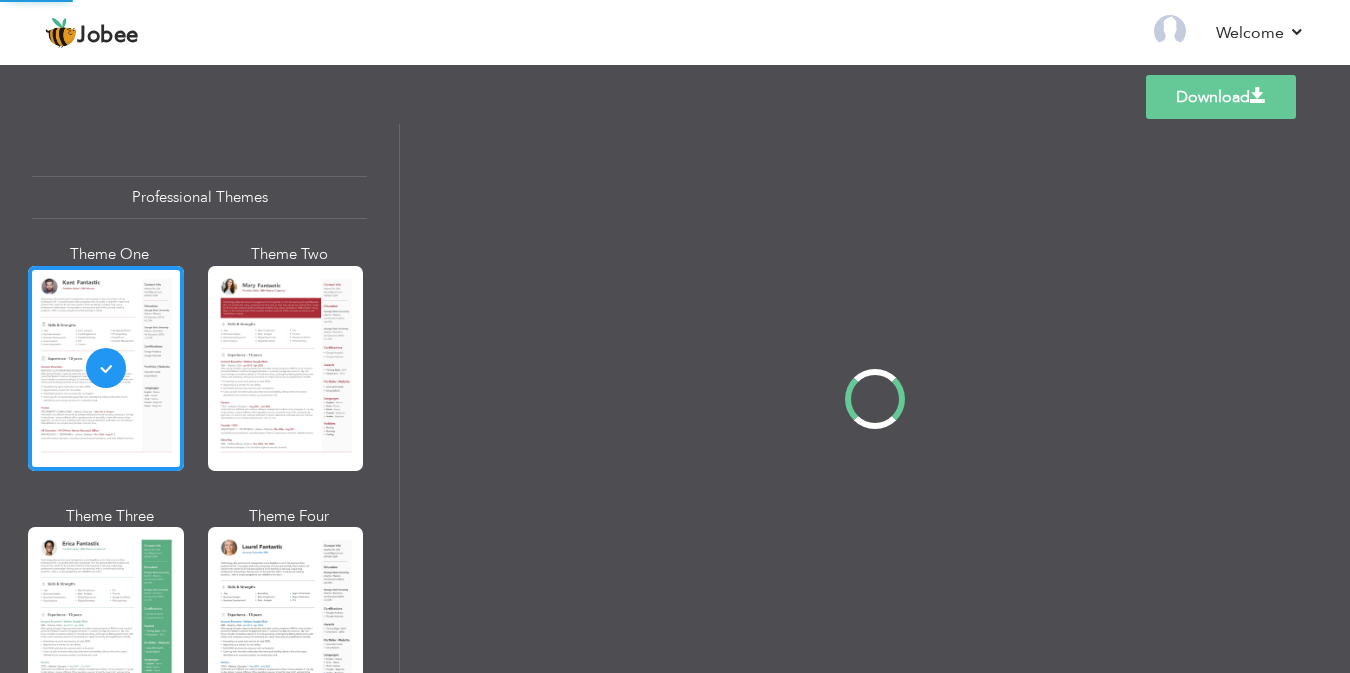 scroll, scrollTop: 0, scrollLeft: 0, axis: both 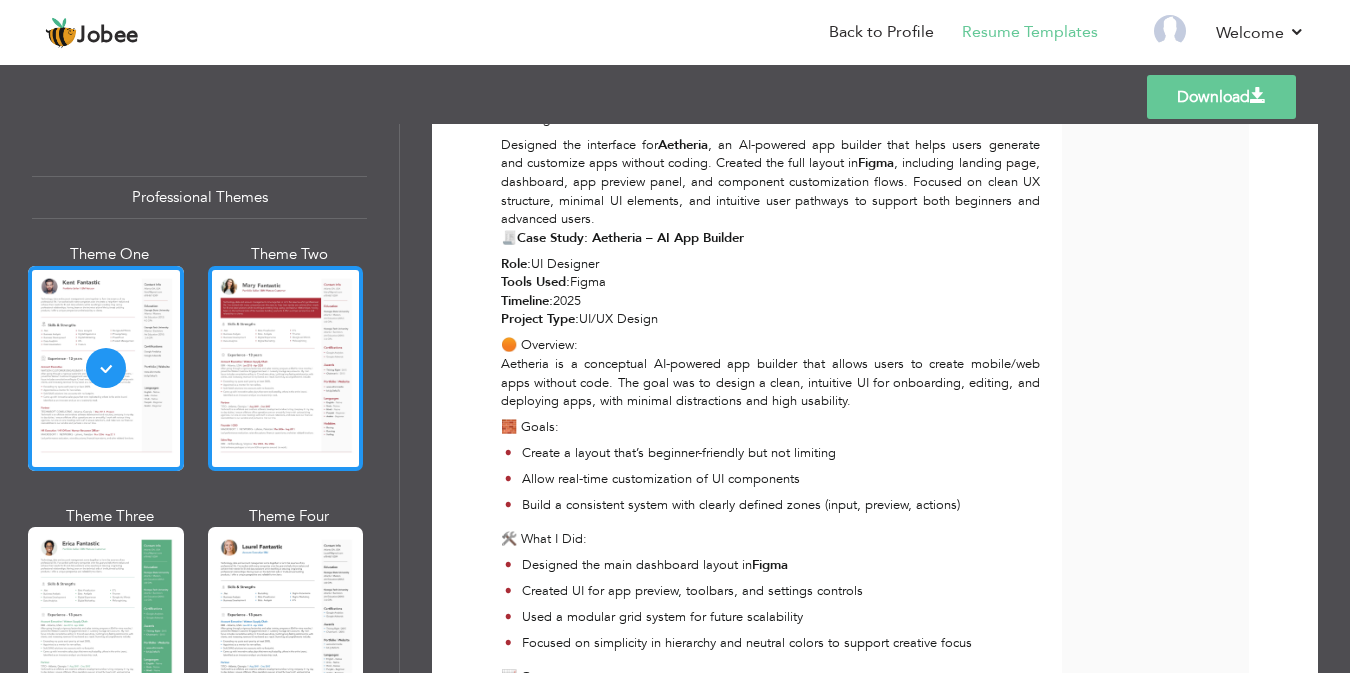 click at bounding box center [286, 368] 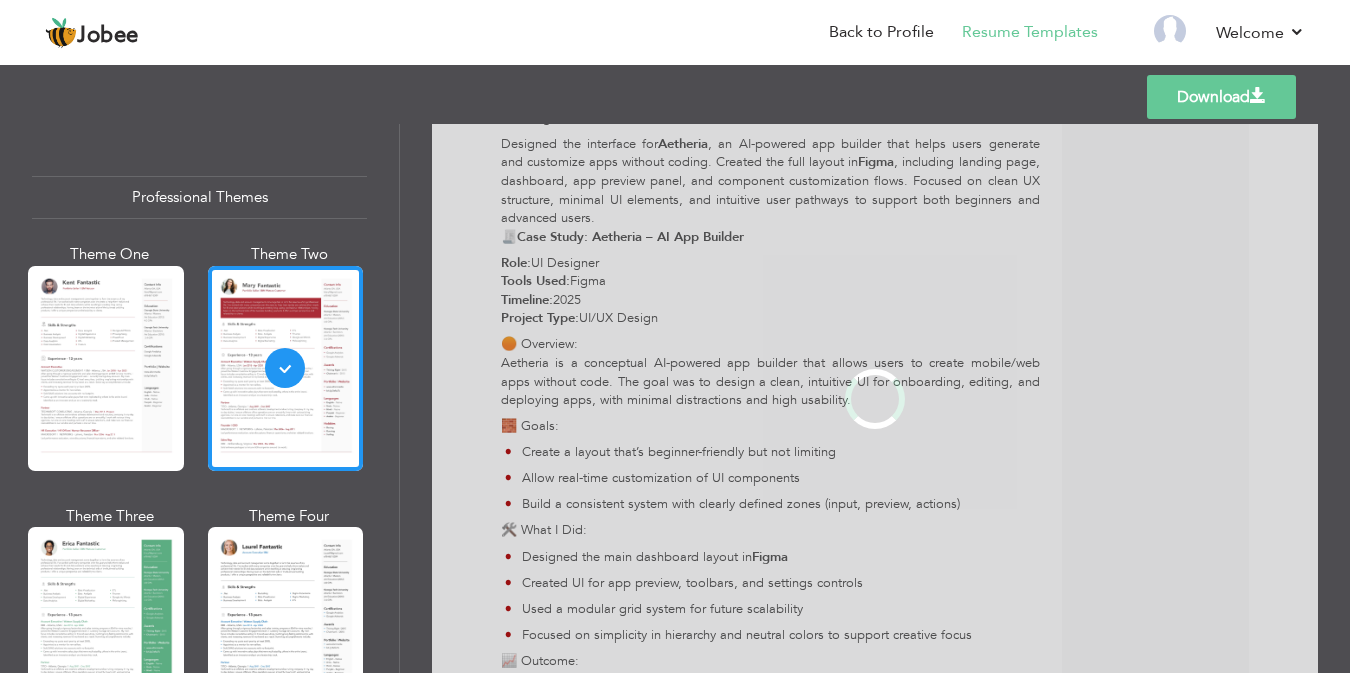 scroll, scrollTop: 0, scrollLeft: 0, axis: both 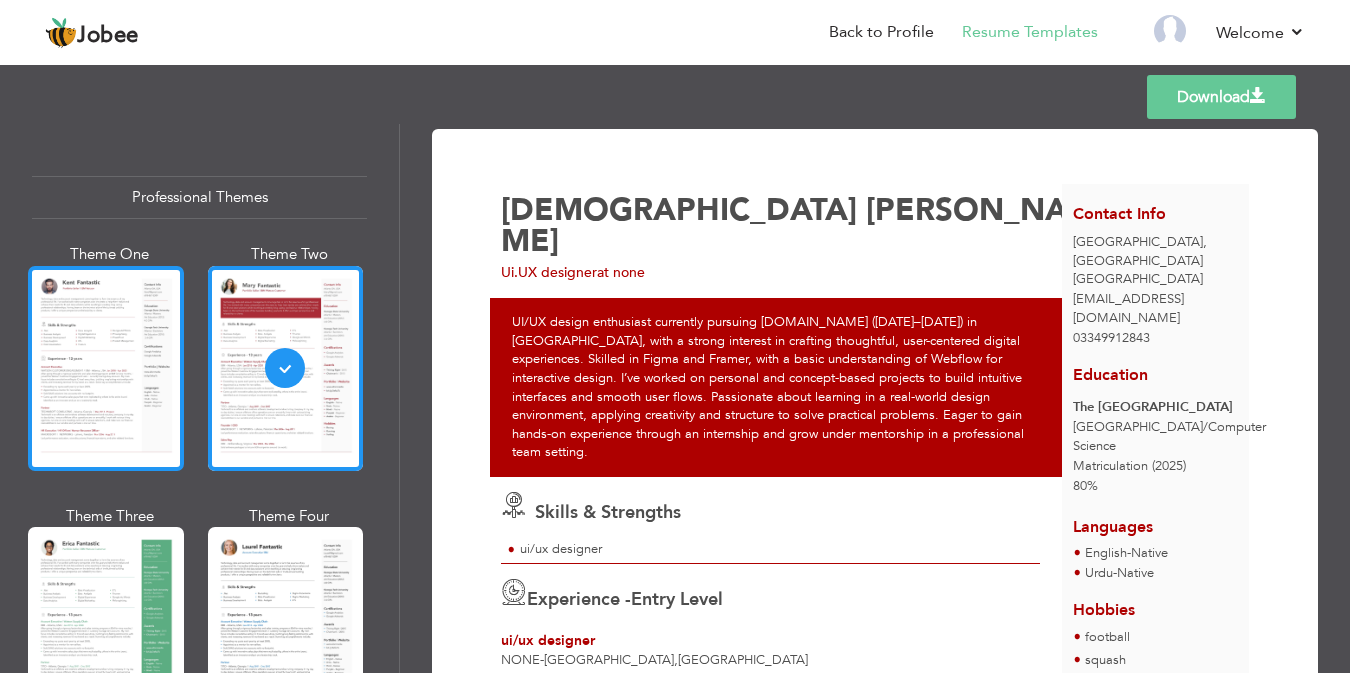 click at bounding box center (106, 368) 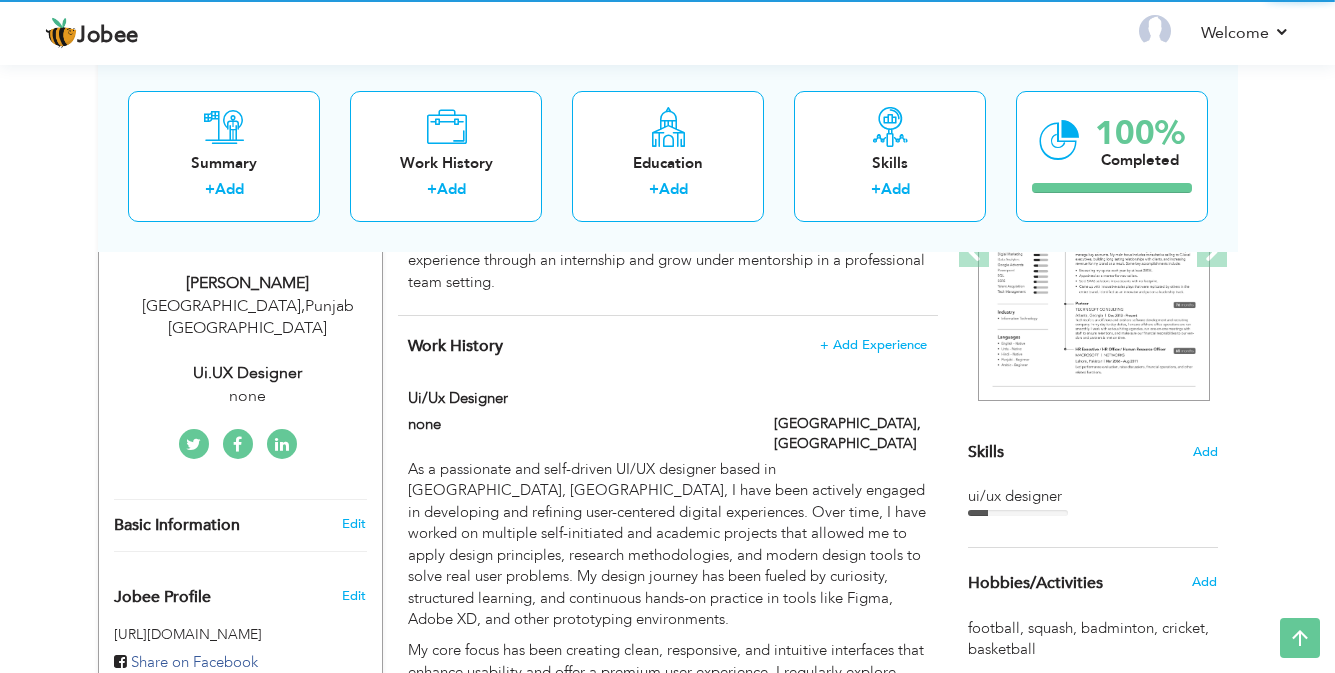 scroll, scrollTop: 328, scrollLeft: 0, axis: vertical 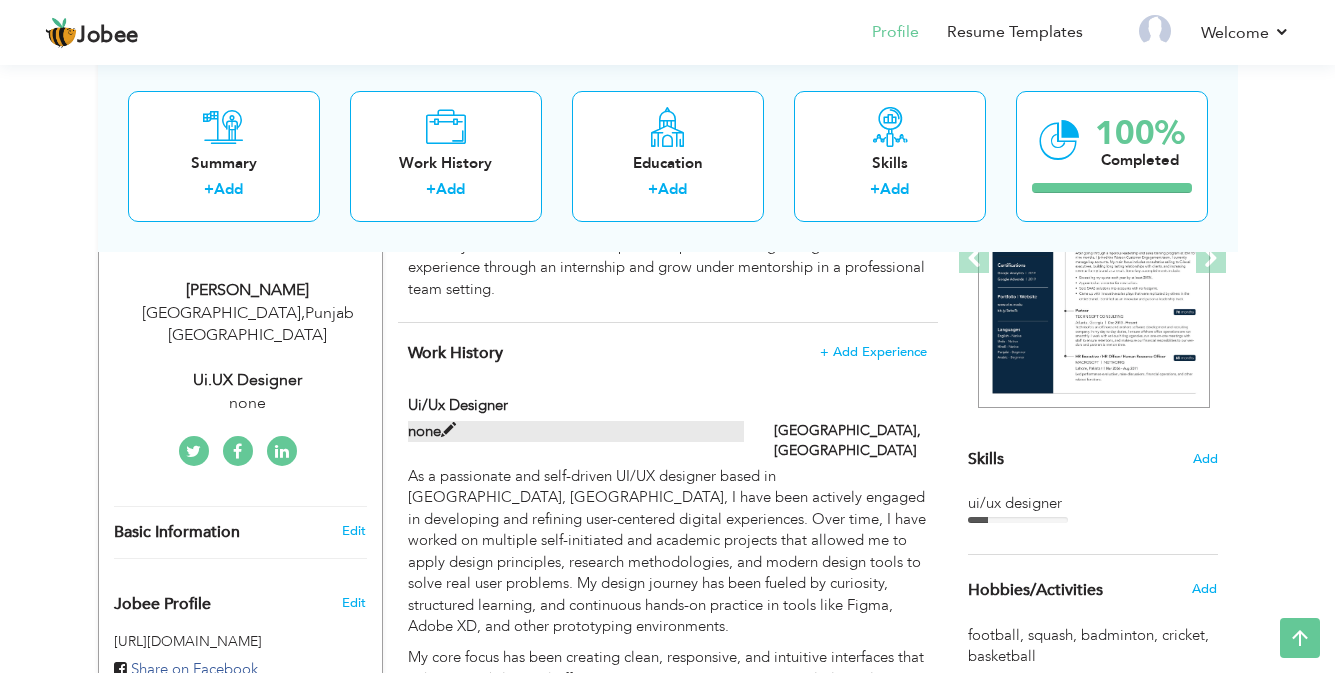 click at bounding box center [448, 430] 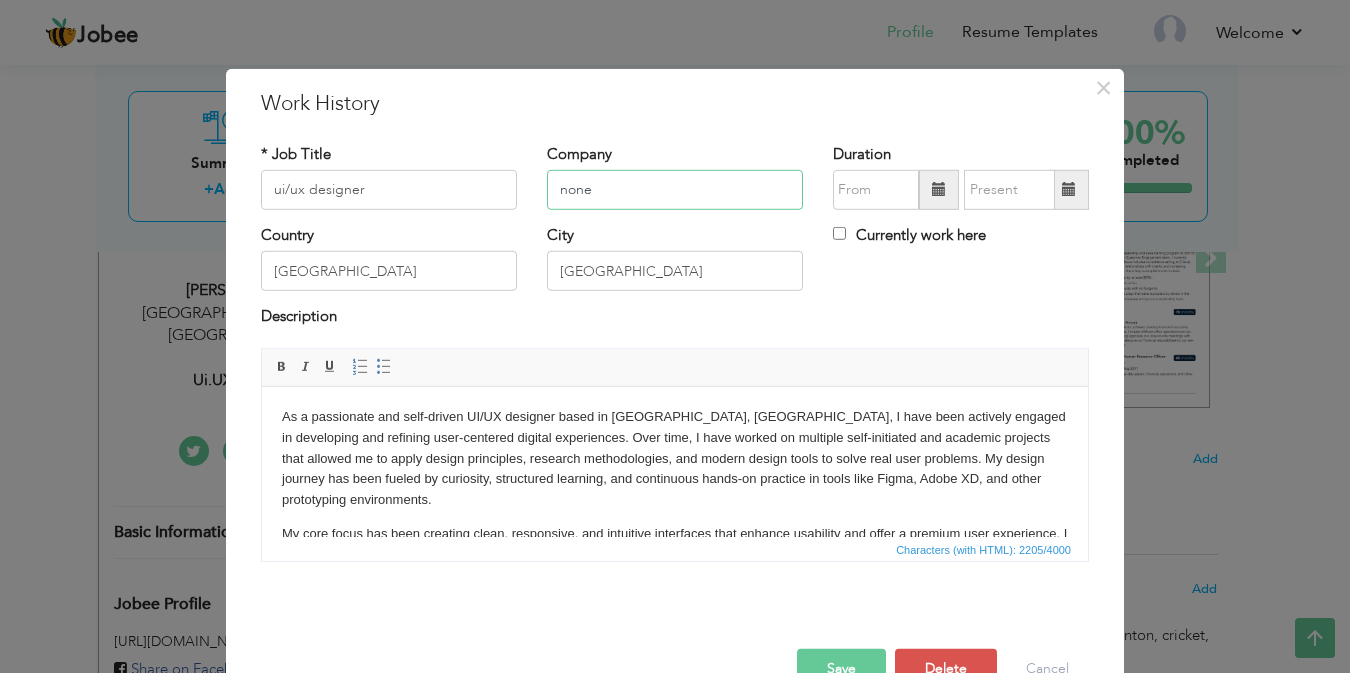 click on "none" at bounding box center [675, 190] 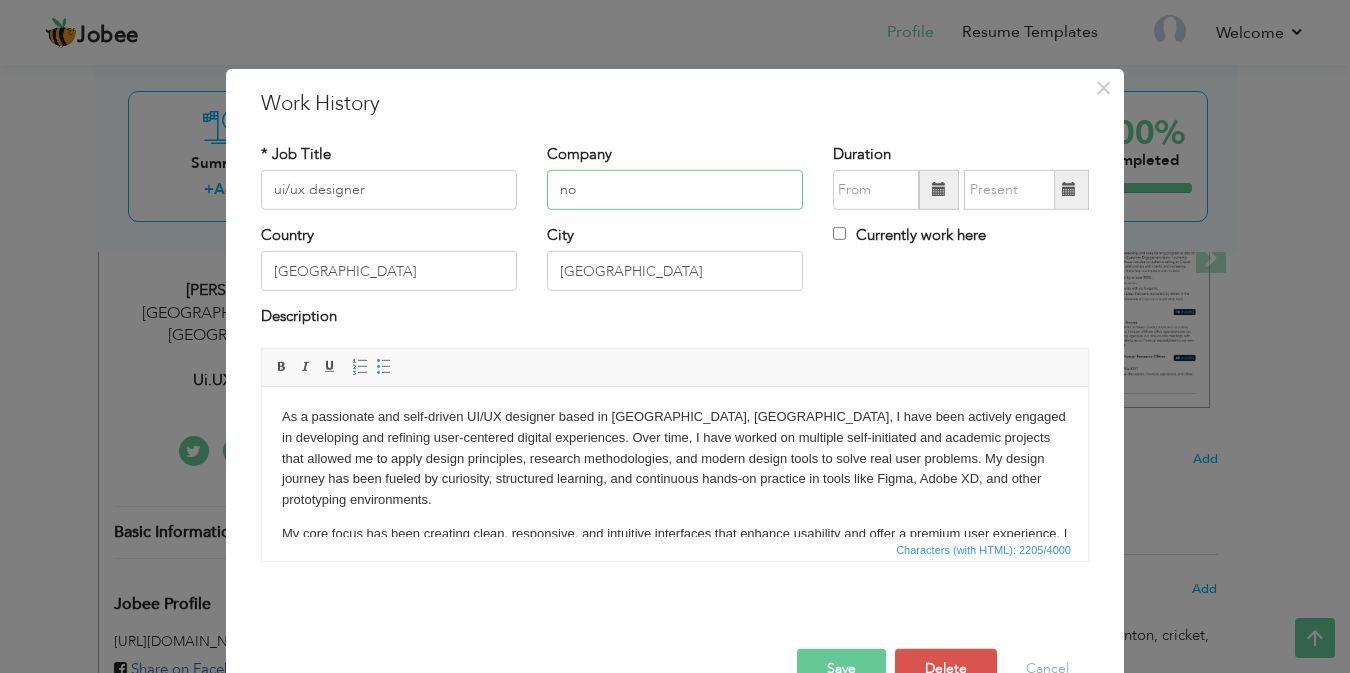 type on "n" 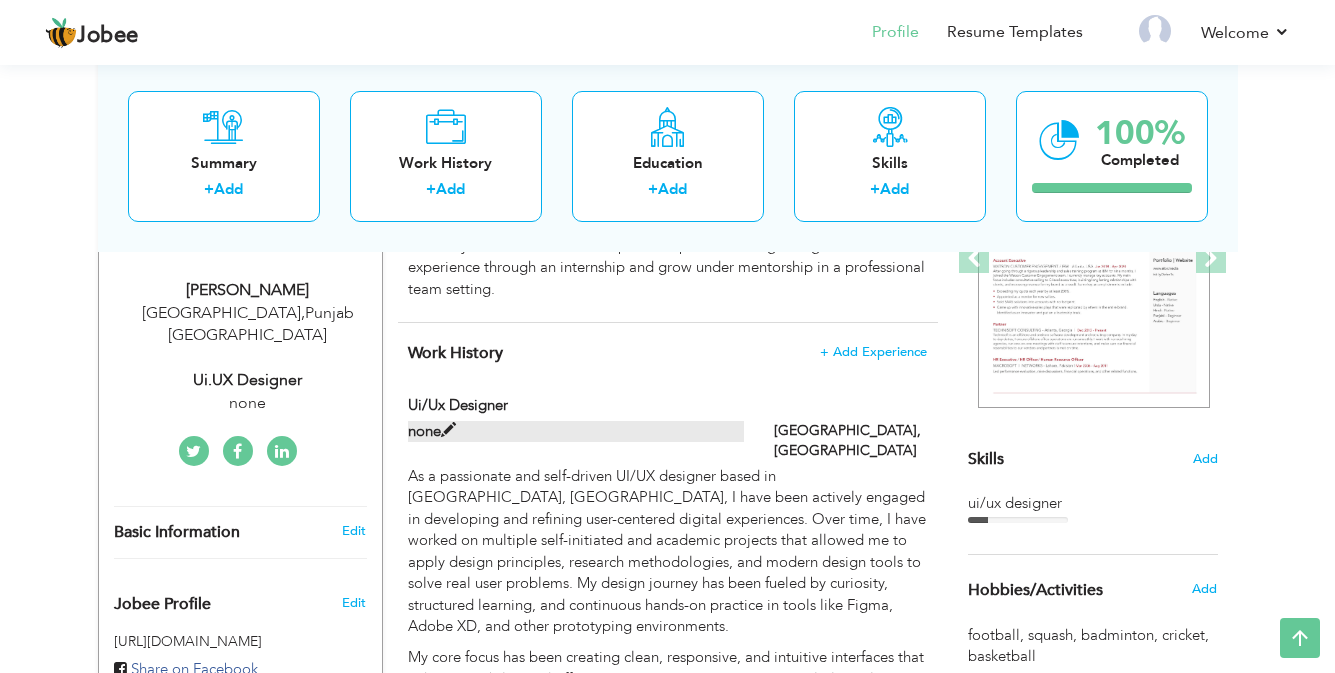 click at bounding box center (448, 430) 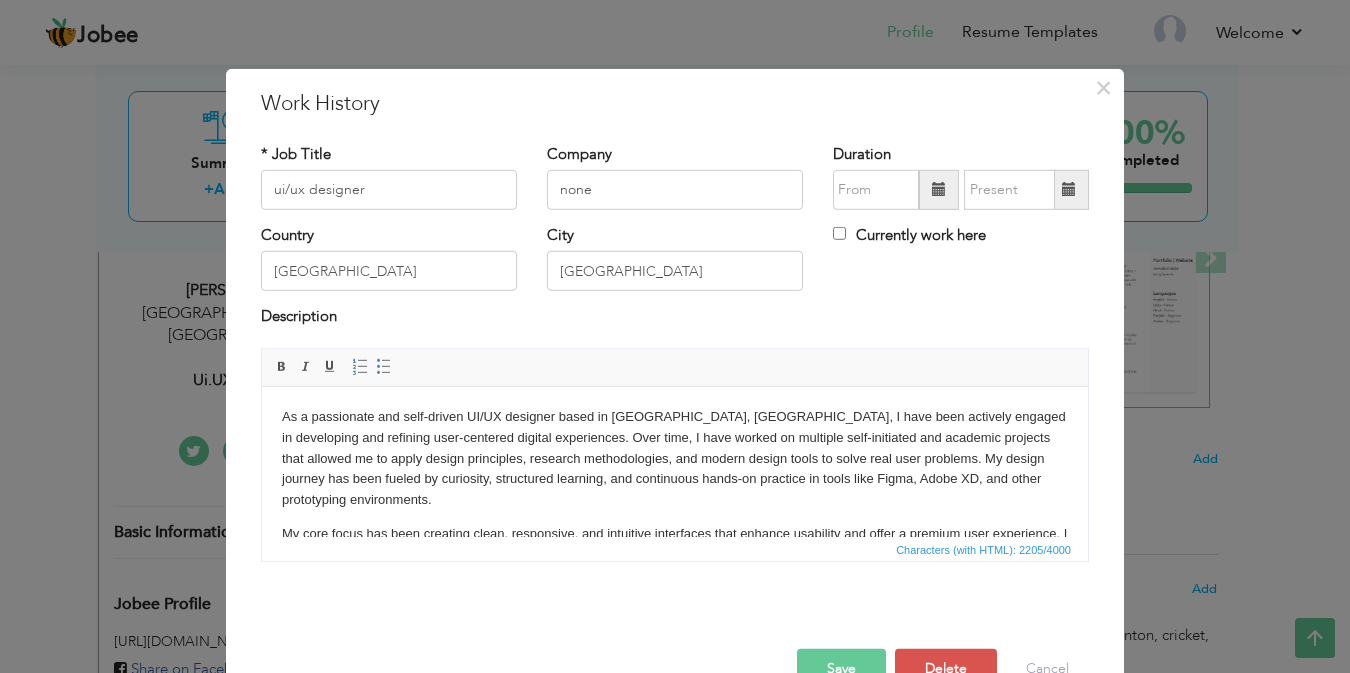 click on "Company
none" at bounding box center (675, 183) 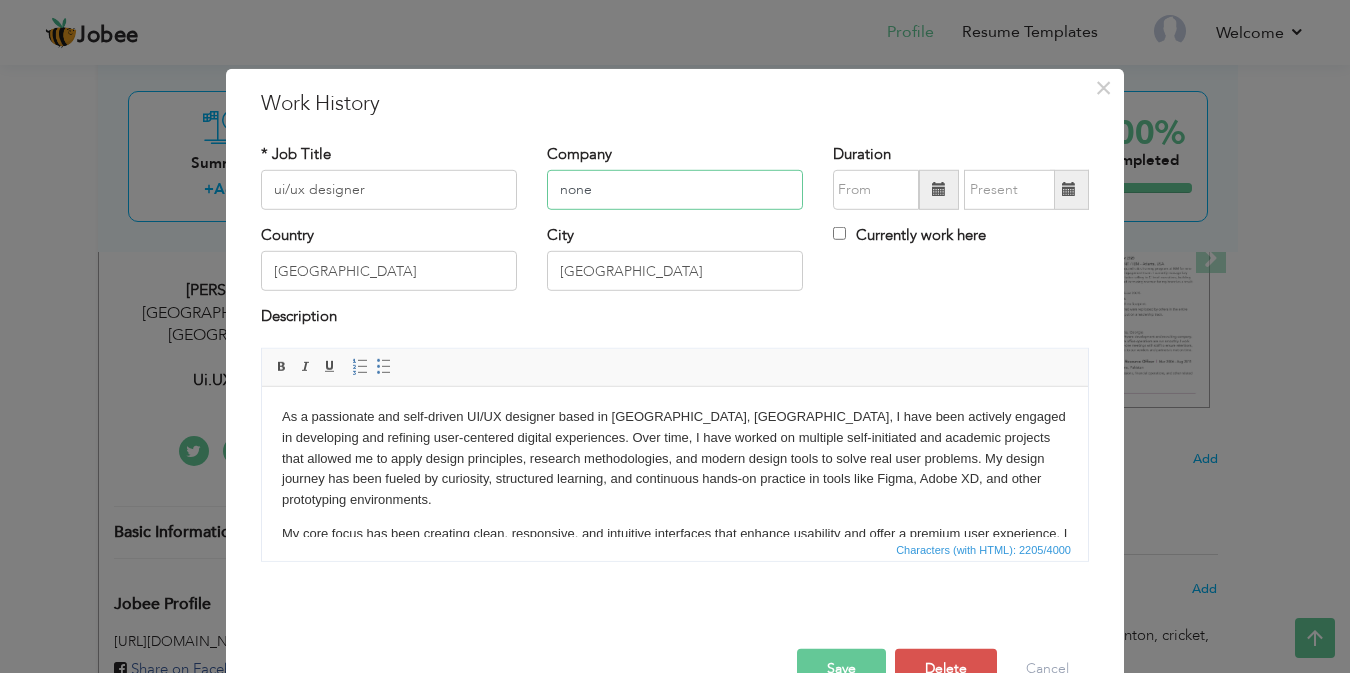 click on "none" at bounding box center [675, 190] 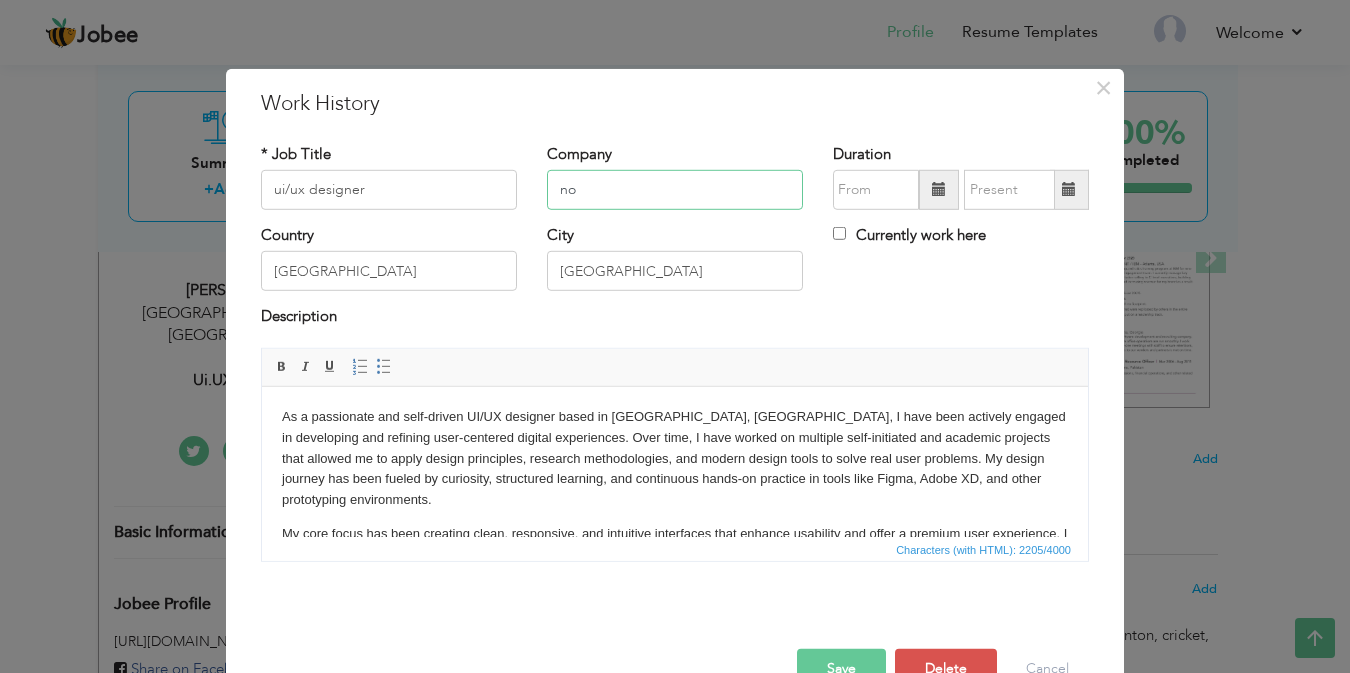 type on "n" 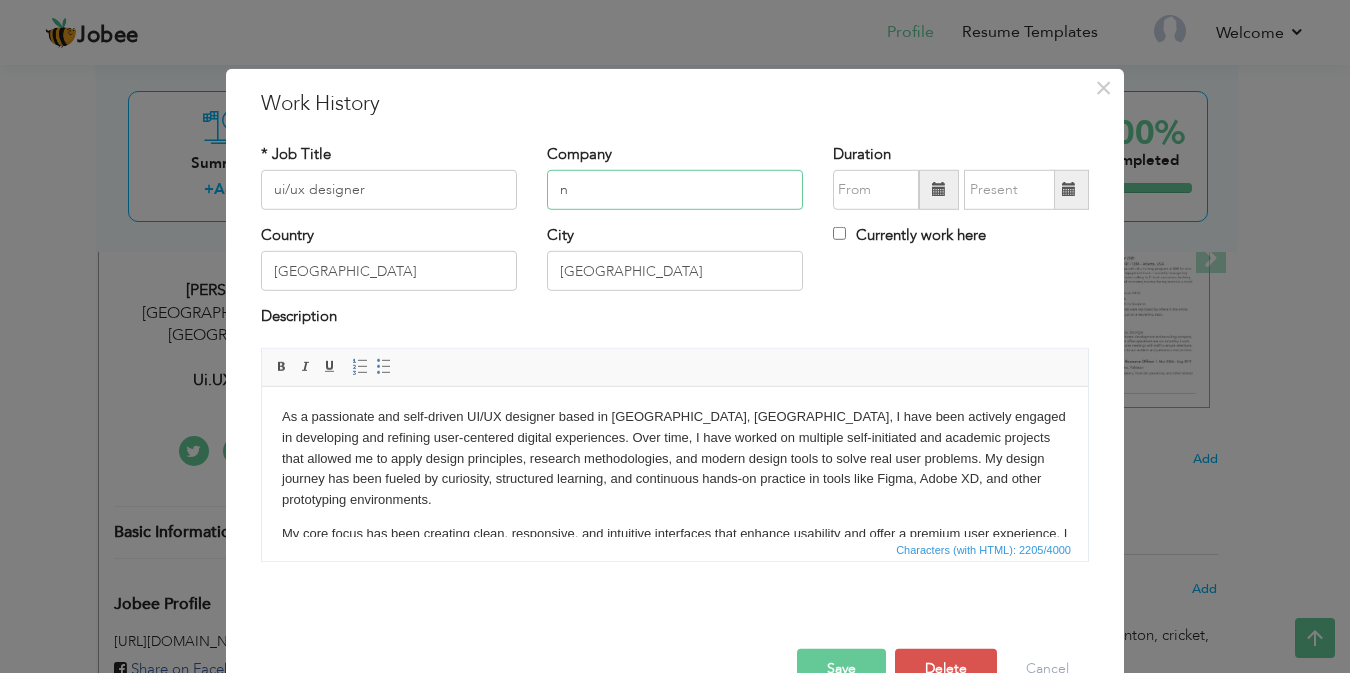 type 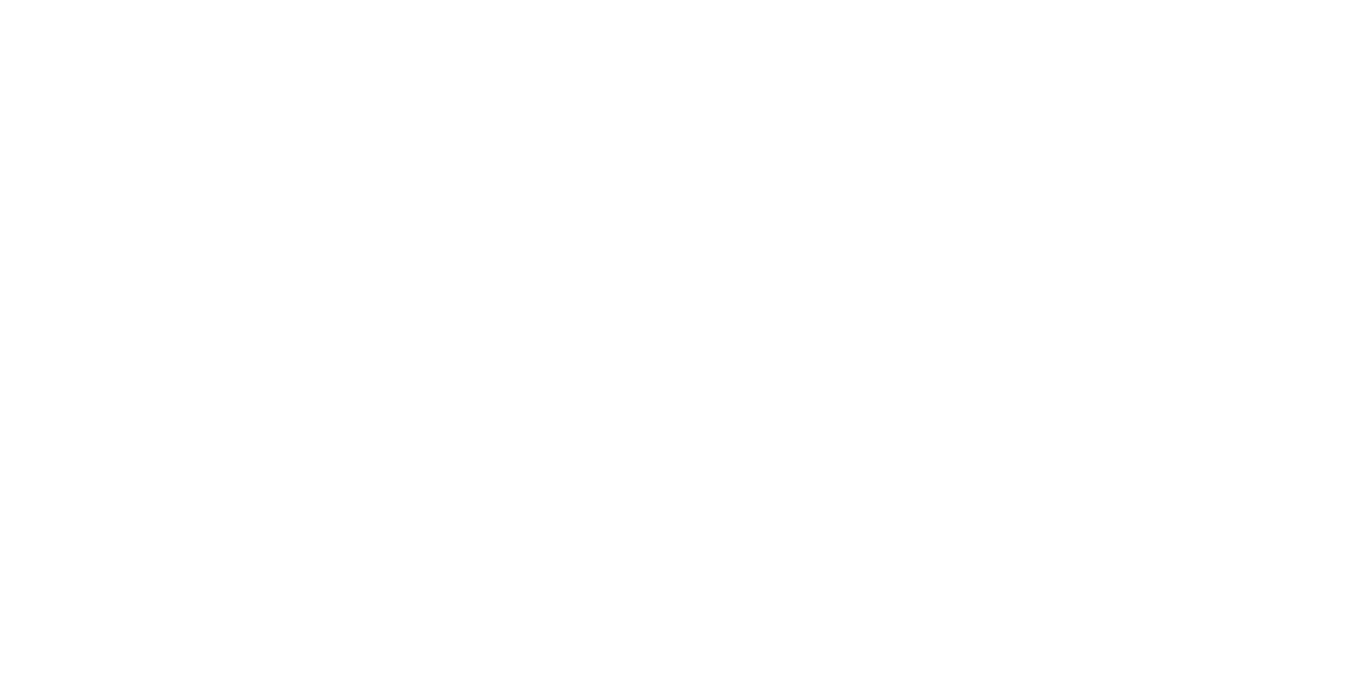 scroll, scrollTop: 0, scrollLeft: 0, axis: both 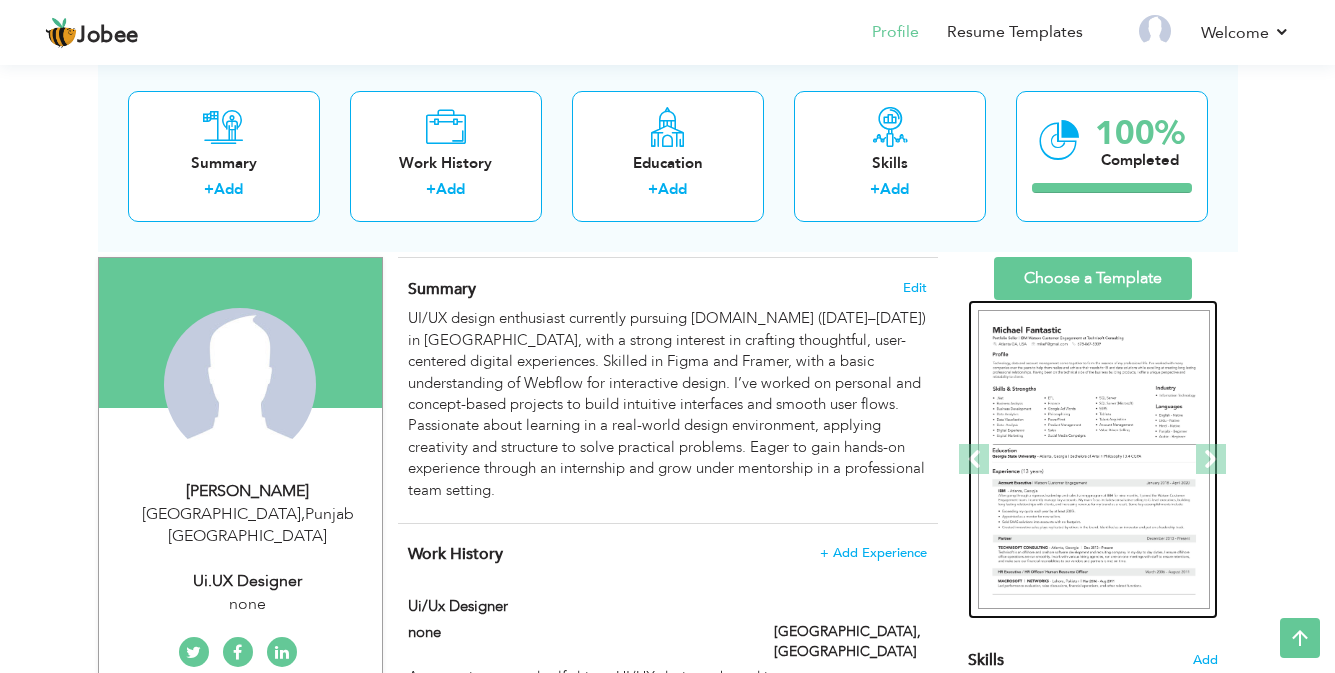 click at bounding box center (1094, 460) 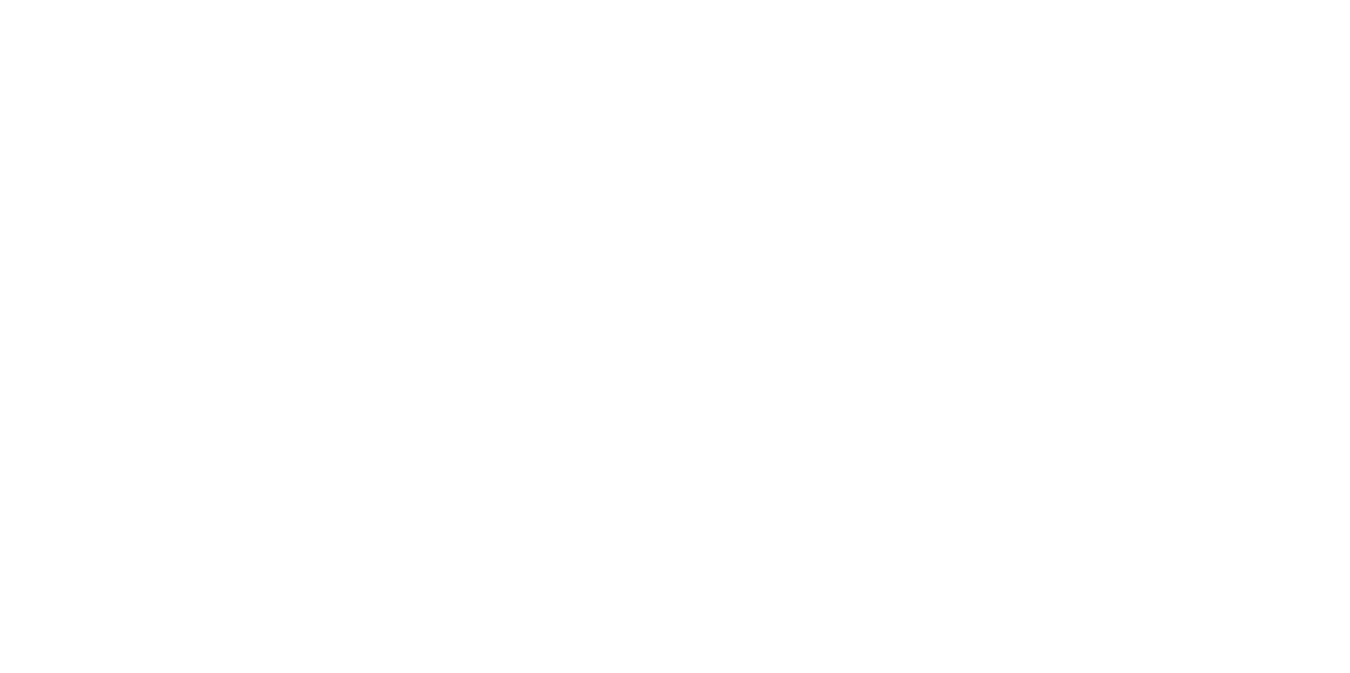 scroll, scrollTop: 0, scrollLeft: 0, axis: both 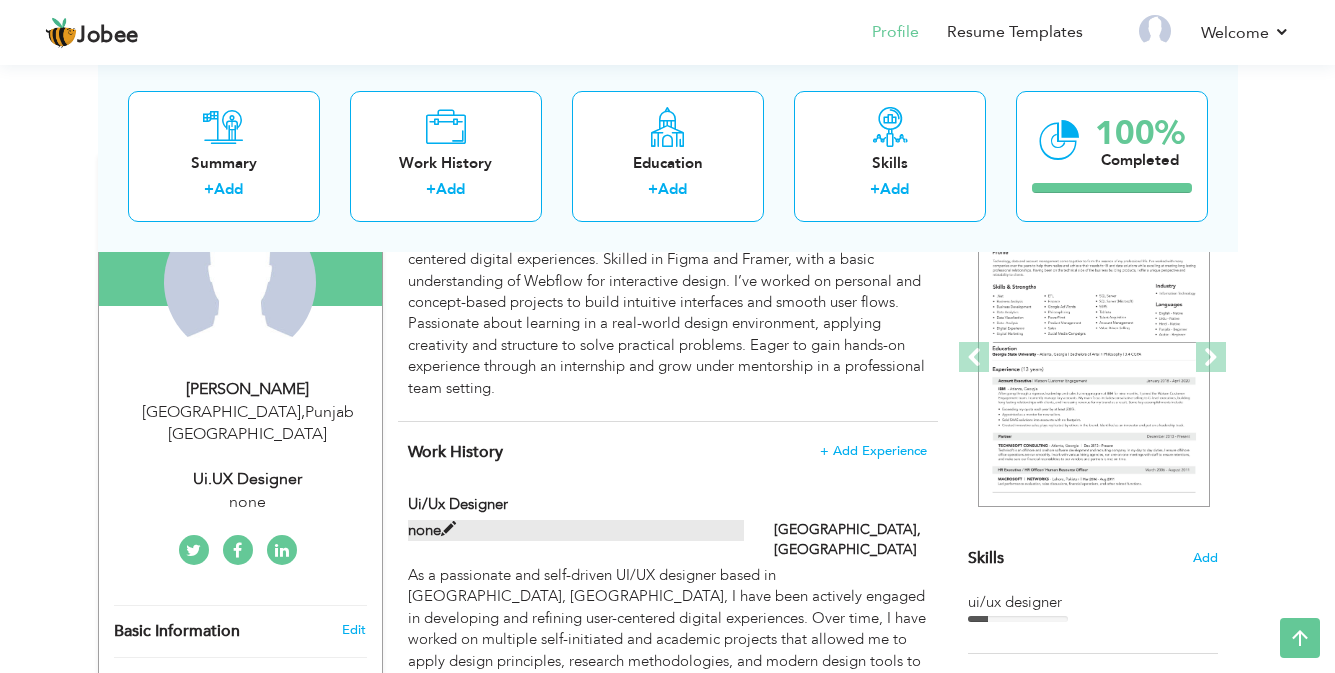 click on "none" at bounding box center (576, 530) 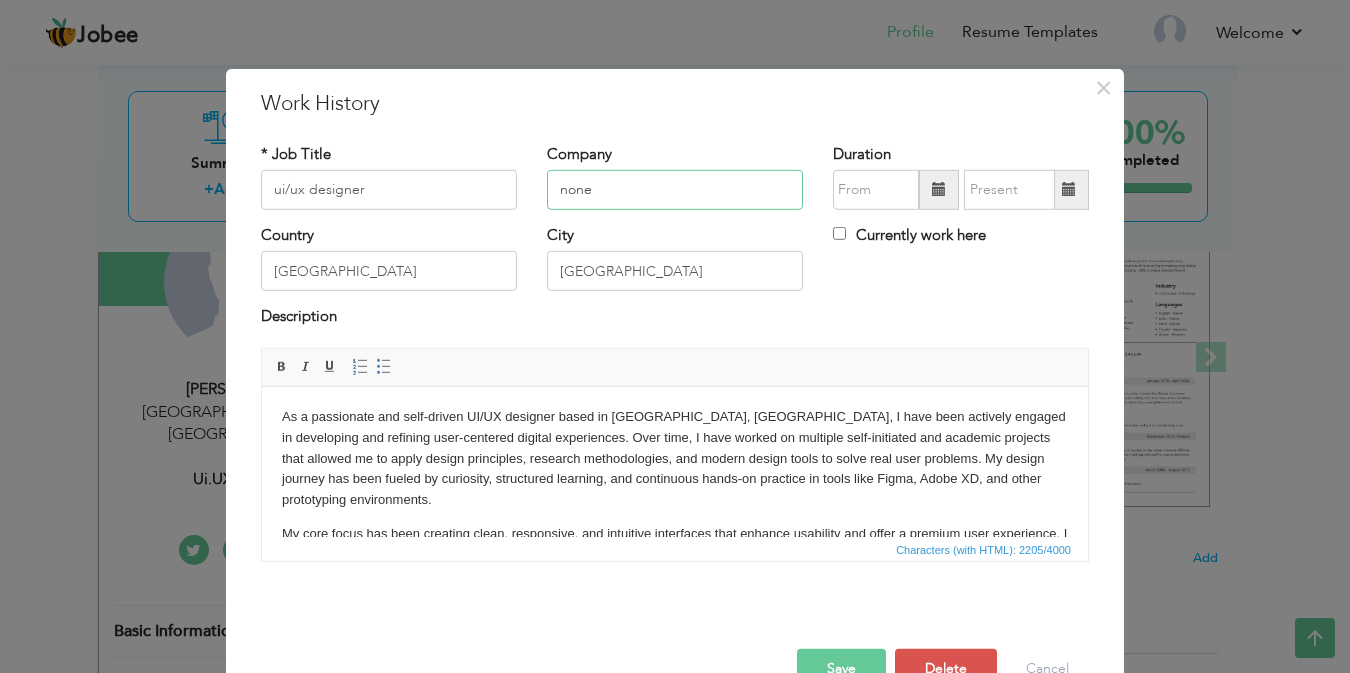 click on "none" at bounding box center [675, 190] 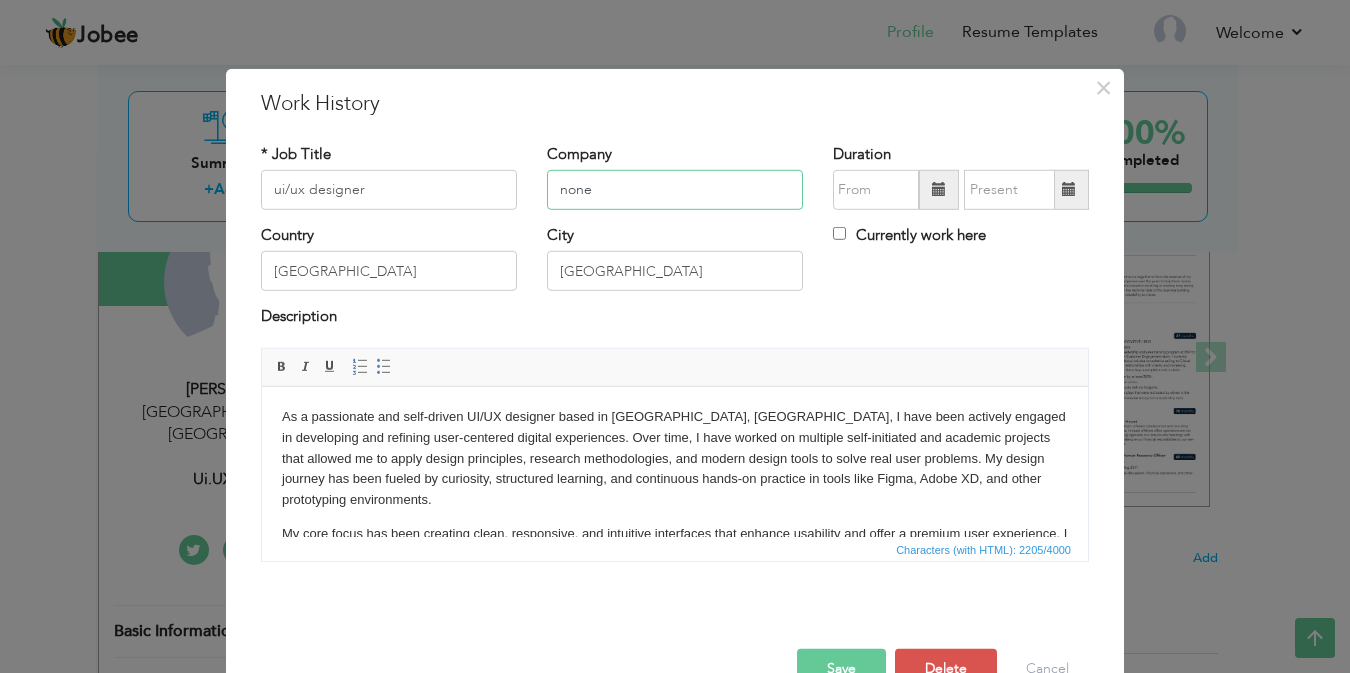 click on "none" at bounding box center (675, 190) 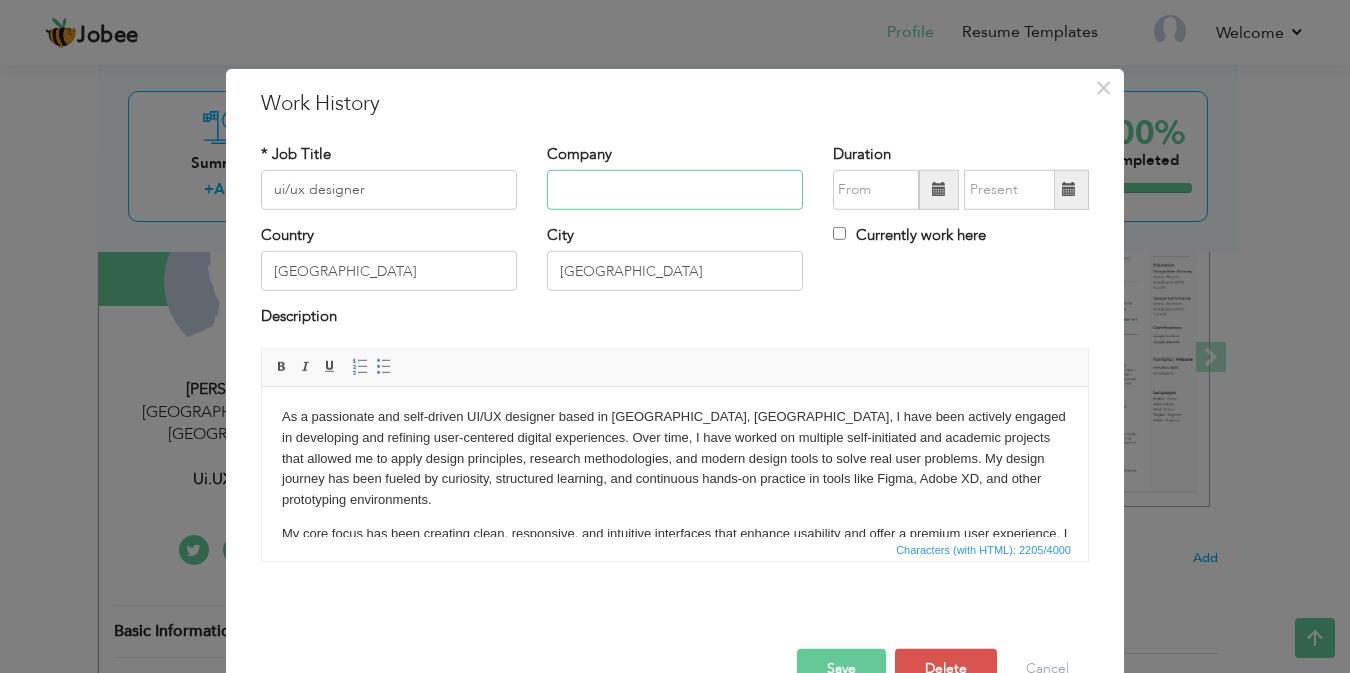 type 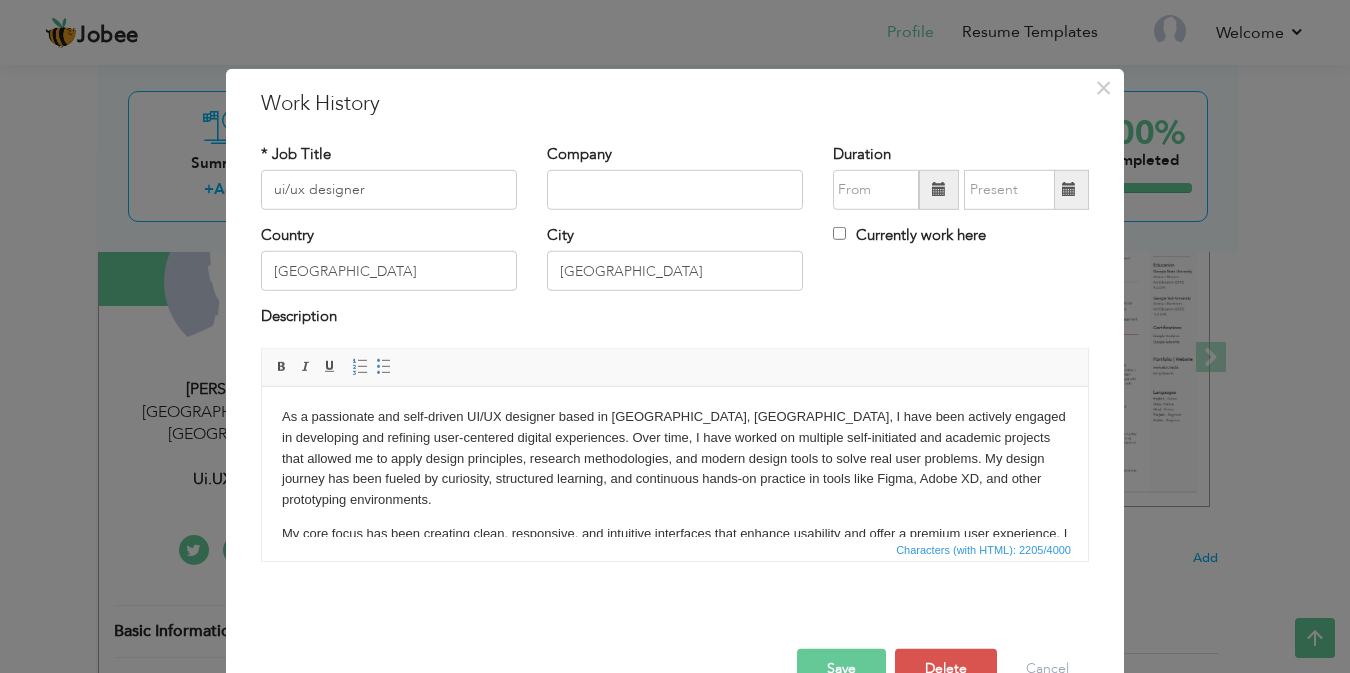 click on "Save" at bounding box center [841, 669] 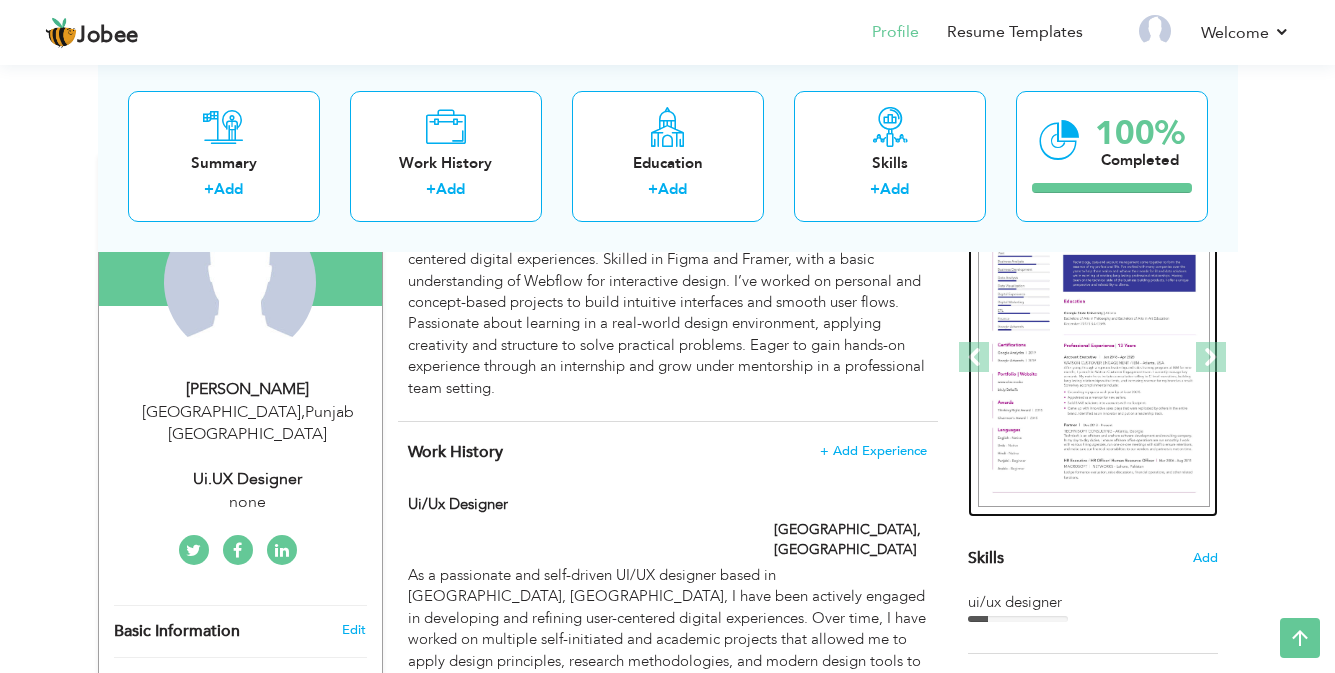 click at bounding box center [1094, 358] 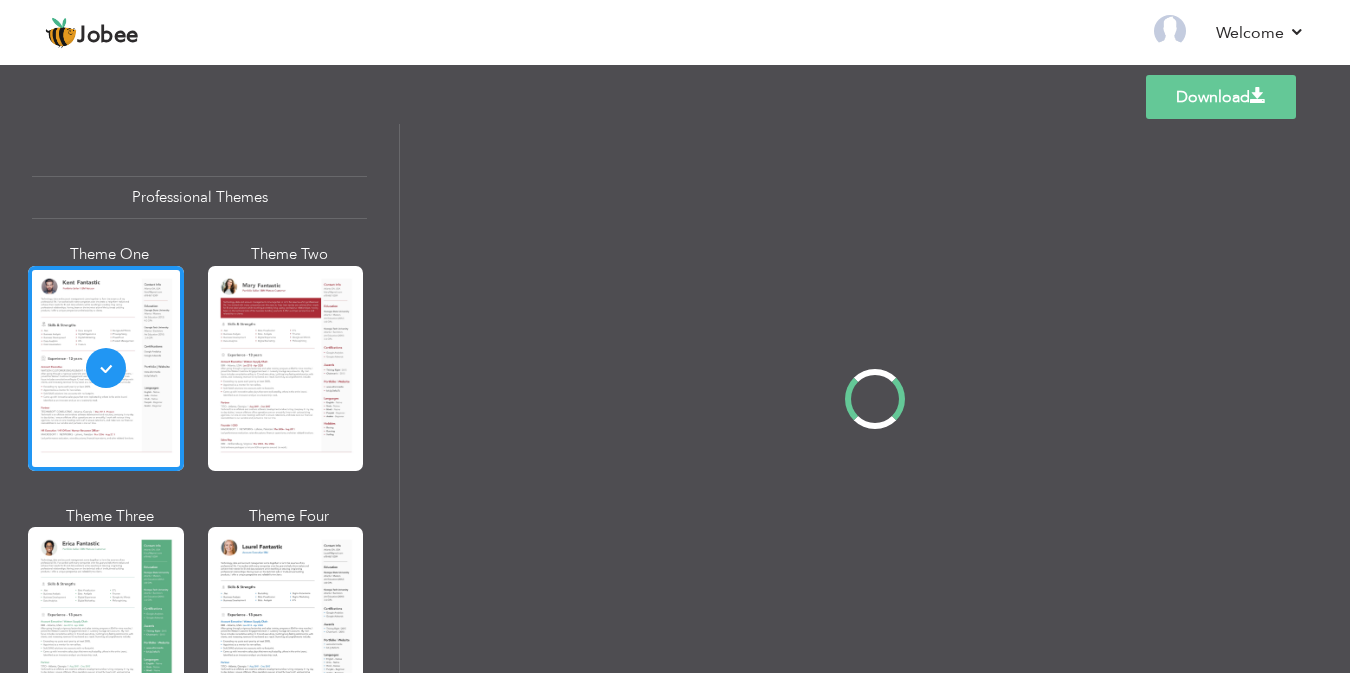 scroll, scrollTop: 0, scrollLeft: 0, axis: both 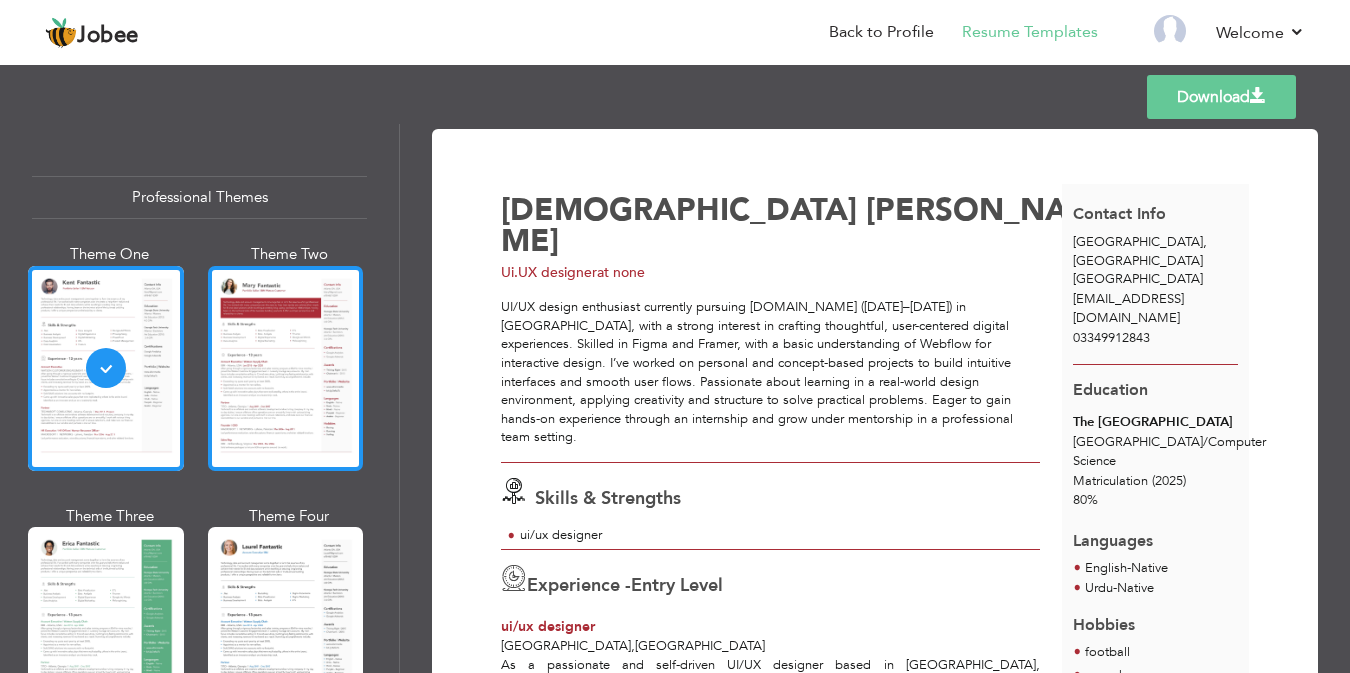 click at bounding box center [286, 368] 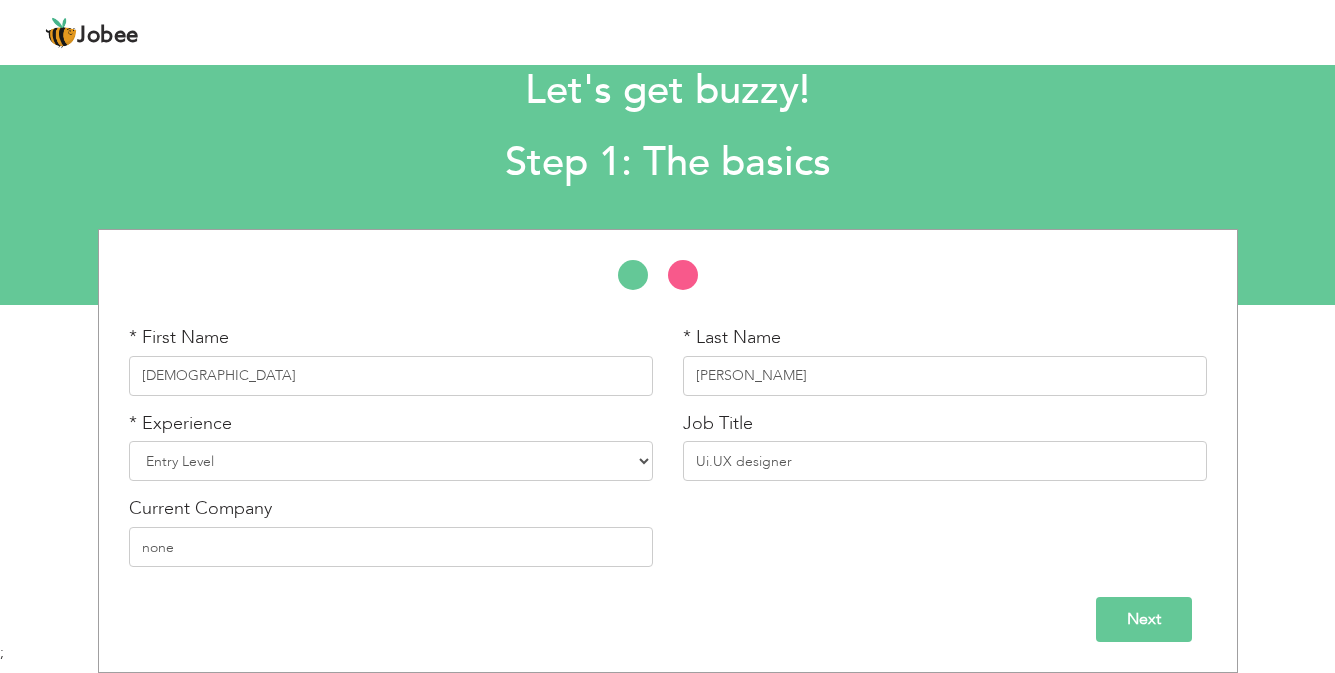 scroll, scrollTop: 53, scrollLeft: 0, axis: vertical 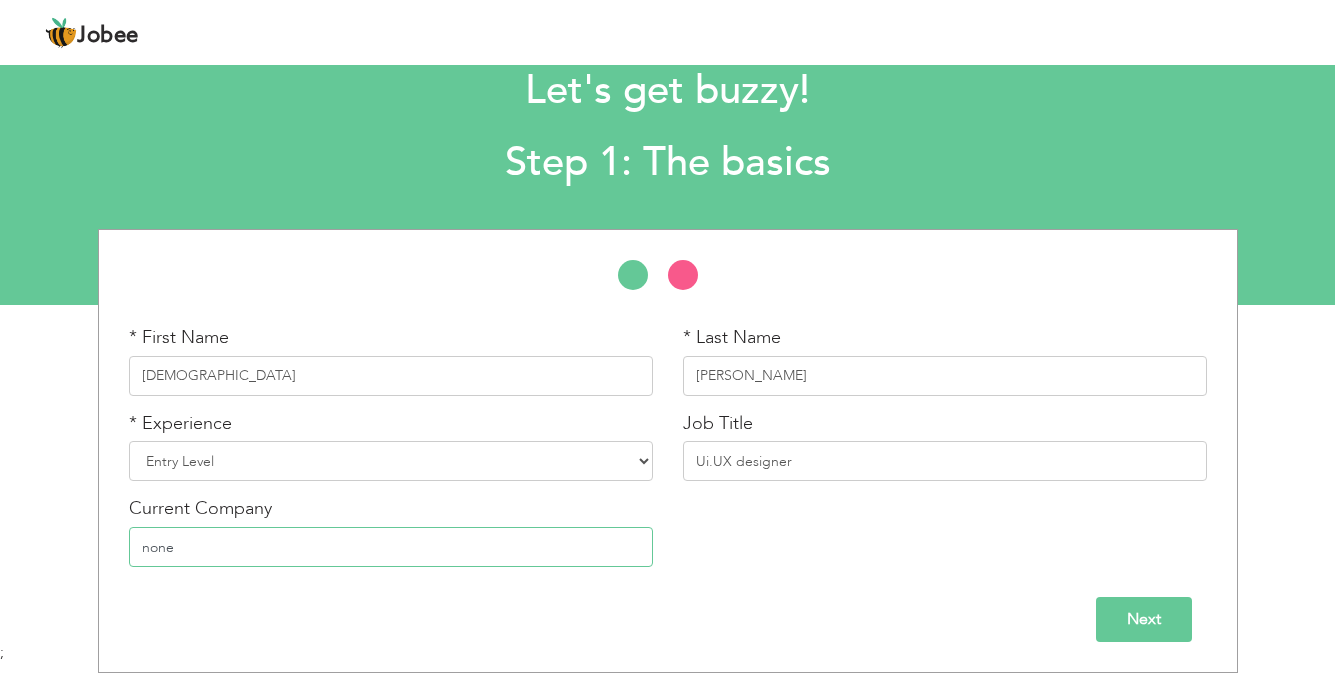 click on "none" at bounding box center [391, 547] 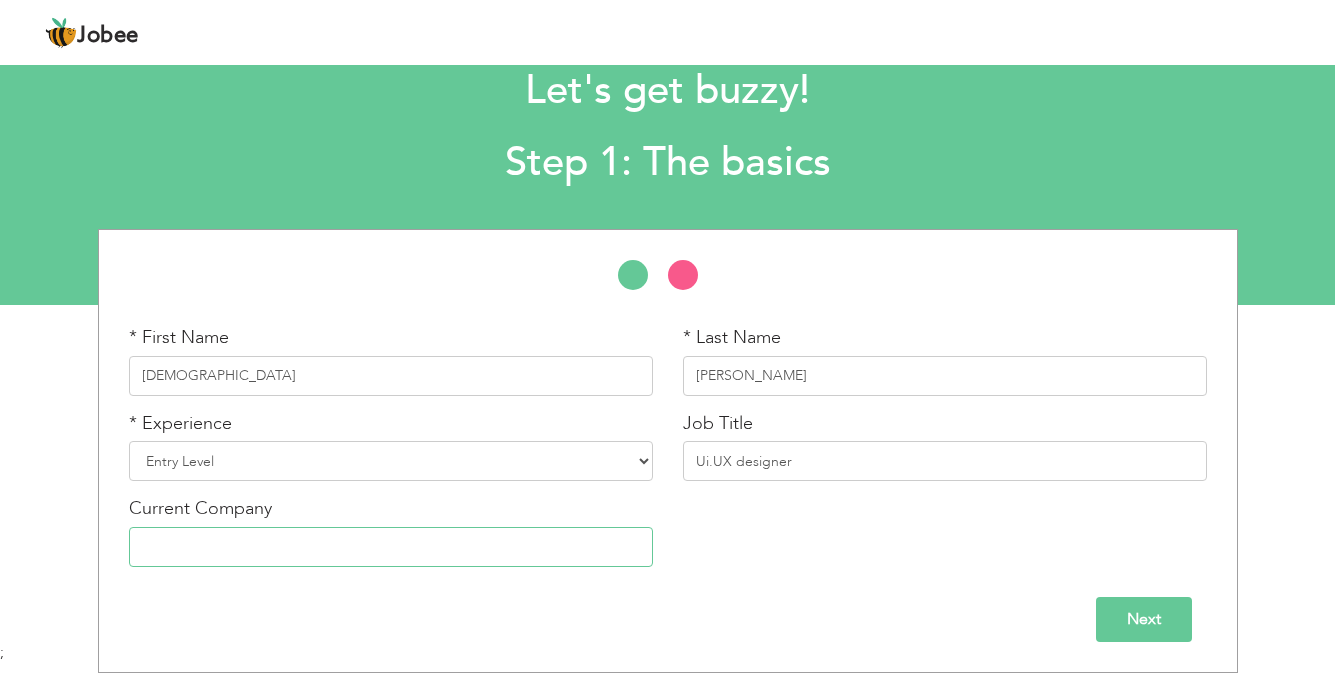 type 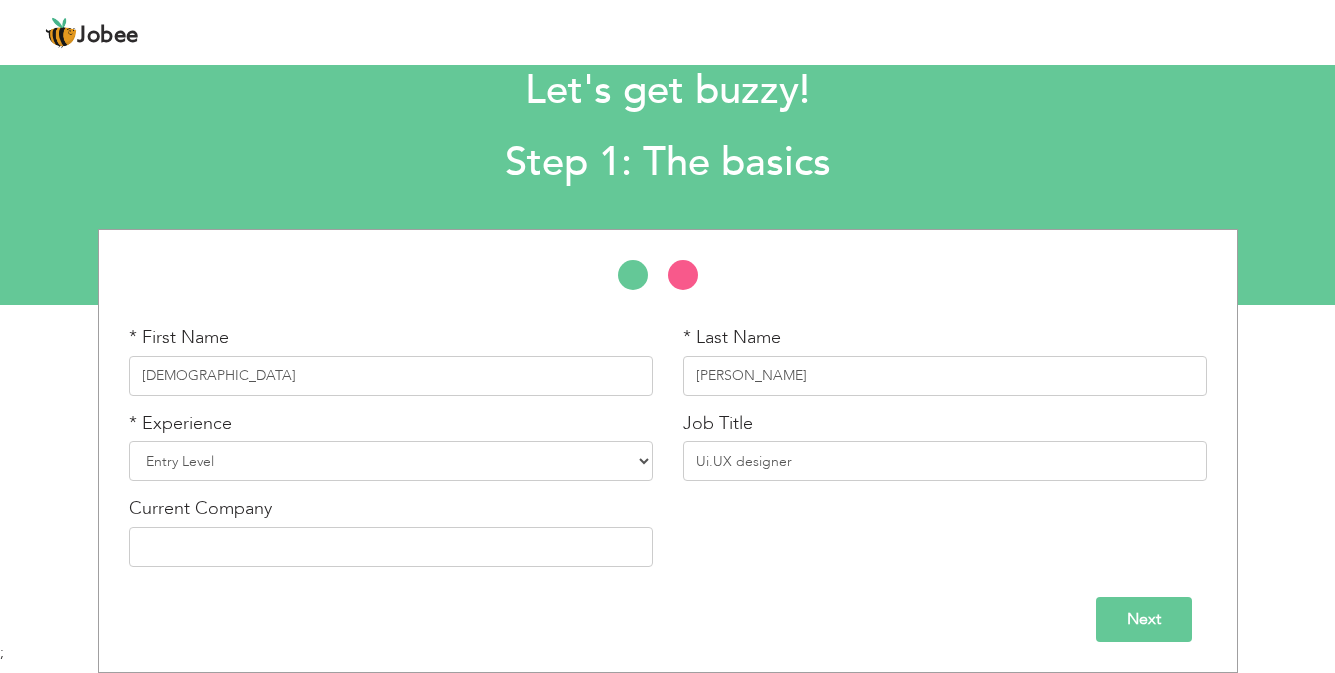 click on "Next" at bounding box center (1144, 619) 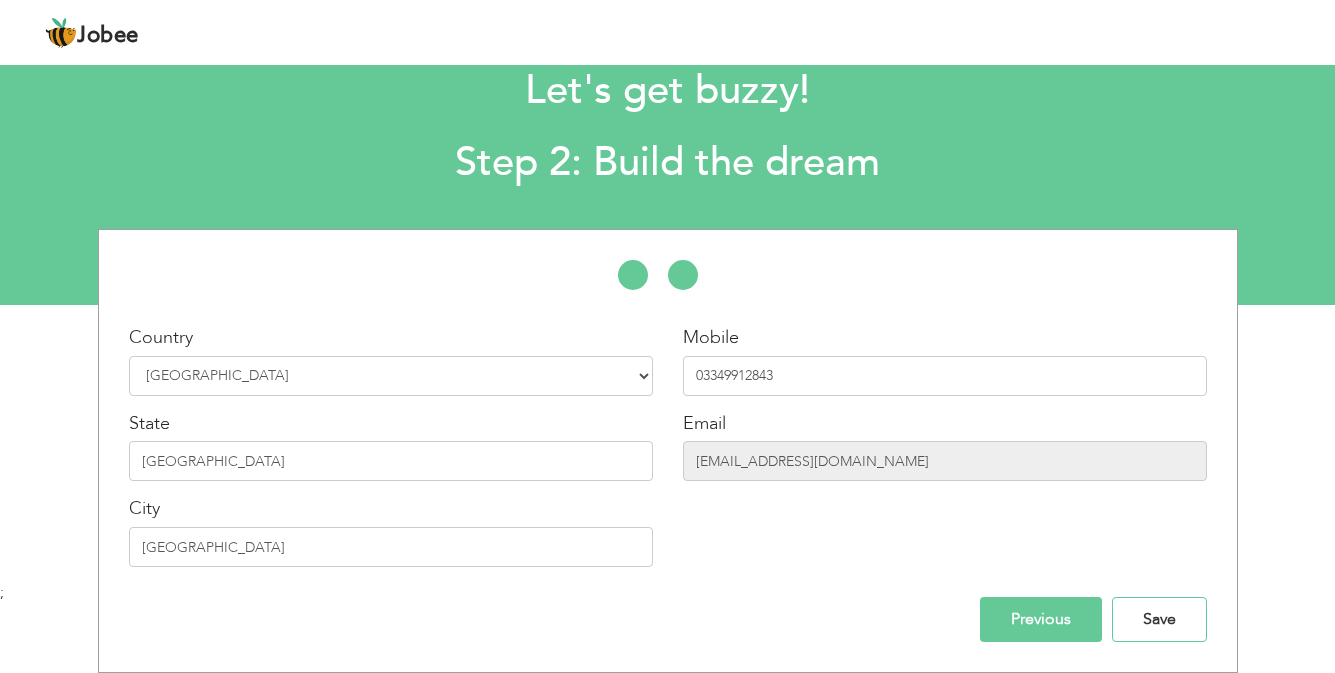 click on "Save" at bounding box center (1159, 619) 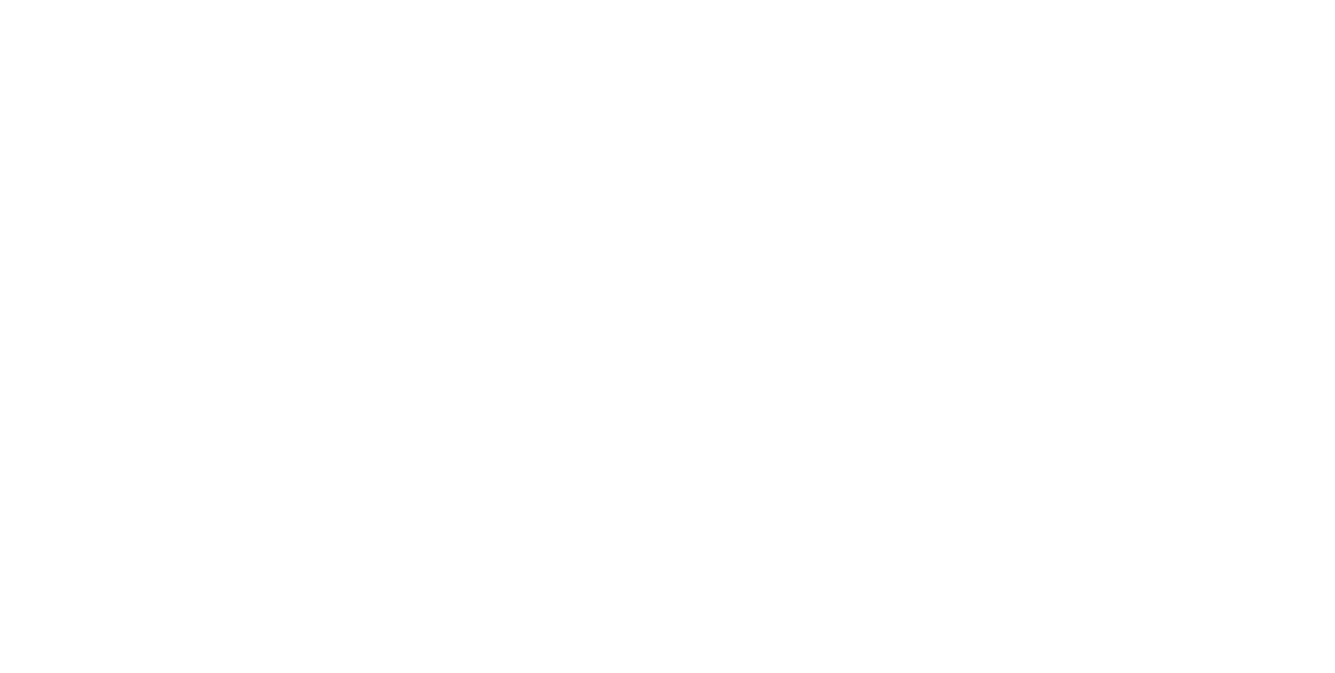 scroll, scrollTop: 0, scrollLeft: 0, axis: both 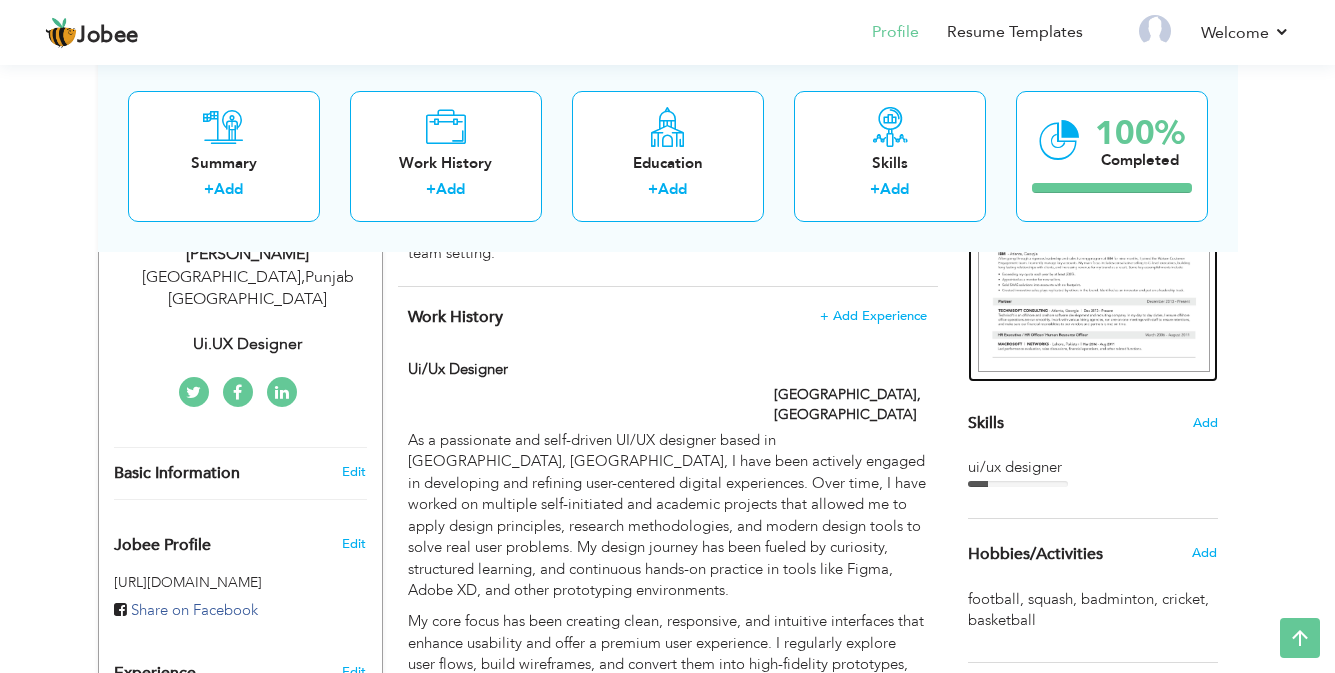 click at bounding box center [1094, 223] 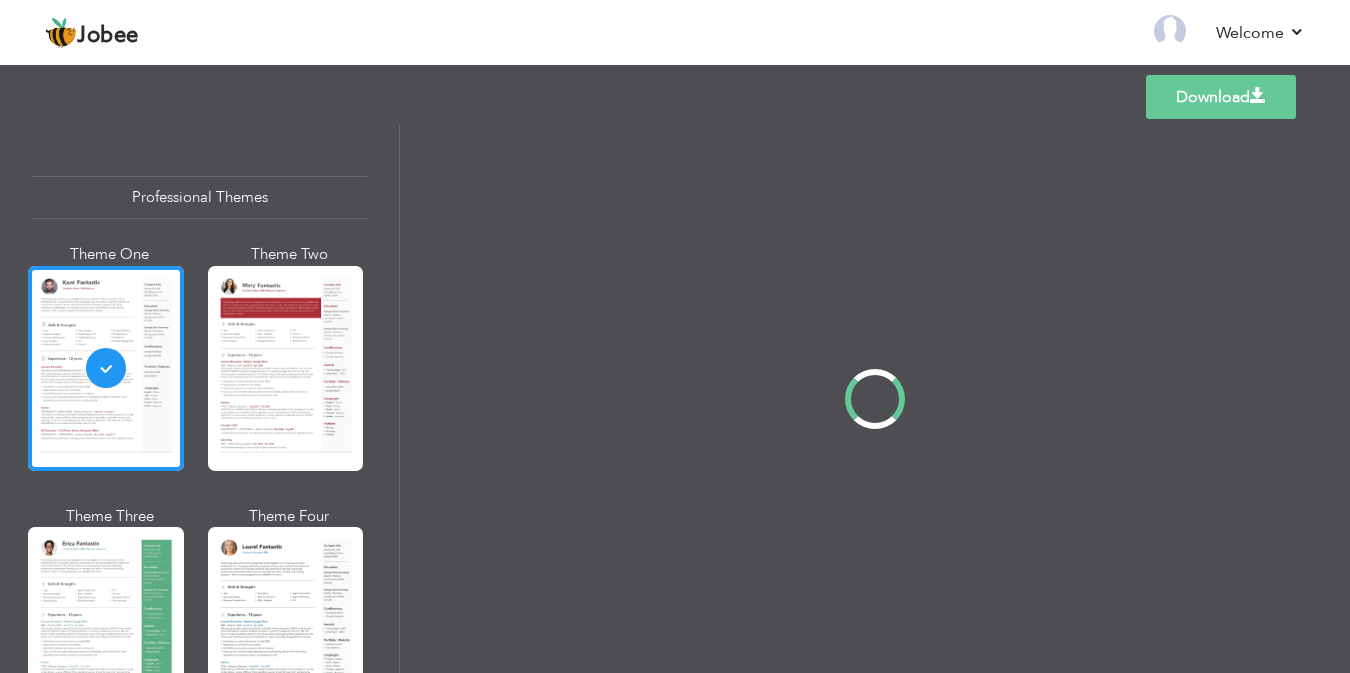 scroll, scrollTop: 0, scrollLeft: 0, axis: both 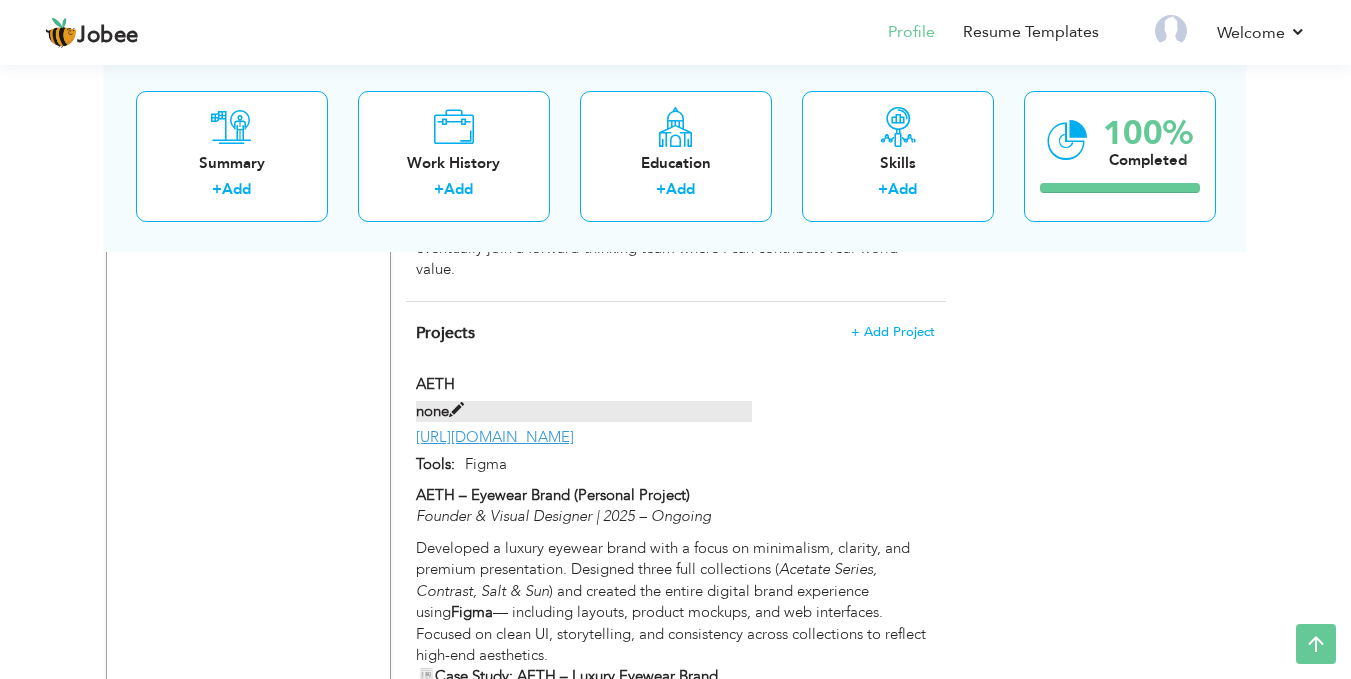 click on "none" at bounding box center [584, 411] 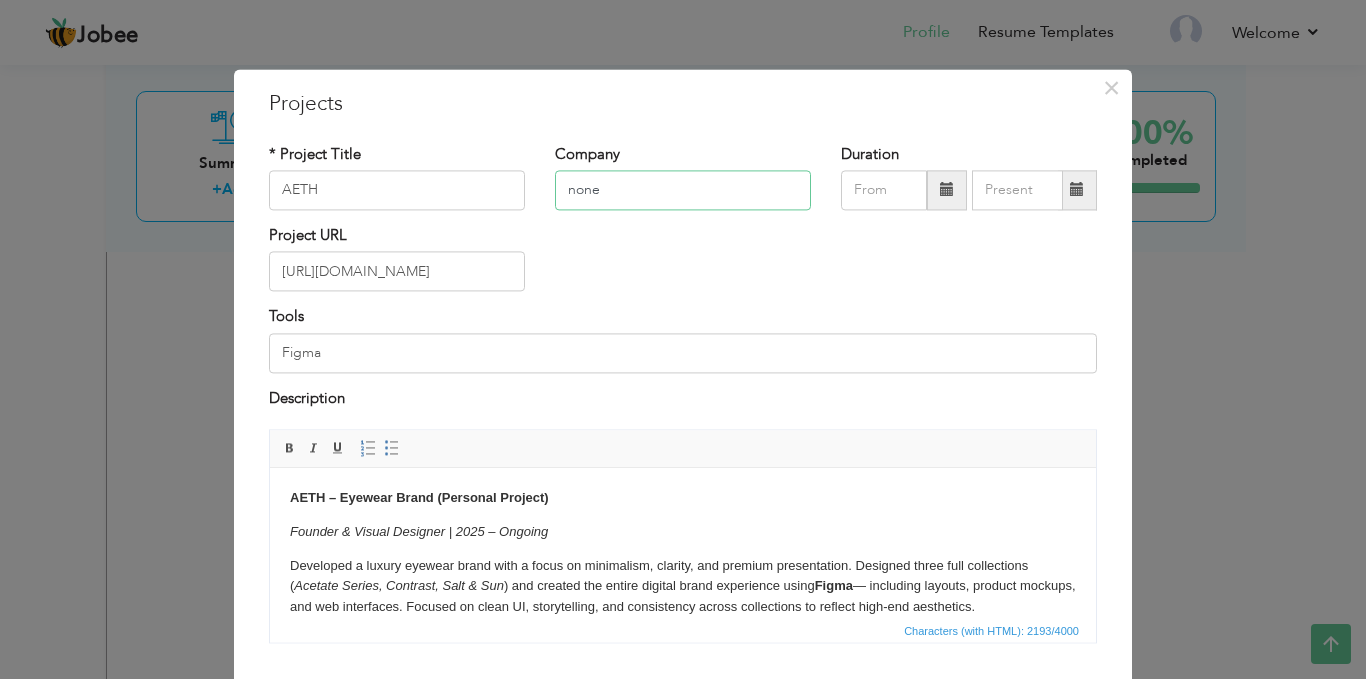click on "none" at bounding box center [683, 190] 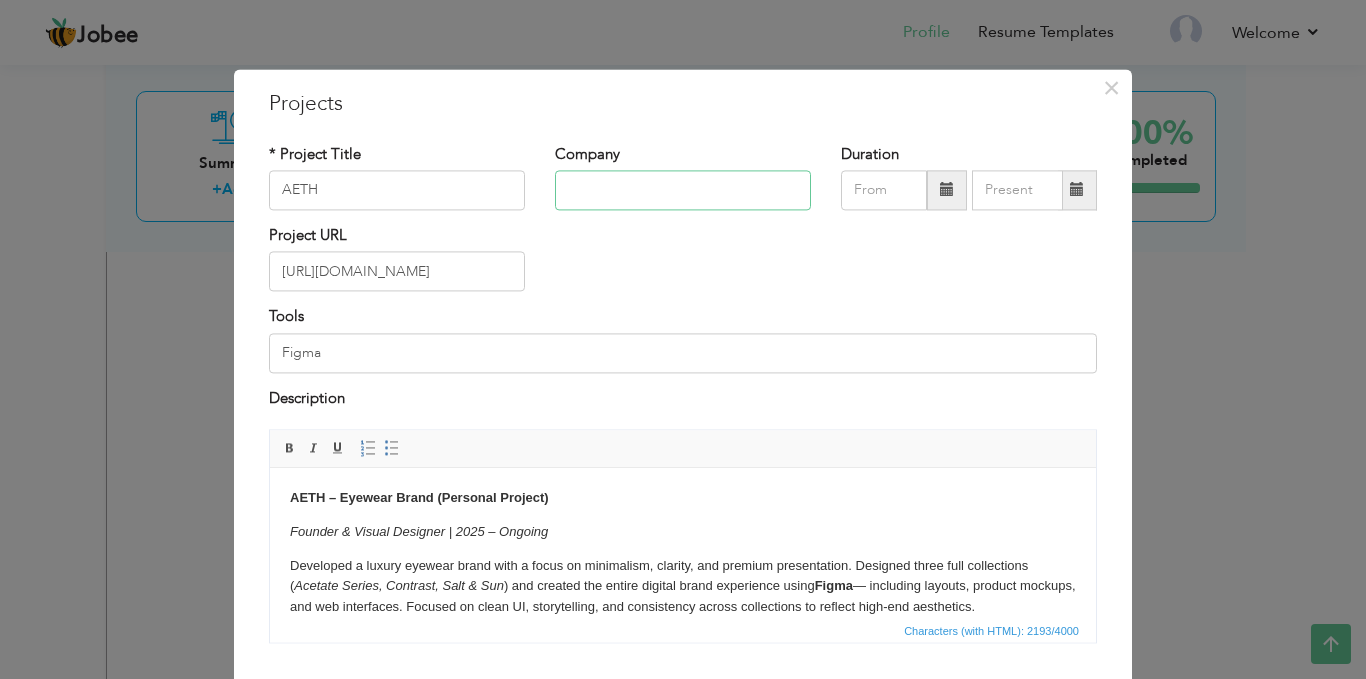 type 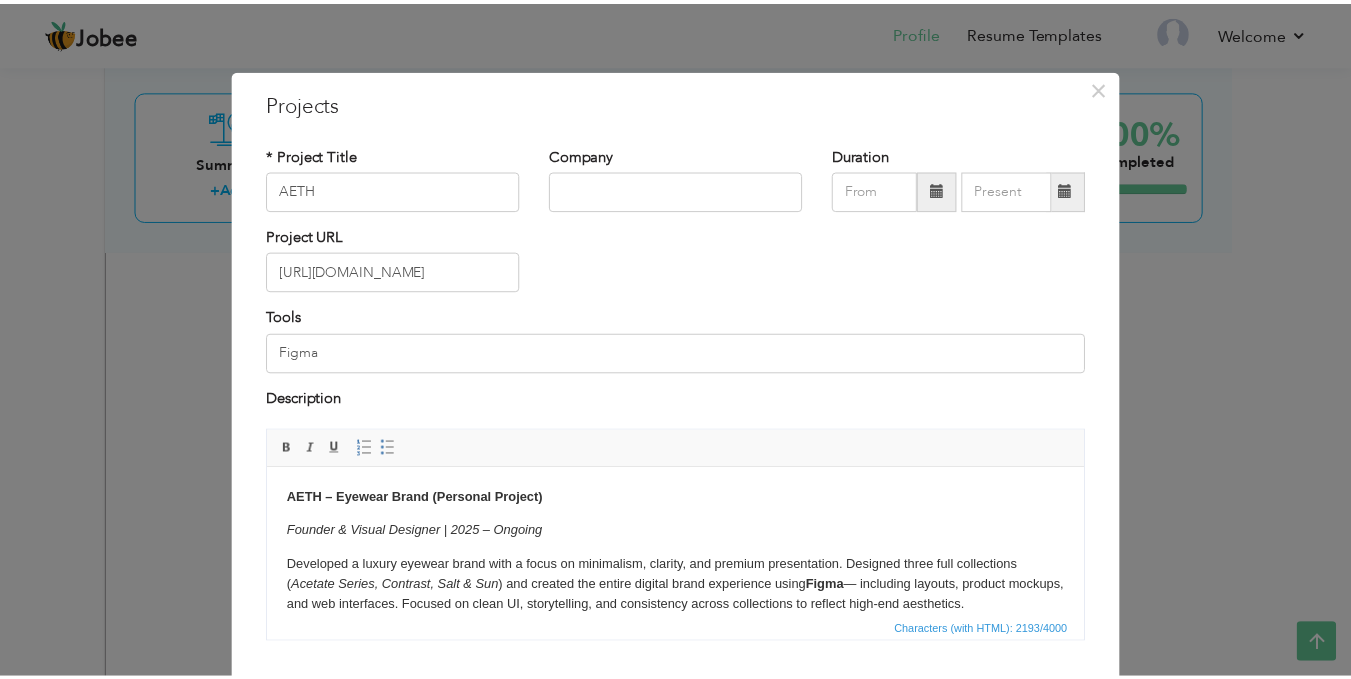 scroll, scrollTop: 127, scrollLeft: 0, axis: vertical 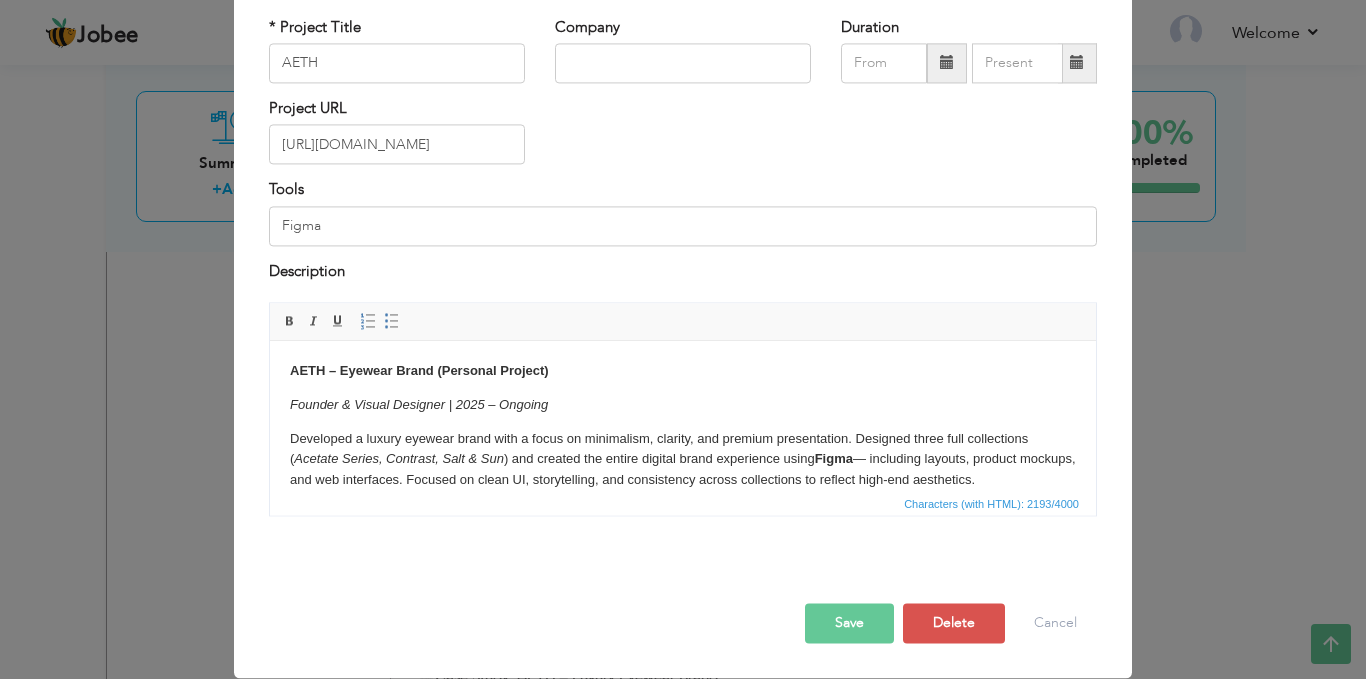 click on "Save" at bounding box center (849, 624) 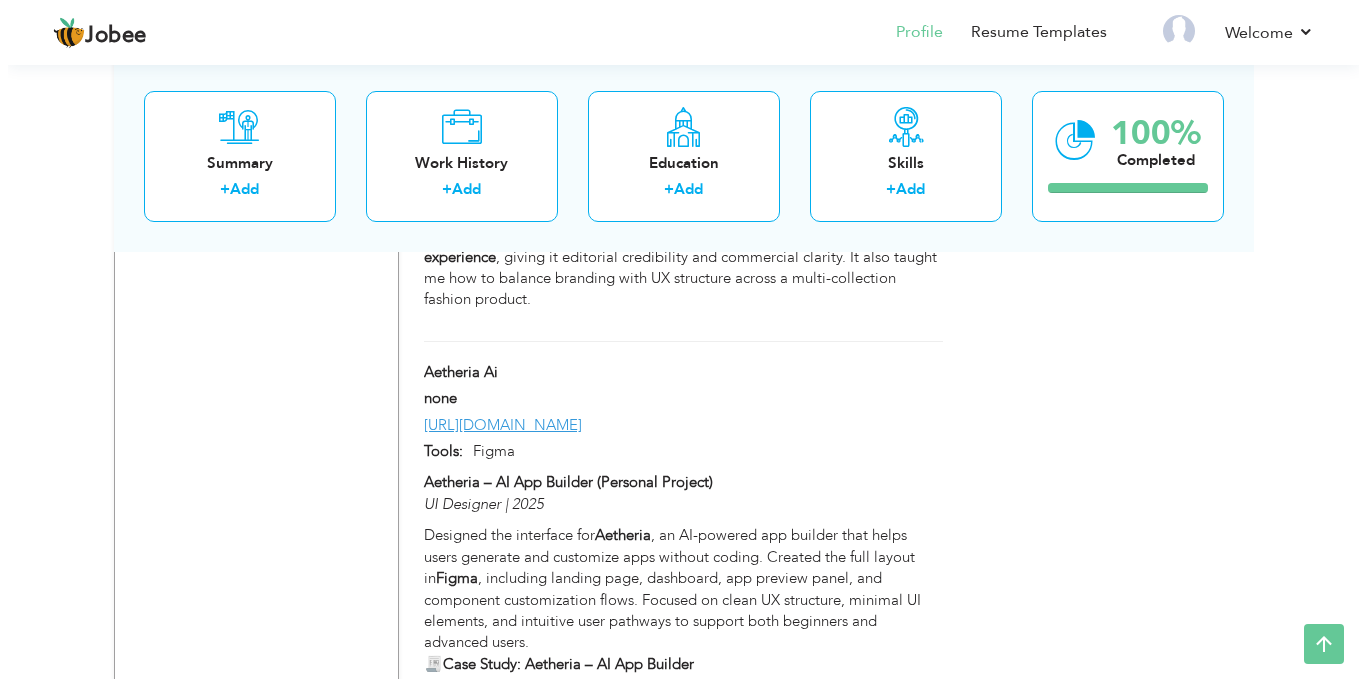 scroll, scrollTop: 2315, scrollLeft: 0, axis: vertical 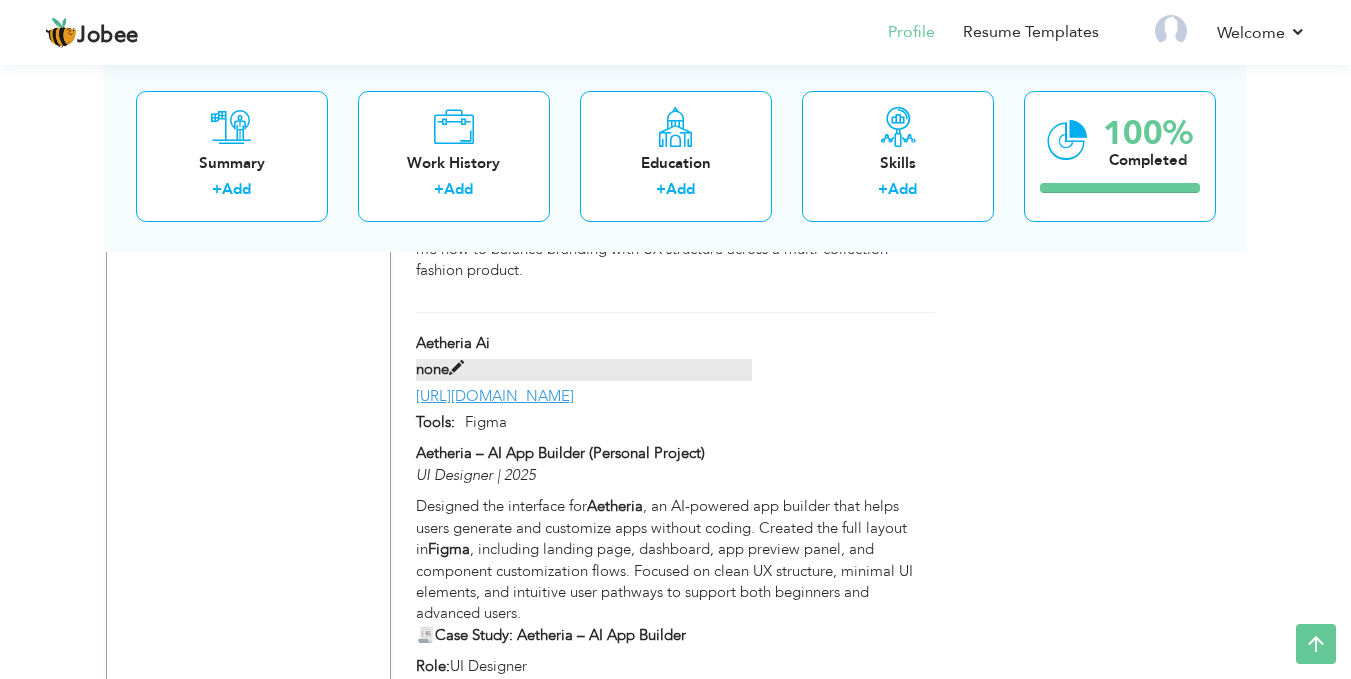 click on "none" at bounding box center (584, 369) 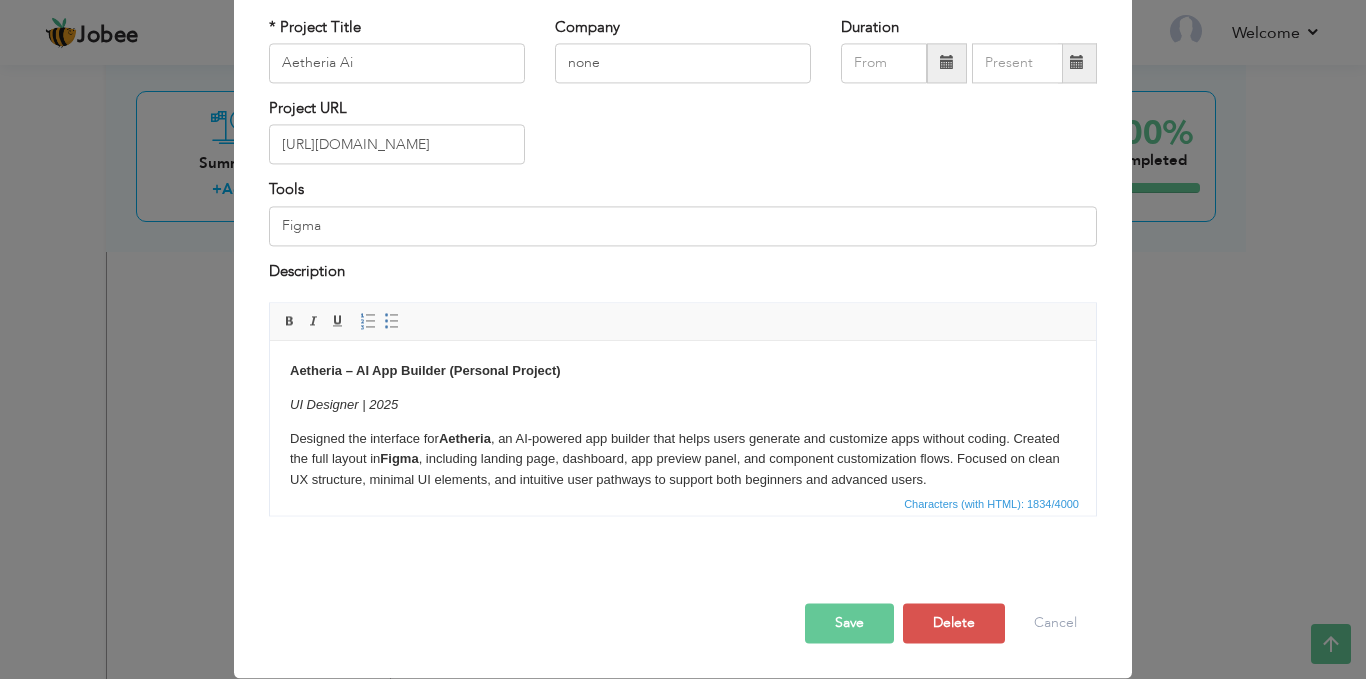 scroll, scrollTop: 0, scrollLeft: 0, axis: both 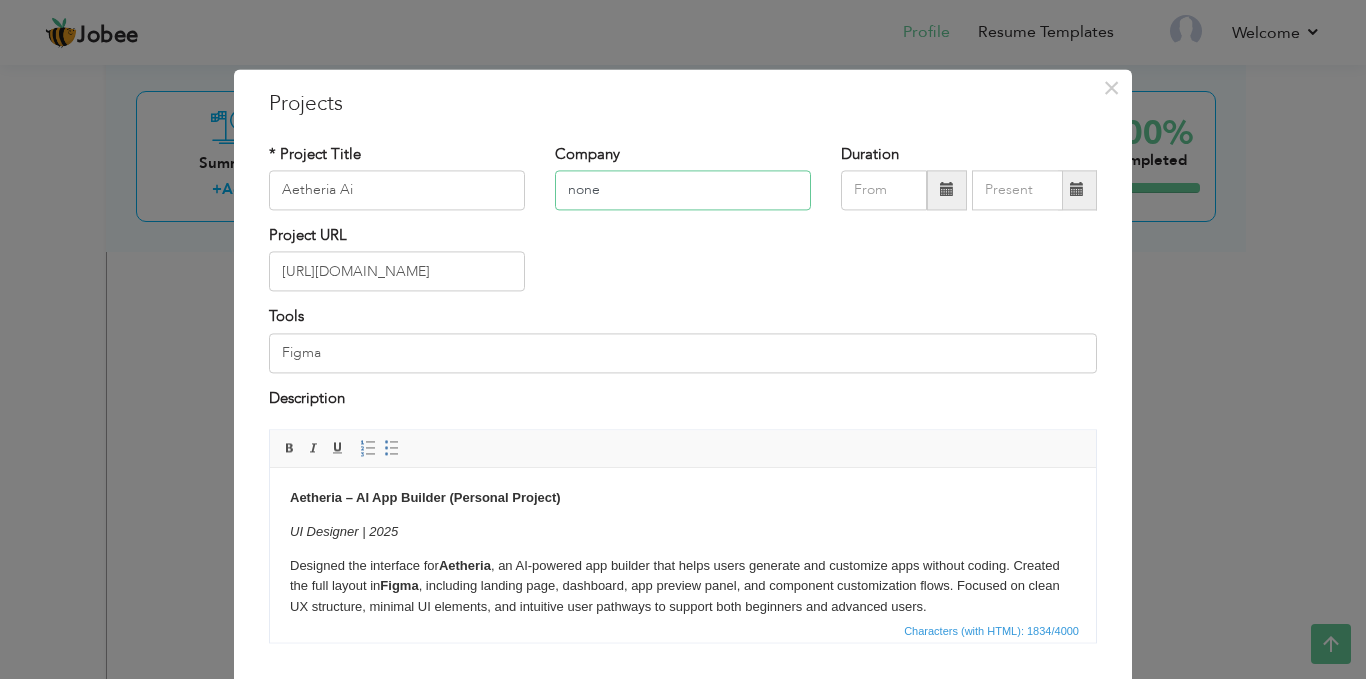click on "none" at bounding box center [683, 190] 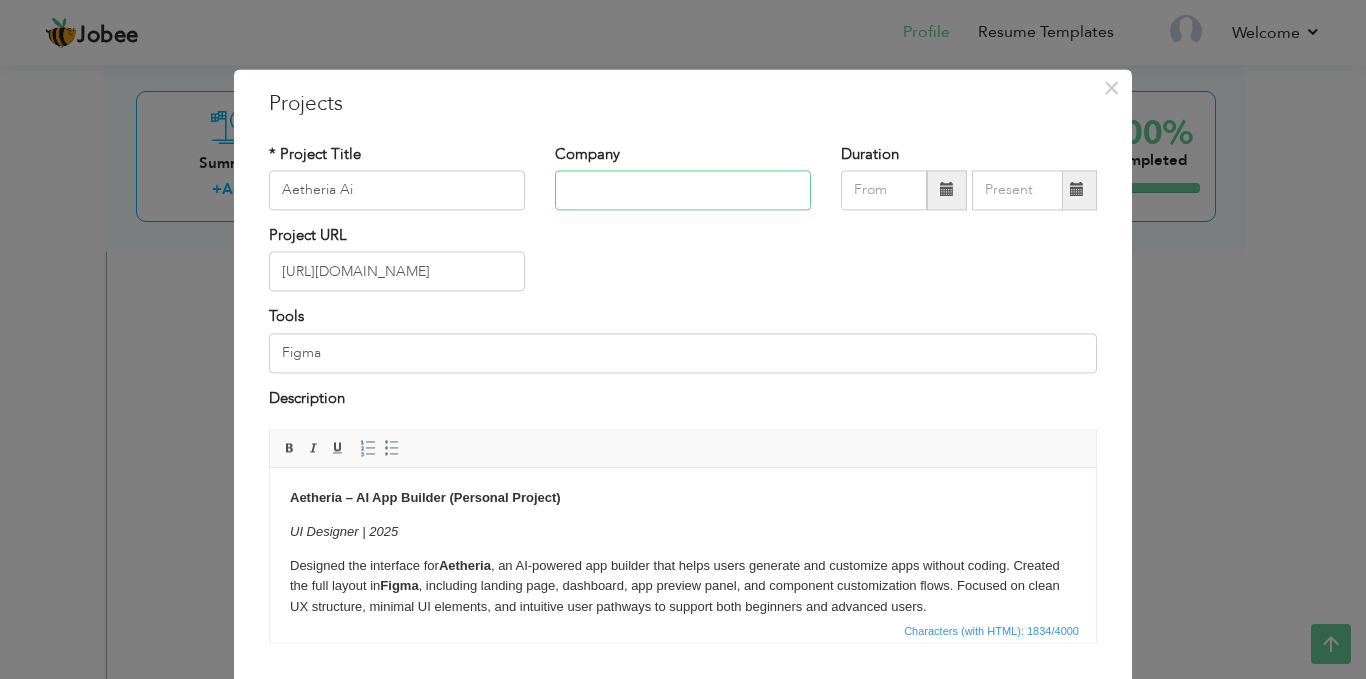 type 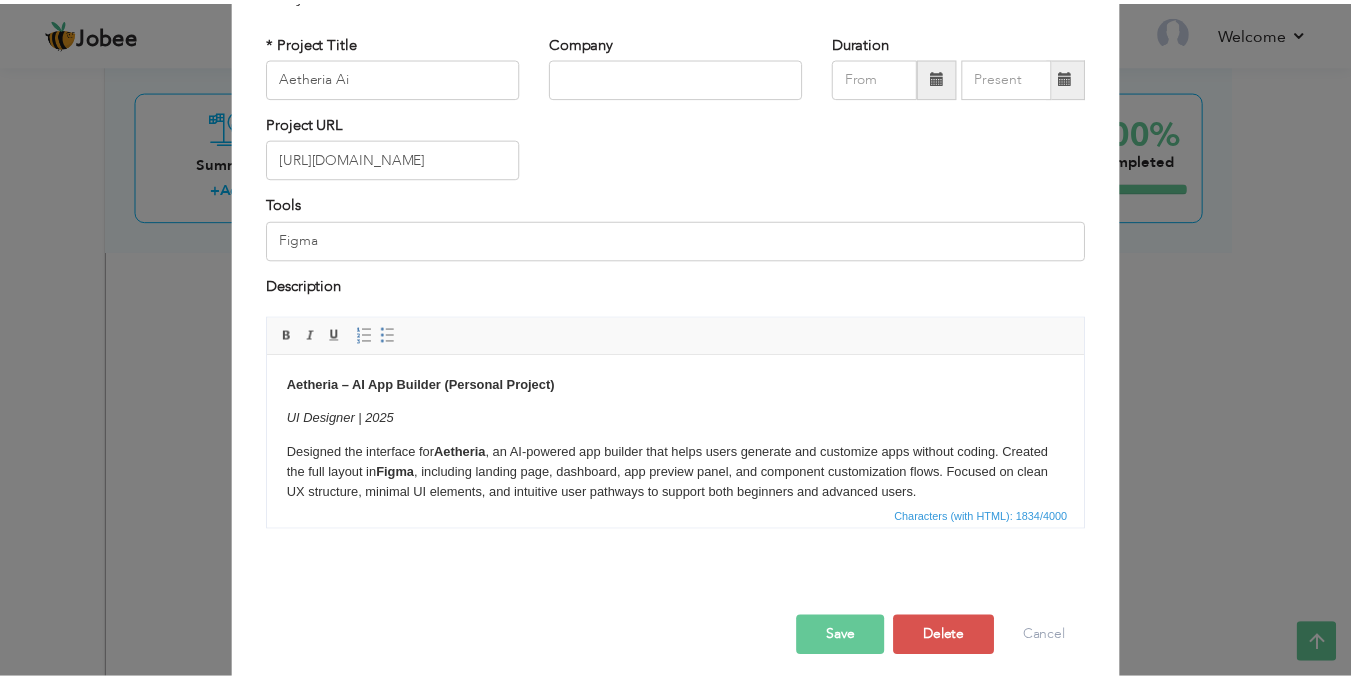 scroll, scrollTop: 127, scrollLeft: 0, axis: vertical 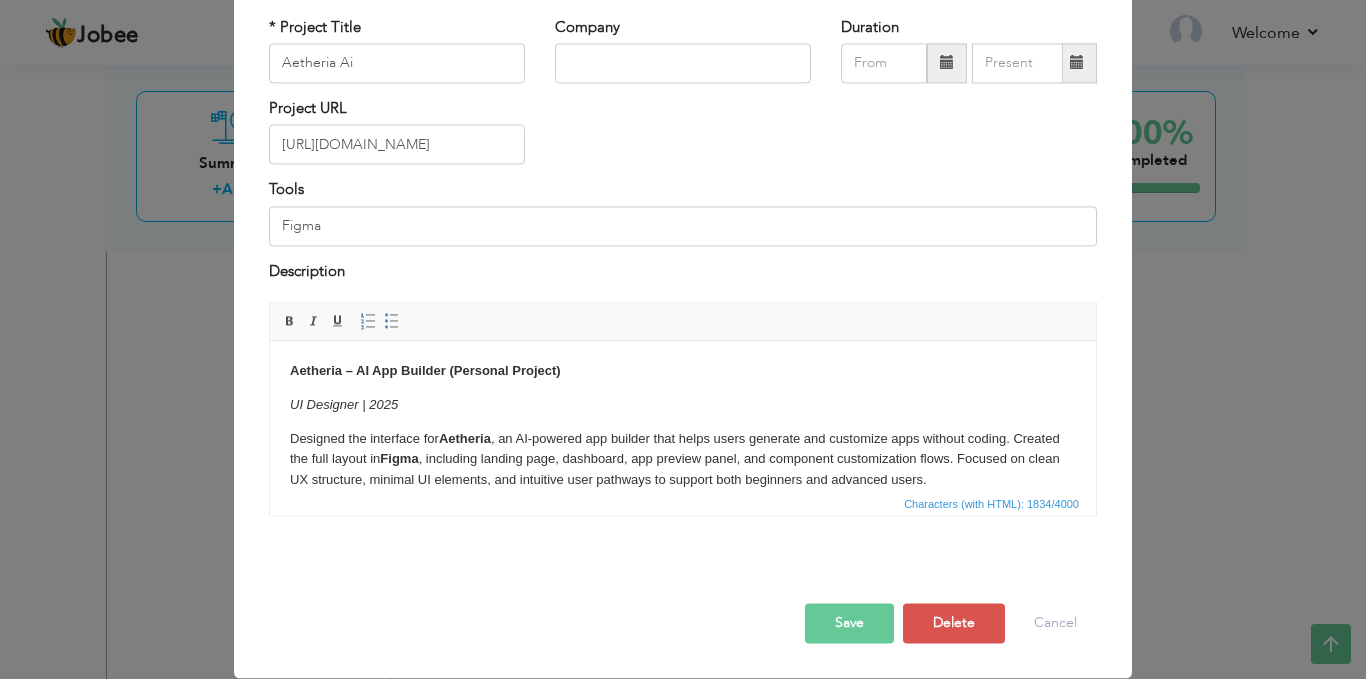 click on "Save" at bounding box center (849, 624) 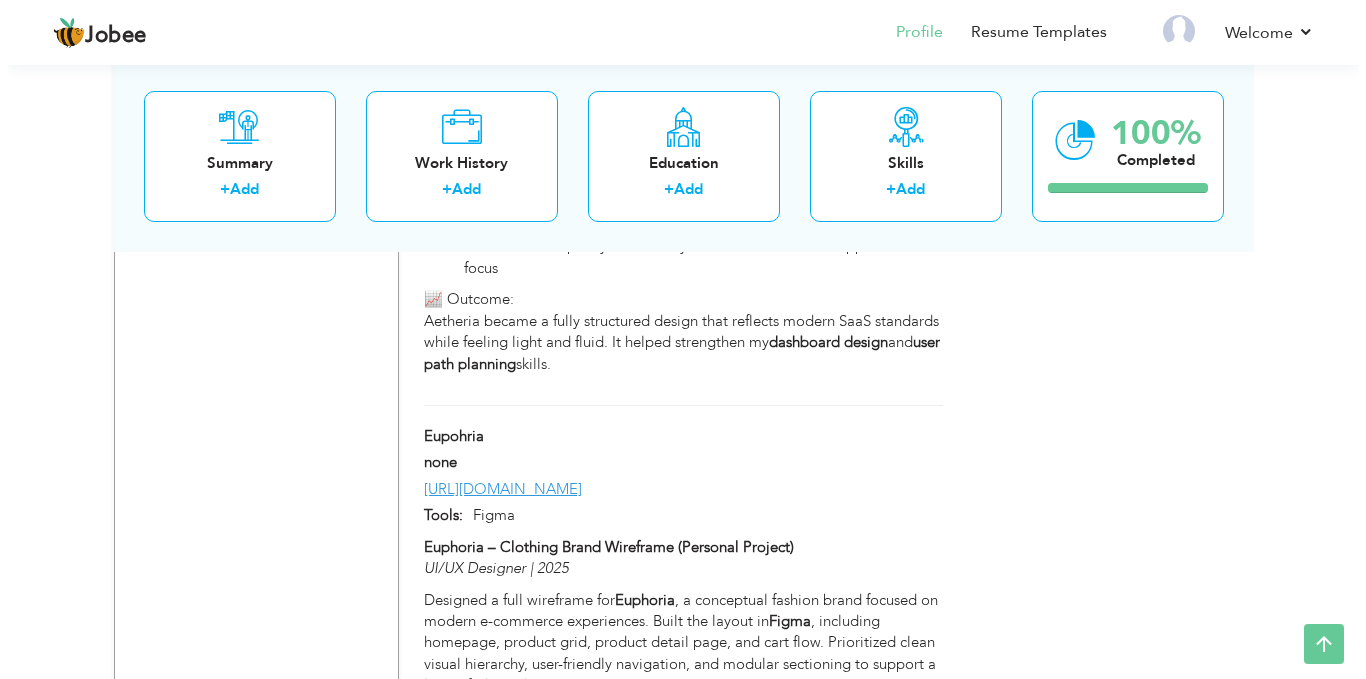 scroll, scrollTop: 3186, scrollLeft: 0, axis: vertical 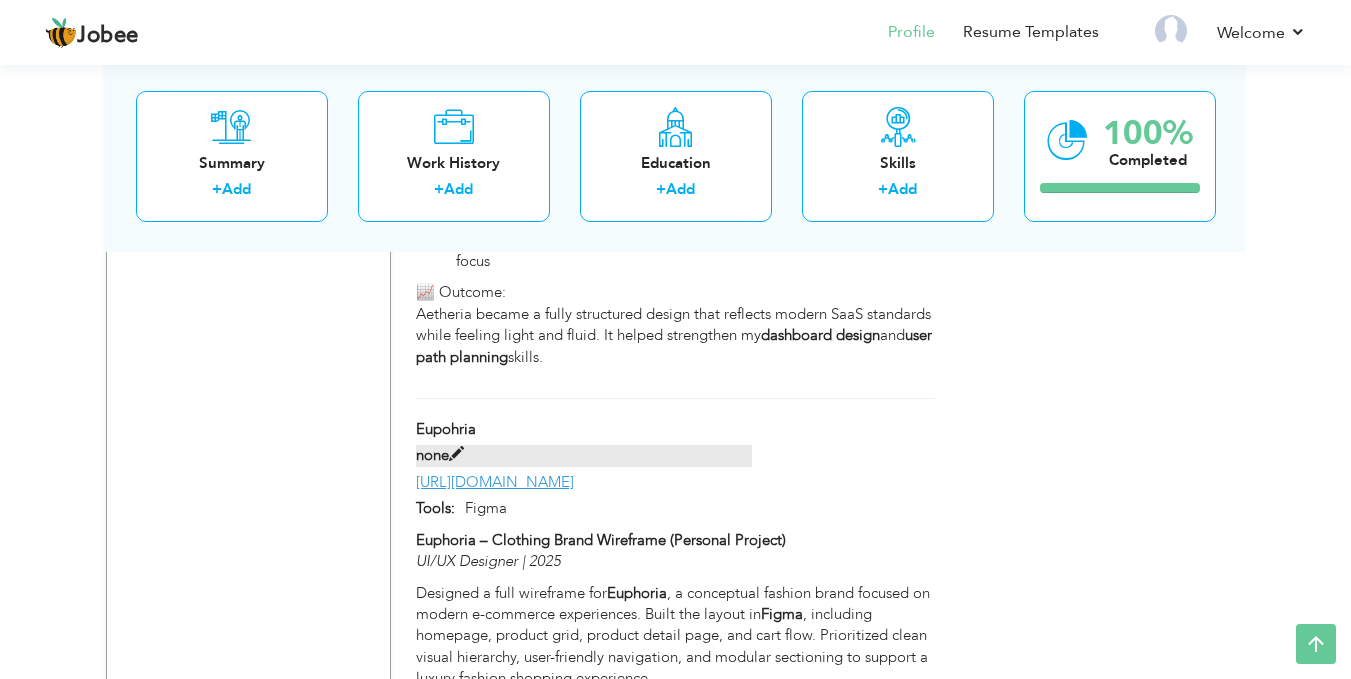 click at bounding box center [456, 454] 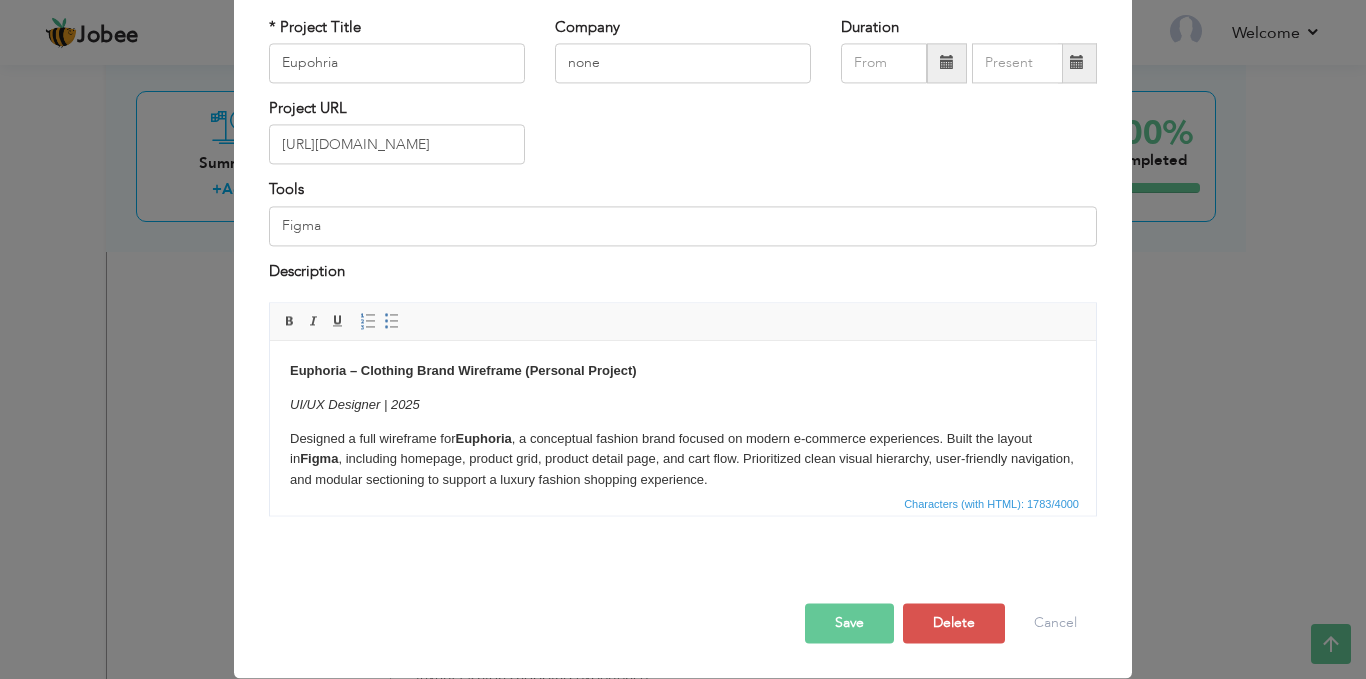scroll, scrollTop: 0, scrollLeft: 0, axis: both 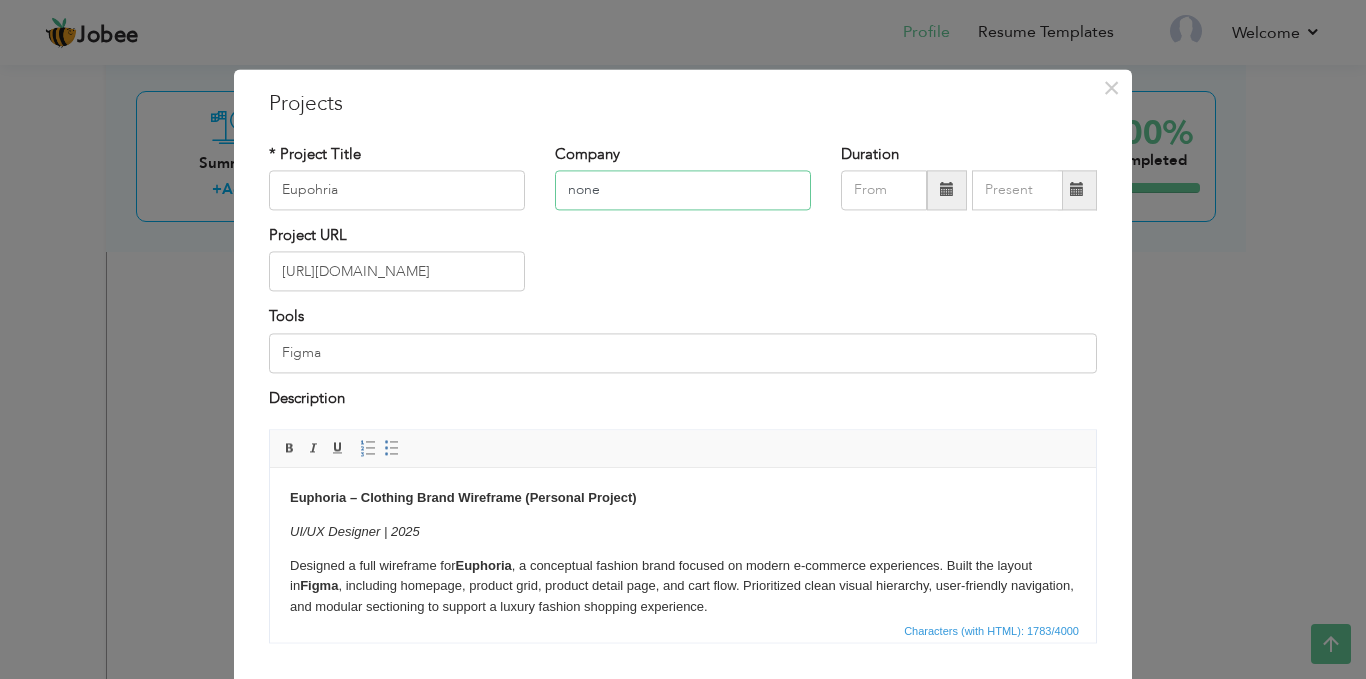 click on "none" at bounding box center [683, 190] 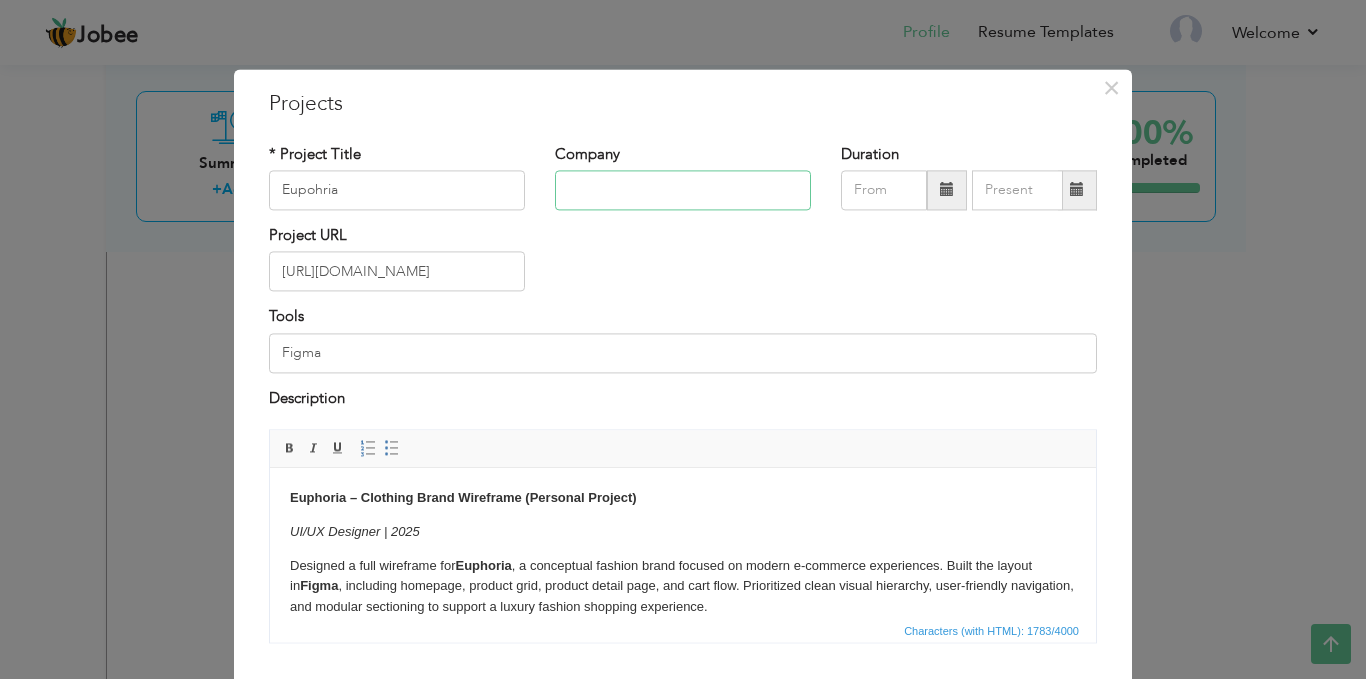 type 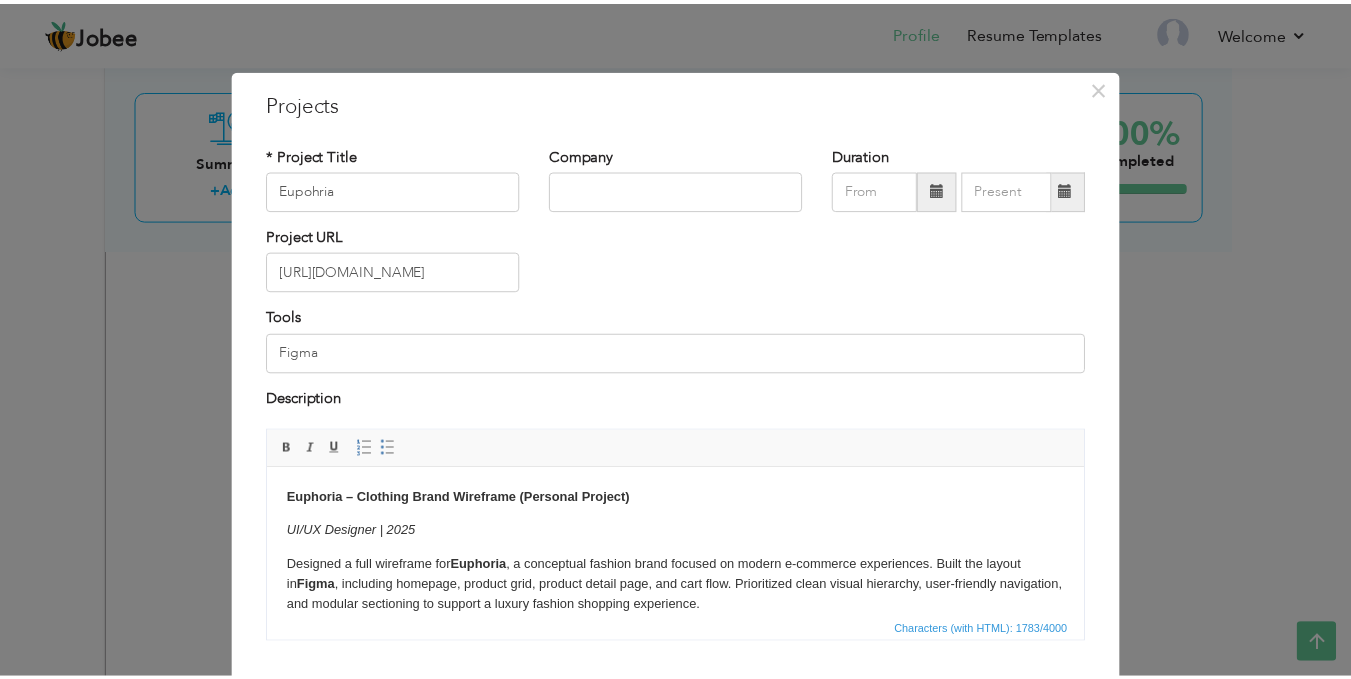 scroll, scrollTop: 127, scrollLeft: 0, axis: vertical 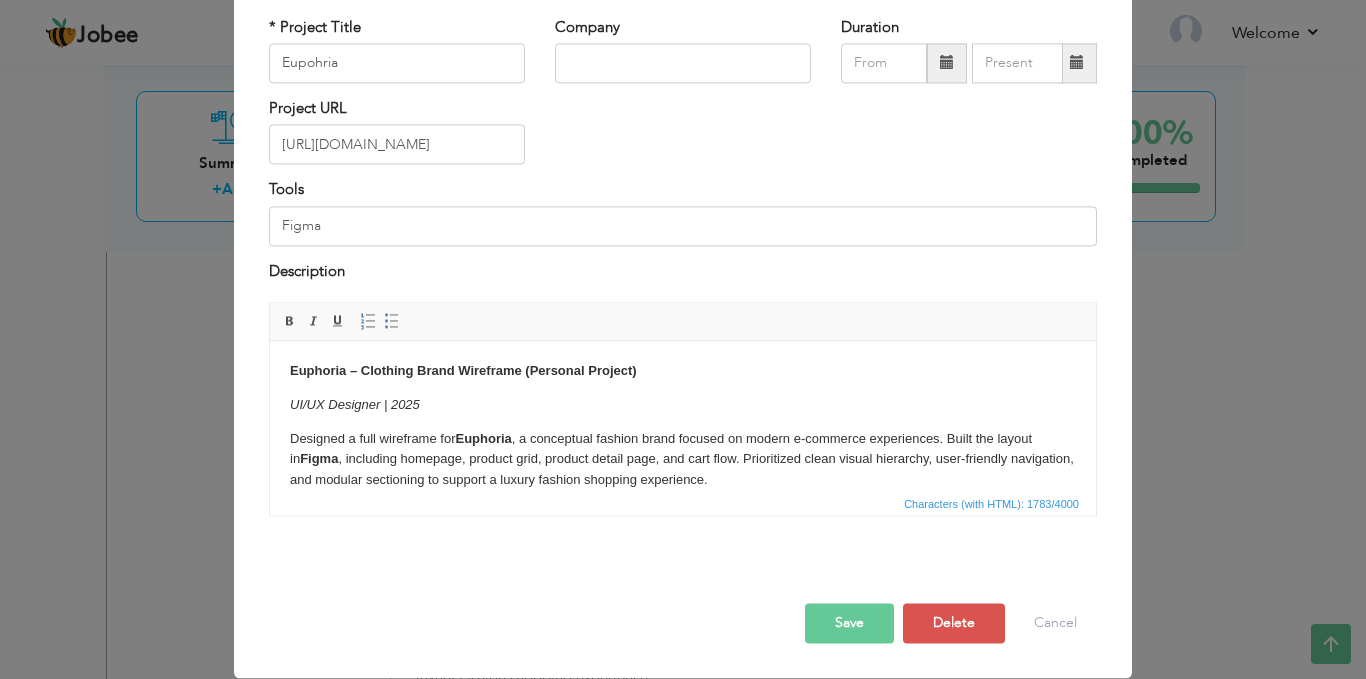 click on "Save" at bounding box center [849, 624] 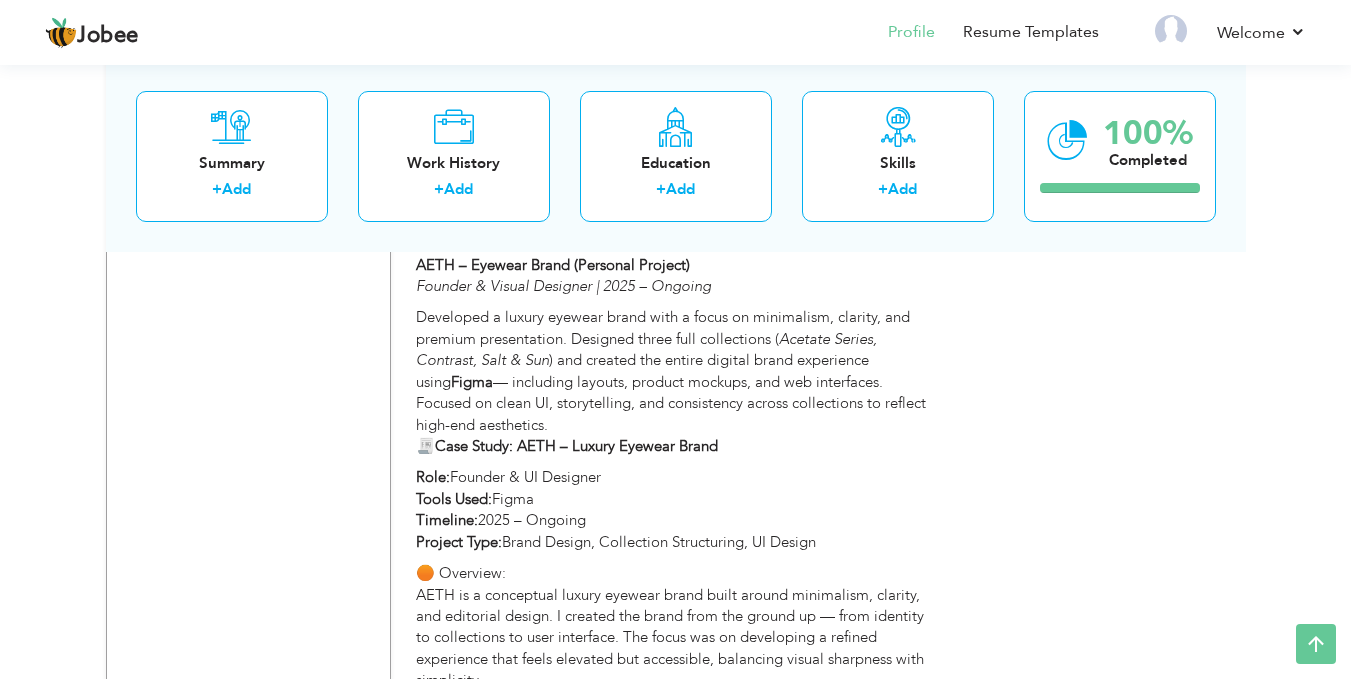 scroll, scrollTop: 422, scrollLeft: 0, axis: vertical 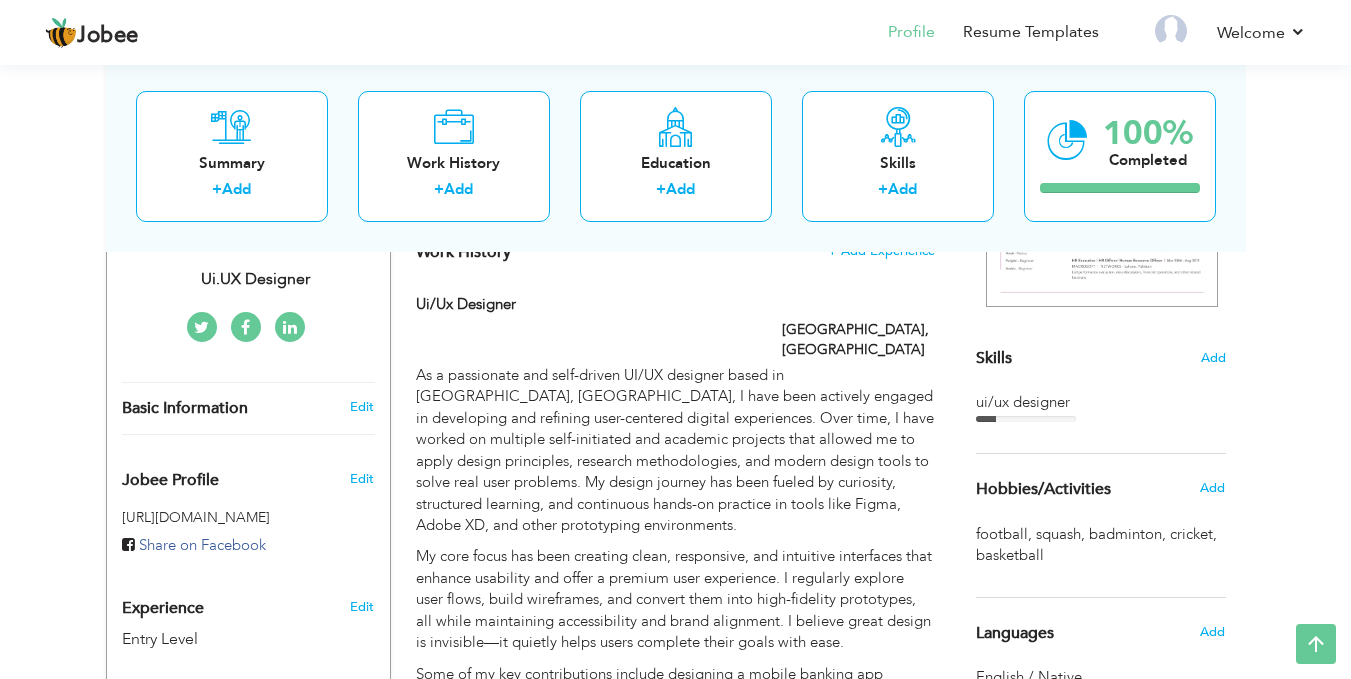 click on "View Resume
Export PDF
Profile
Summary
Public Link
Experience
Education
Awards
Work Histroy
Projects
Certifications
Skills
Preferred Job City" at bounding box center (675, 1923) 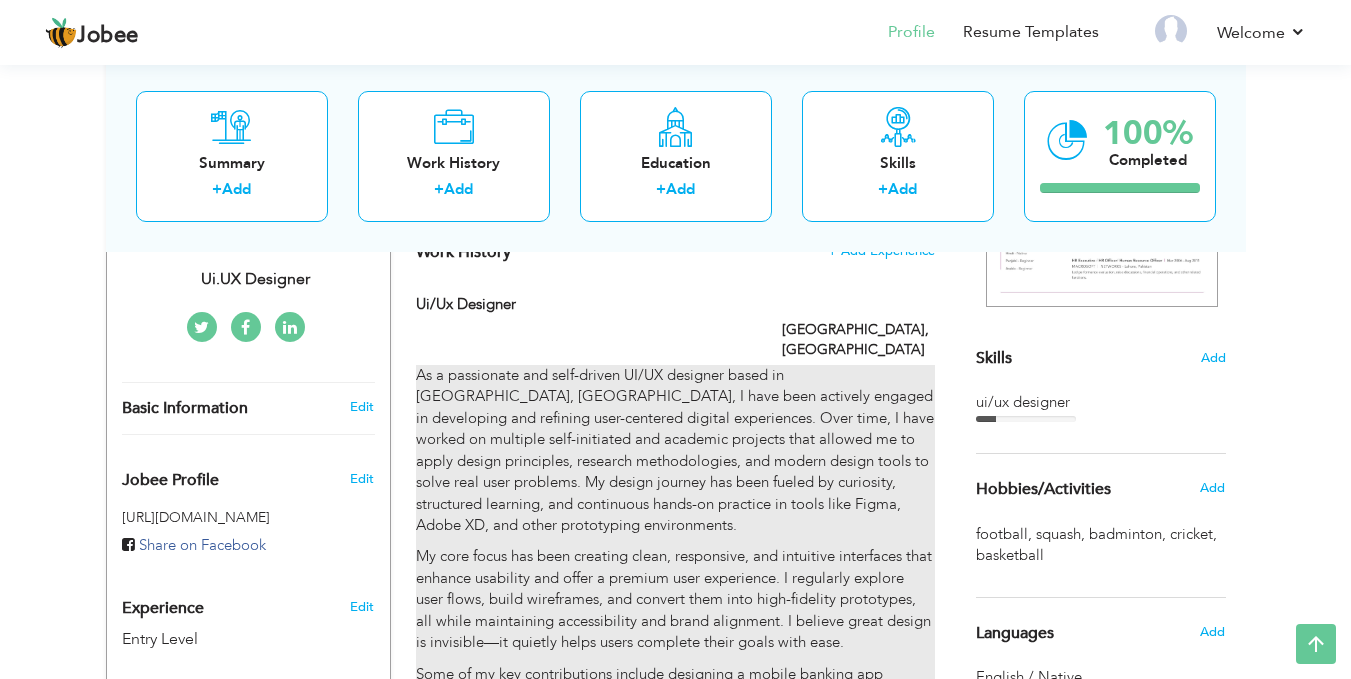 click on "As a passionate and self-driven UI/UX designer based in Lahore, Pakistan, I have been actively engaged in developing and refining user-centered digital experiences. Over time, I have worked on multiple self-initiated and academic projects that allowed me to apply design principles, research methodologies, and modern design tools to solve real user problems. My design journey has been fueled by curiosity, structured learning, and continuous hands-on practice in tools like Figma, Adobe XD, and other prototyping environments." at bounding box center [675, 450] 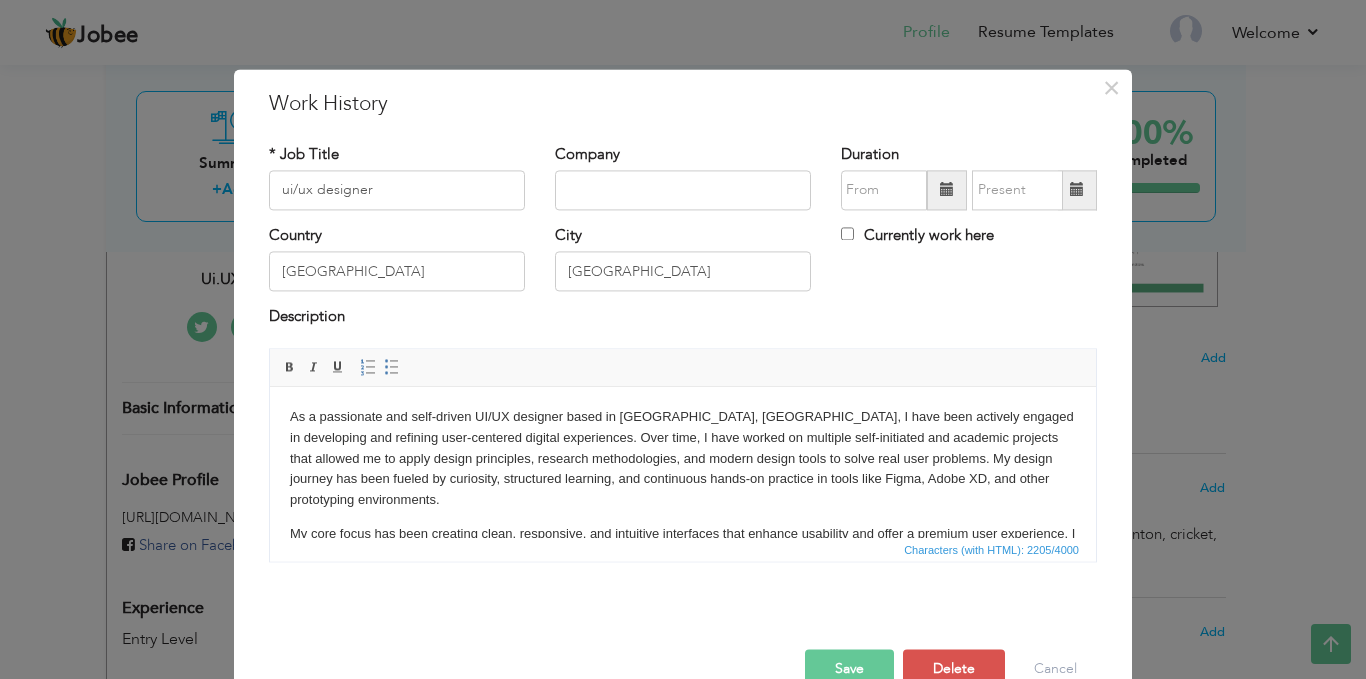 click on "As a passionate and self-driven UI/UX designer based in Lahore, Pakistan, I have been actively engaged in developing and refining user-centered digital experiences. Over time, I have worked on multiple self-initiated and academic projects that allowed me to apply design principles, research methodologies, and modern design tools to solve real user problems. My design journey has been fueled by curiosity, structured learning, and continuous hands-on practice in tools like Figma, Adobe XD, and other prototyping environments." at bounding box center (683, 459) 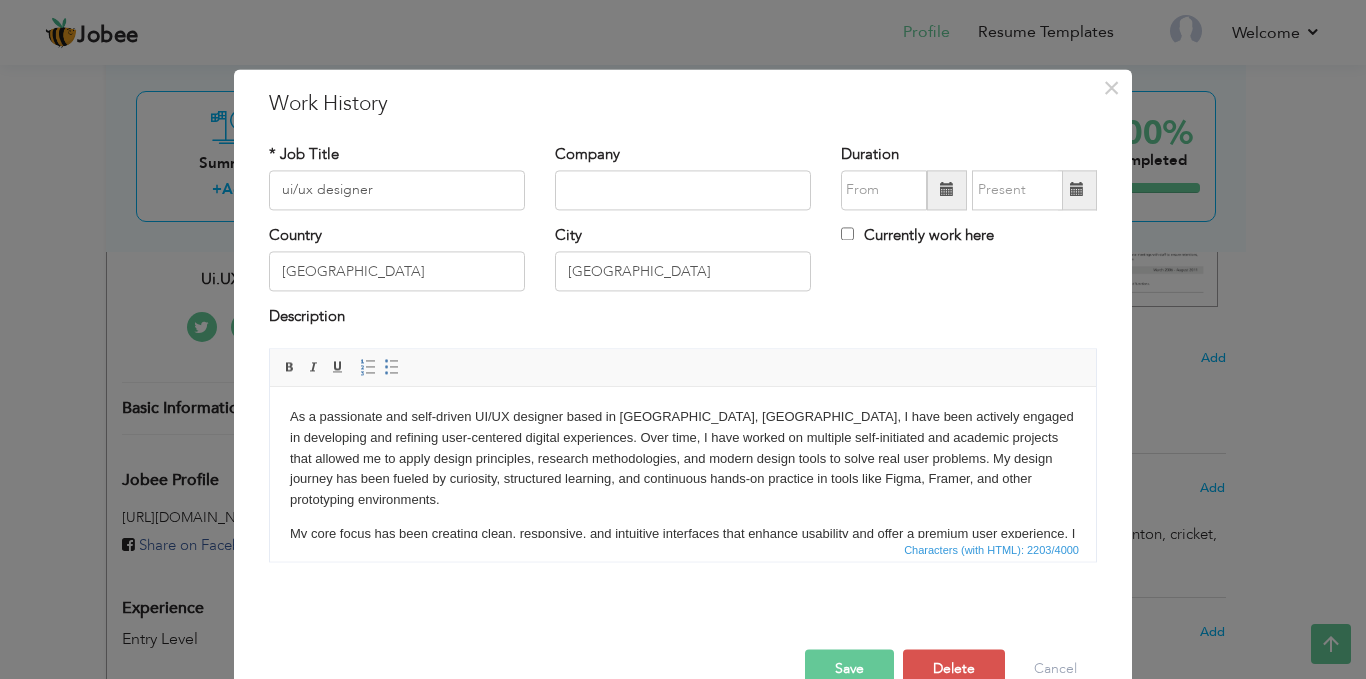 click on "Save" at bounding box center (849, 669) 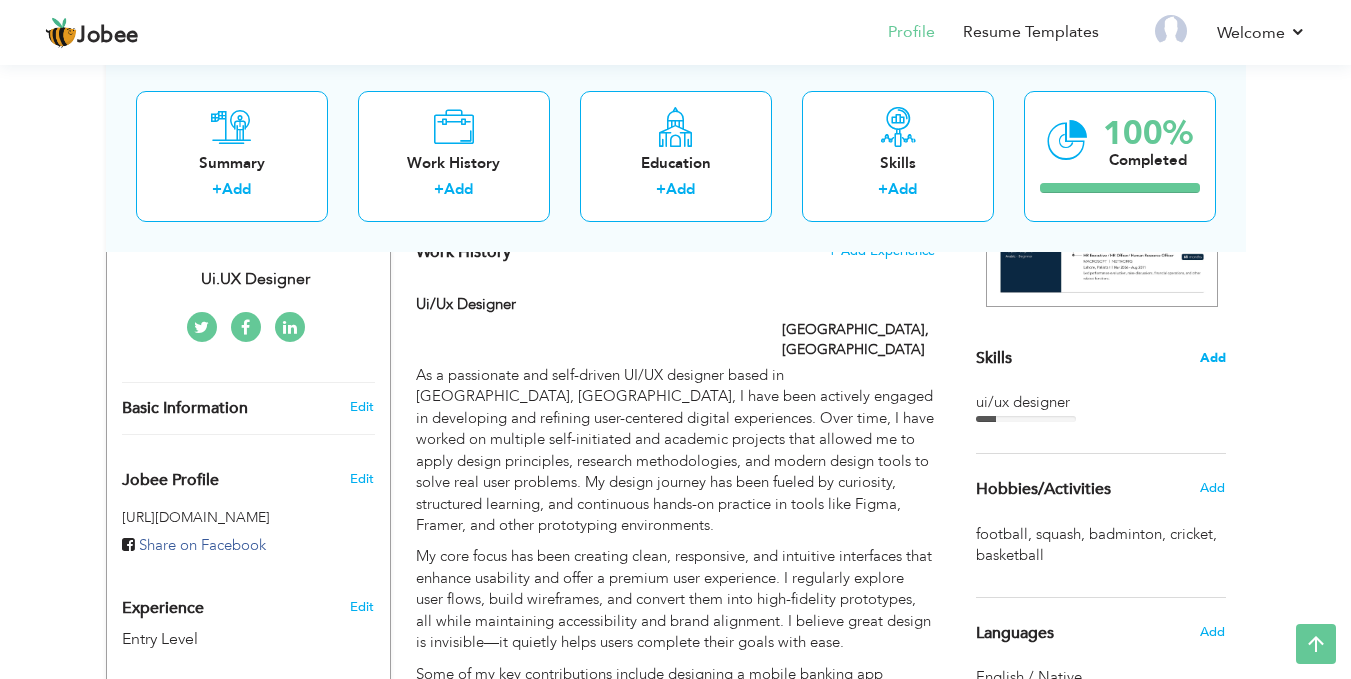 click on "Add" at bounding box center (1213, 358) 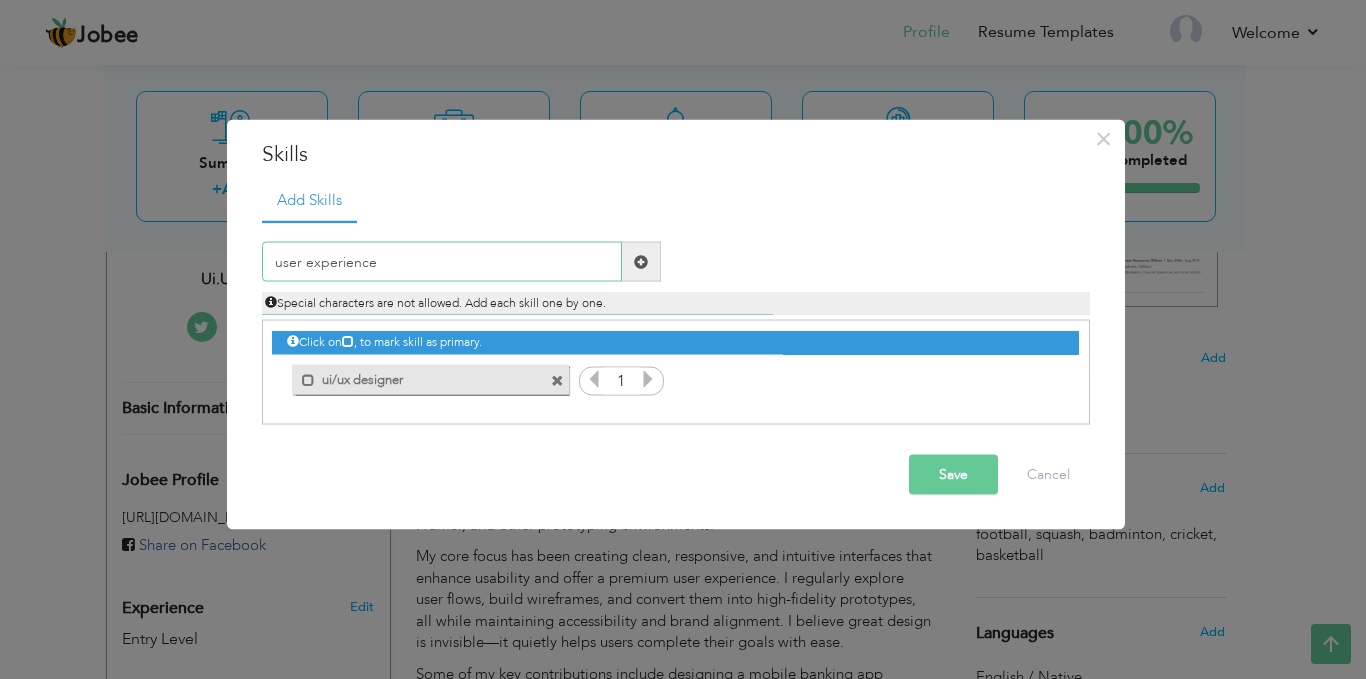 type on "user experience" 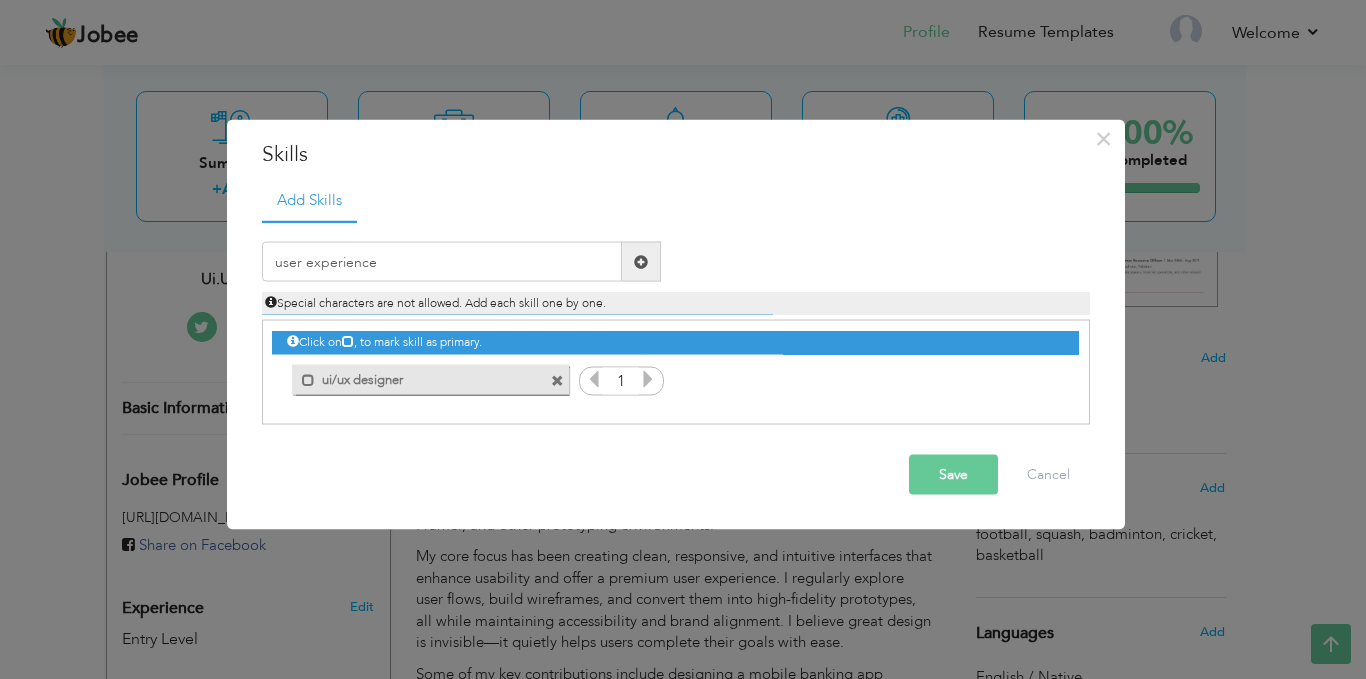 click on "Save" at bounding box center [953, 475] 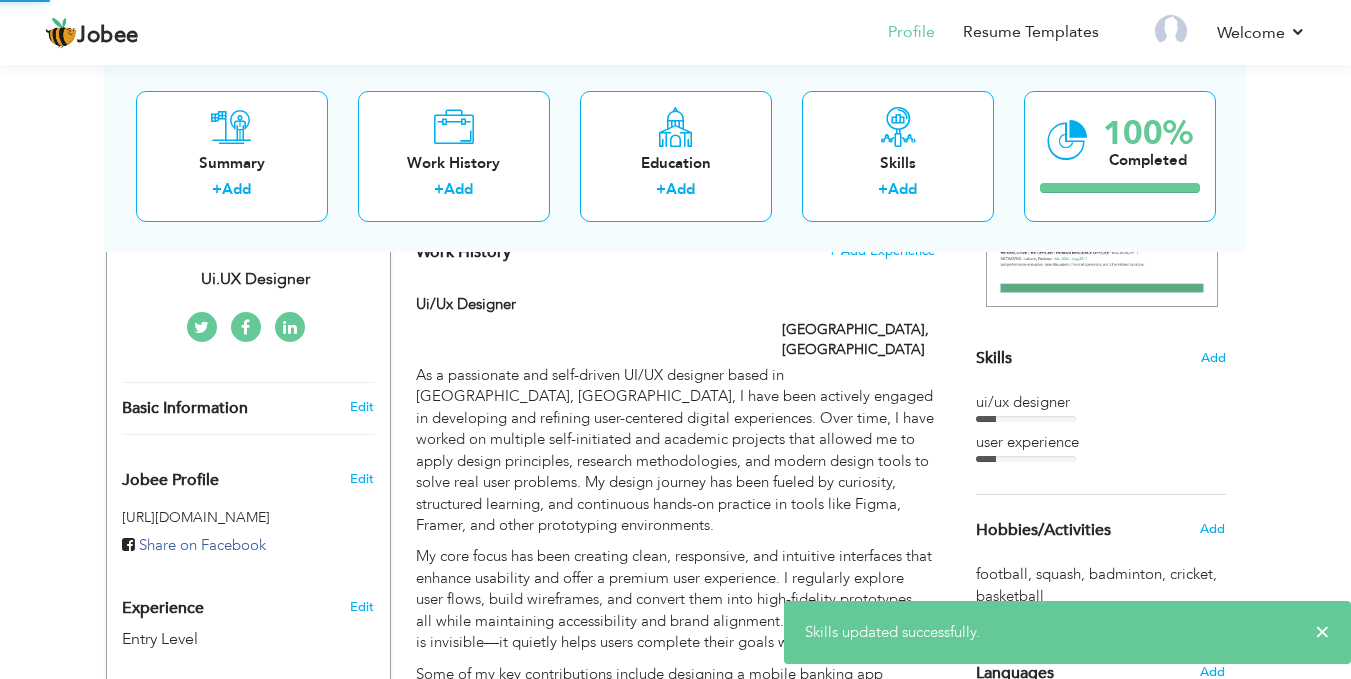 click on "As a passionate and self-driven UI/UX designer based in [GEOGRAPHIC_DATA], [GEOGRAPHIC_DATA], I have been actively engaged in developing and refining user-centered digital experiences. Over time, I have worked on multiple self-initiated and academic projects that allowed me to apply design principles, research methodologies, and modern design tools to solve real user problems. My design journey has been fueled by curiosity, structured learning, and continuous hands-on practice in tools like Figma, Framer, and other prototyping environments." at bounding box center [675, 450] 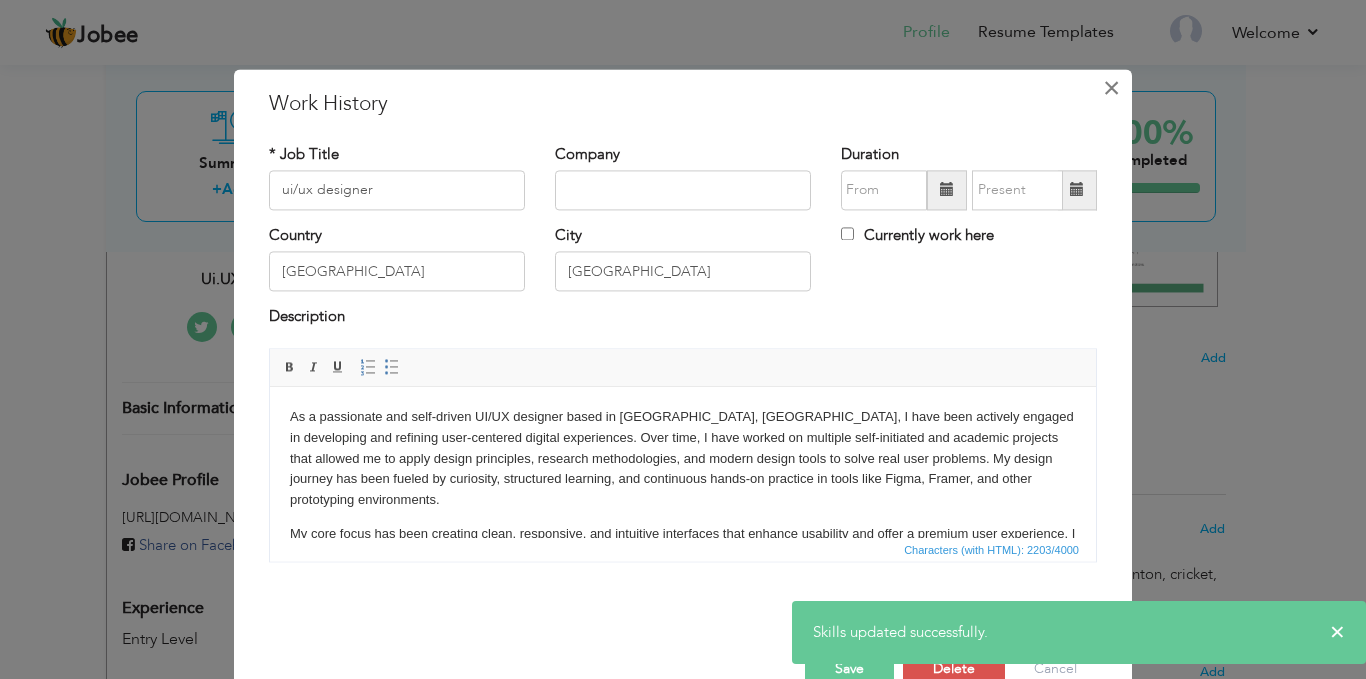 click on "×" at bounding box center [1111, 88] 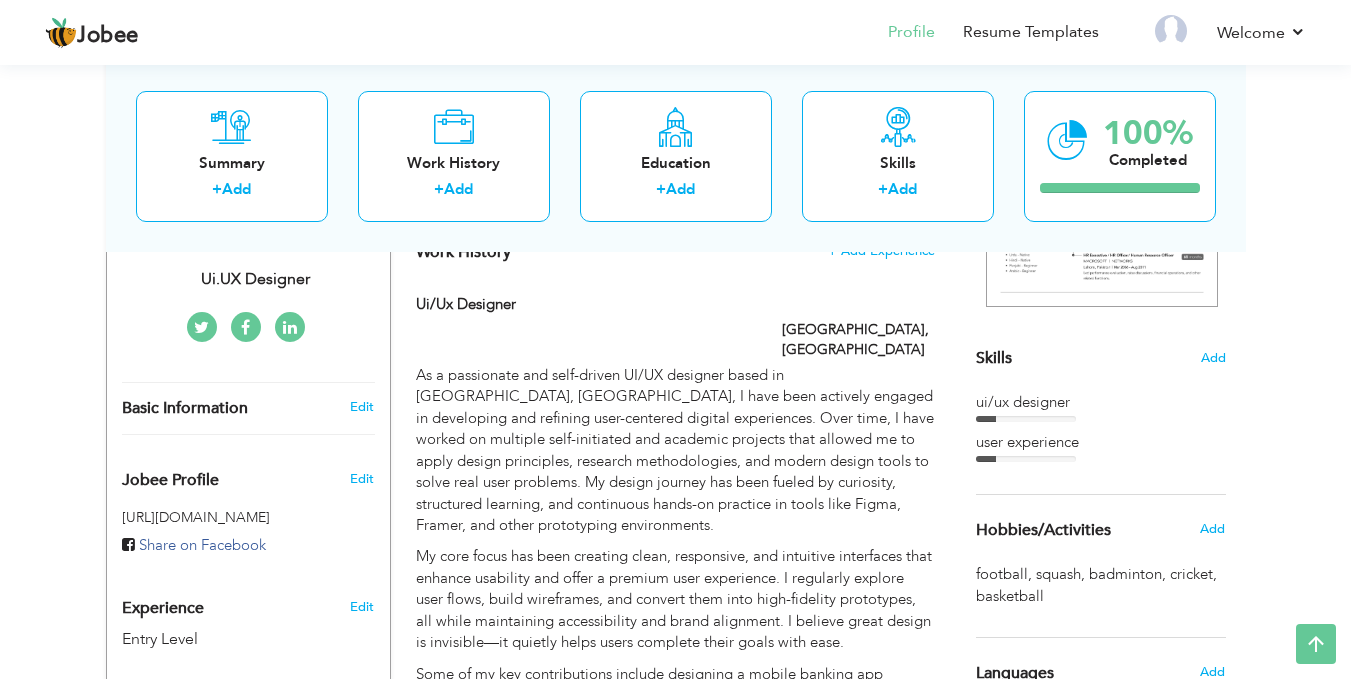 click on "ui/ux designer" at bounding box center (1101, 402) 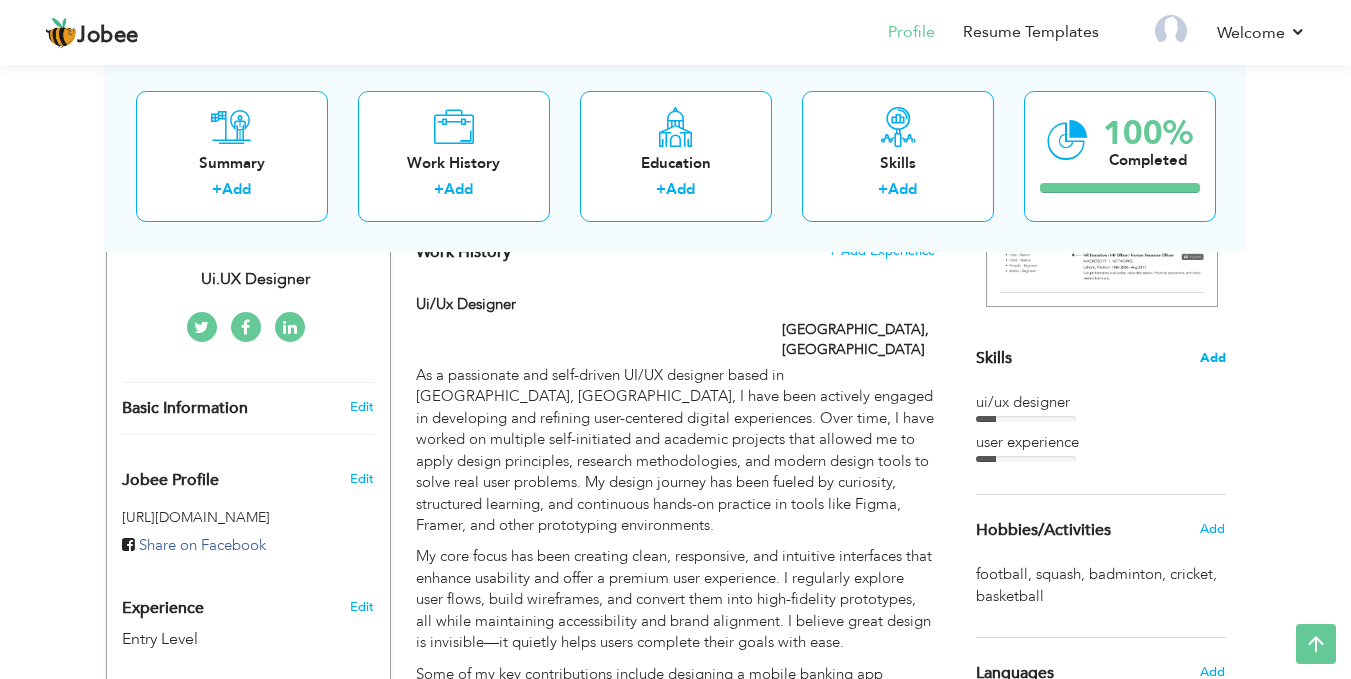 click on "Add" at bounding box center [1213, 358] 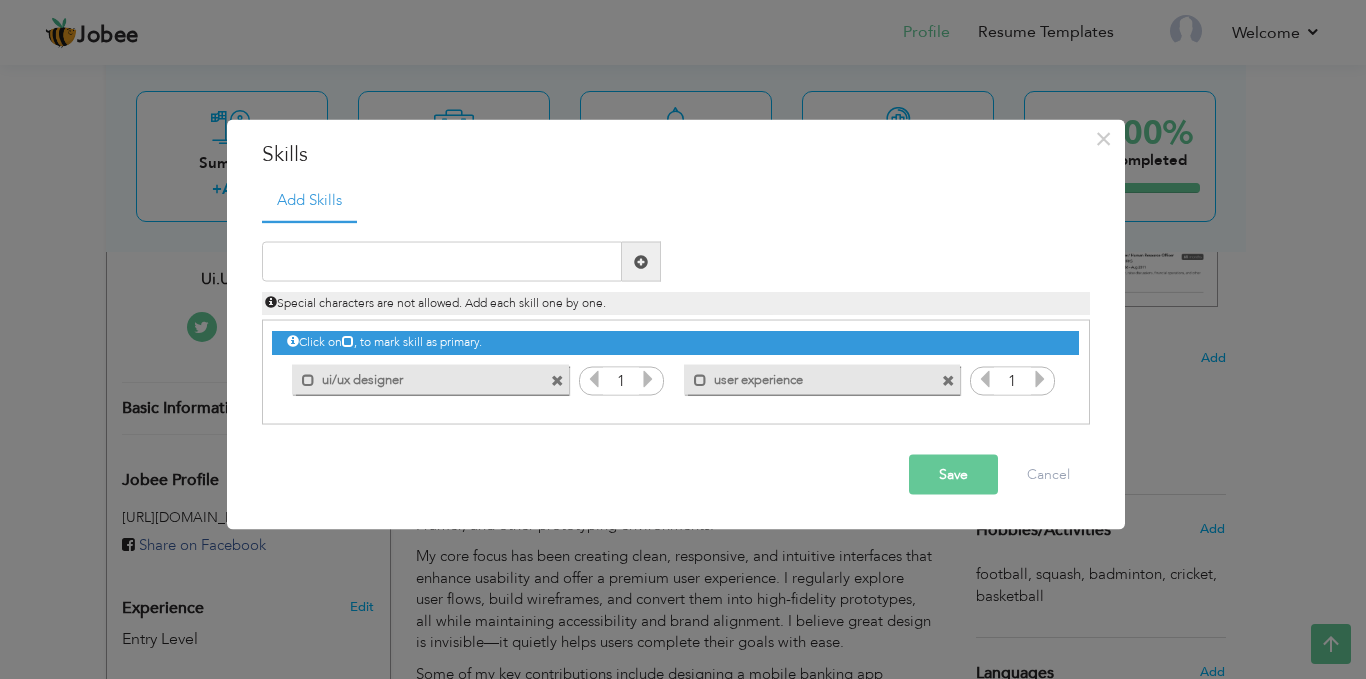 click at bounding box center [648, 379] 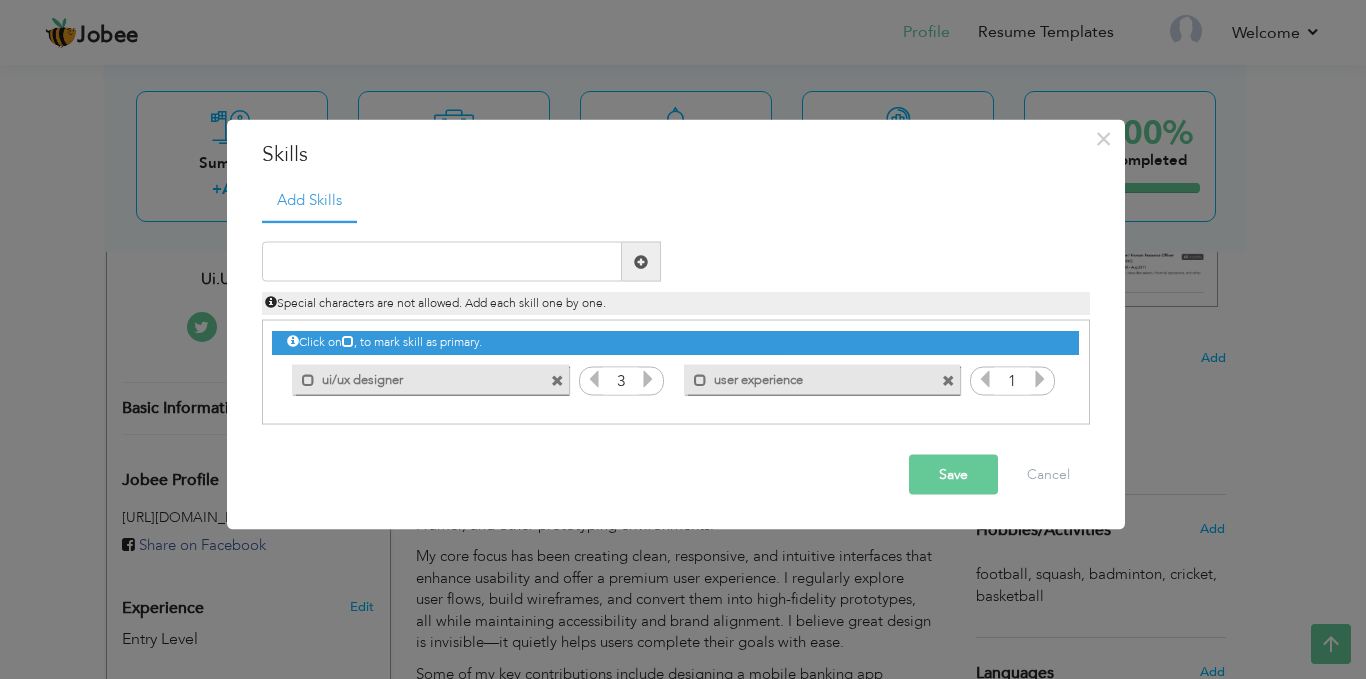 click at bounding box center (648, 379) 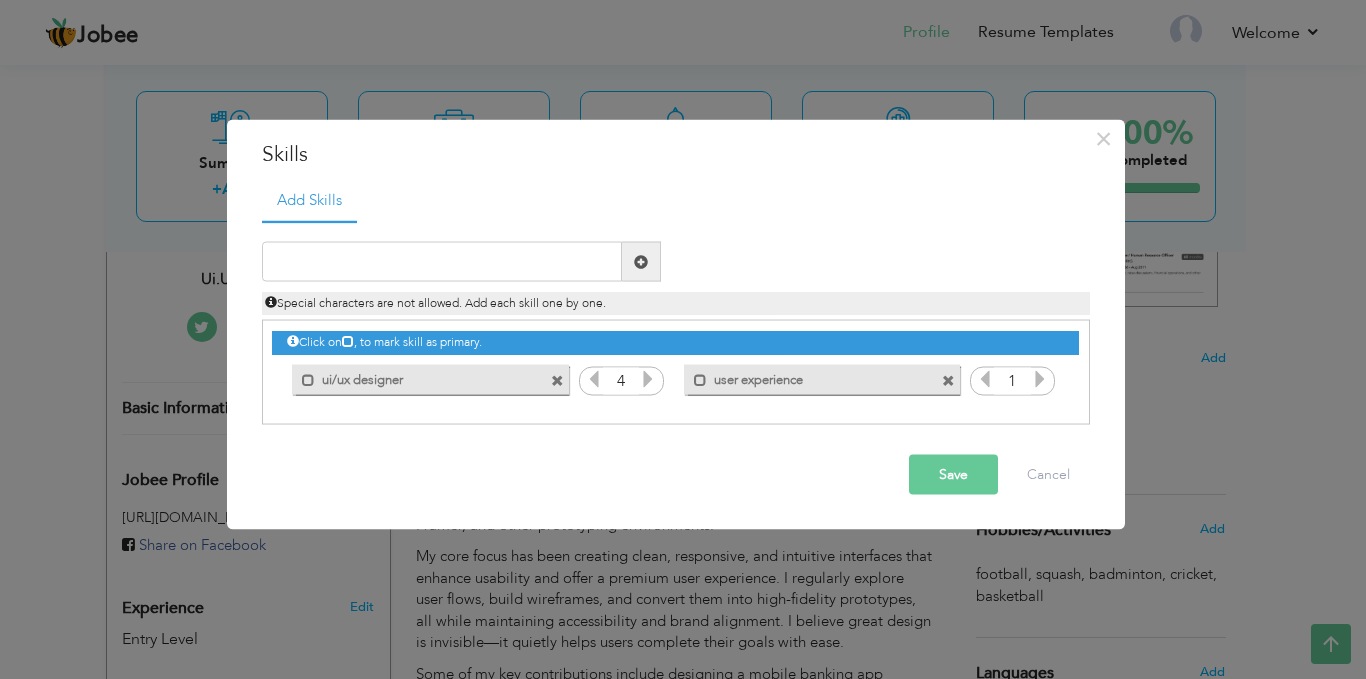 click at bounding box center [648, 379] 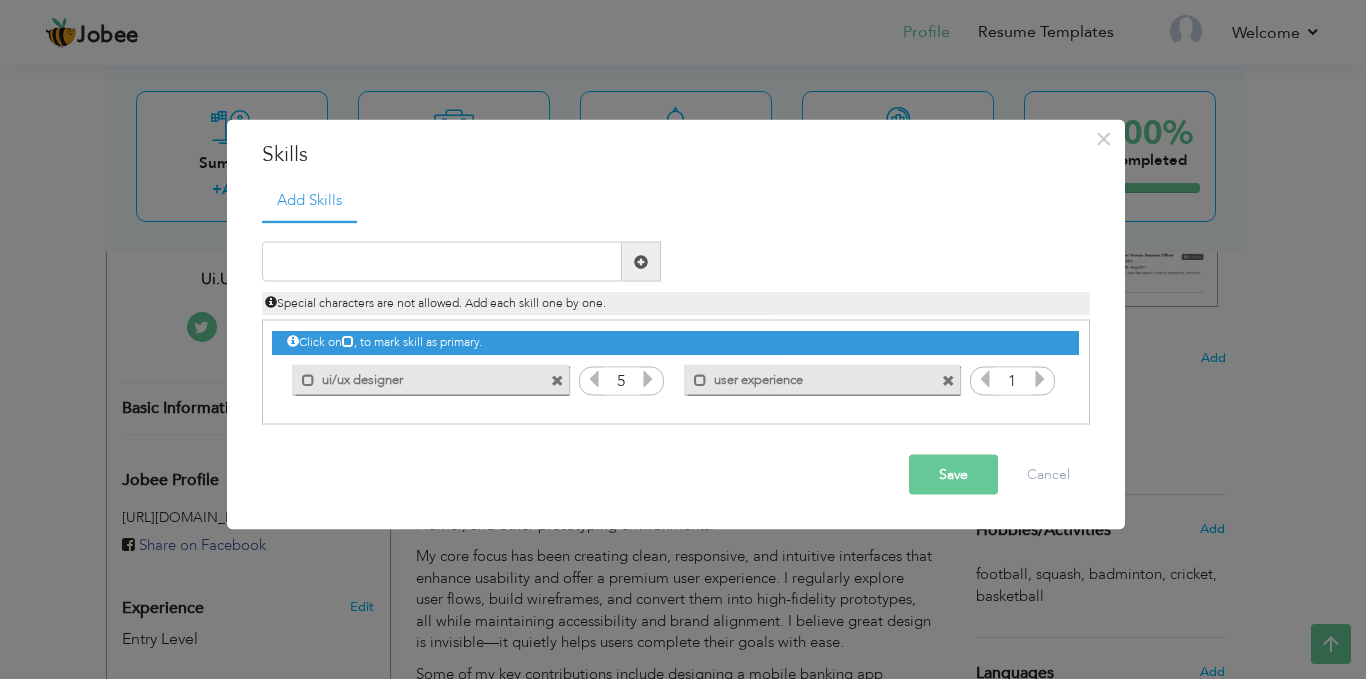 click at bounding box center [648, 379] 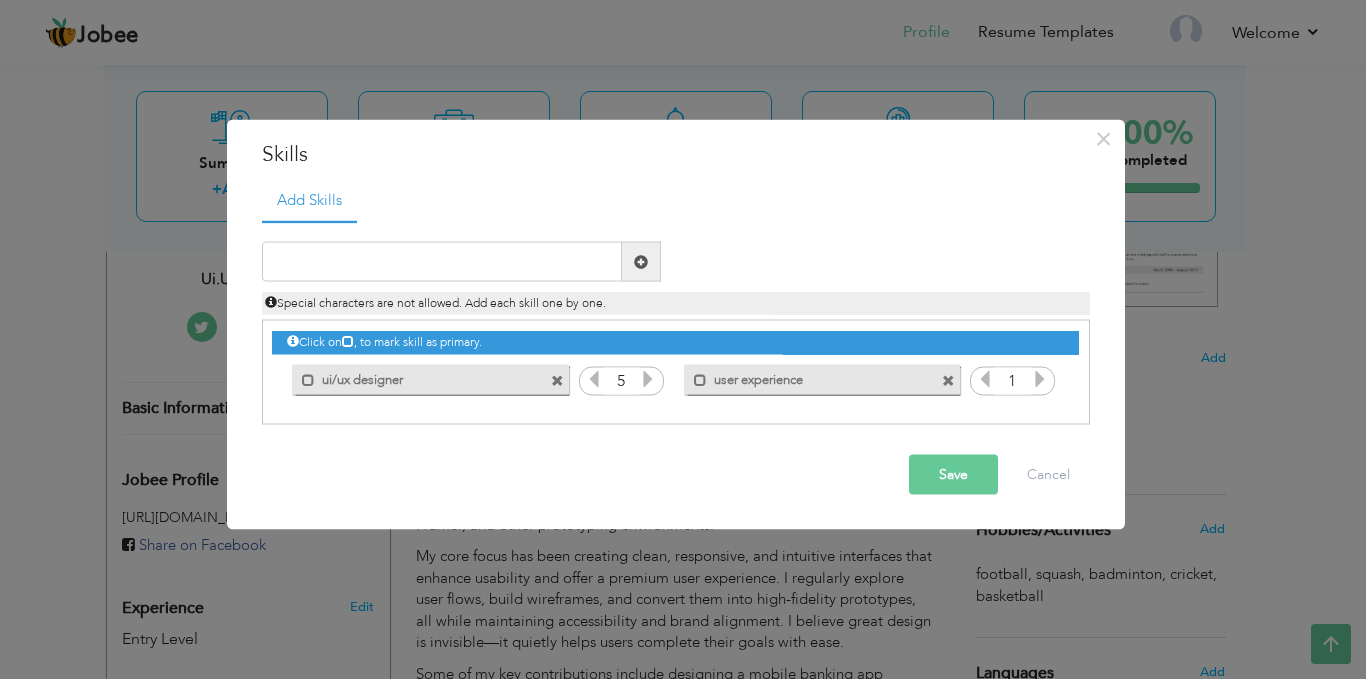 click at bounding box center (1040, 379) 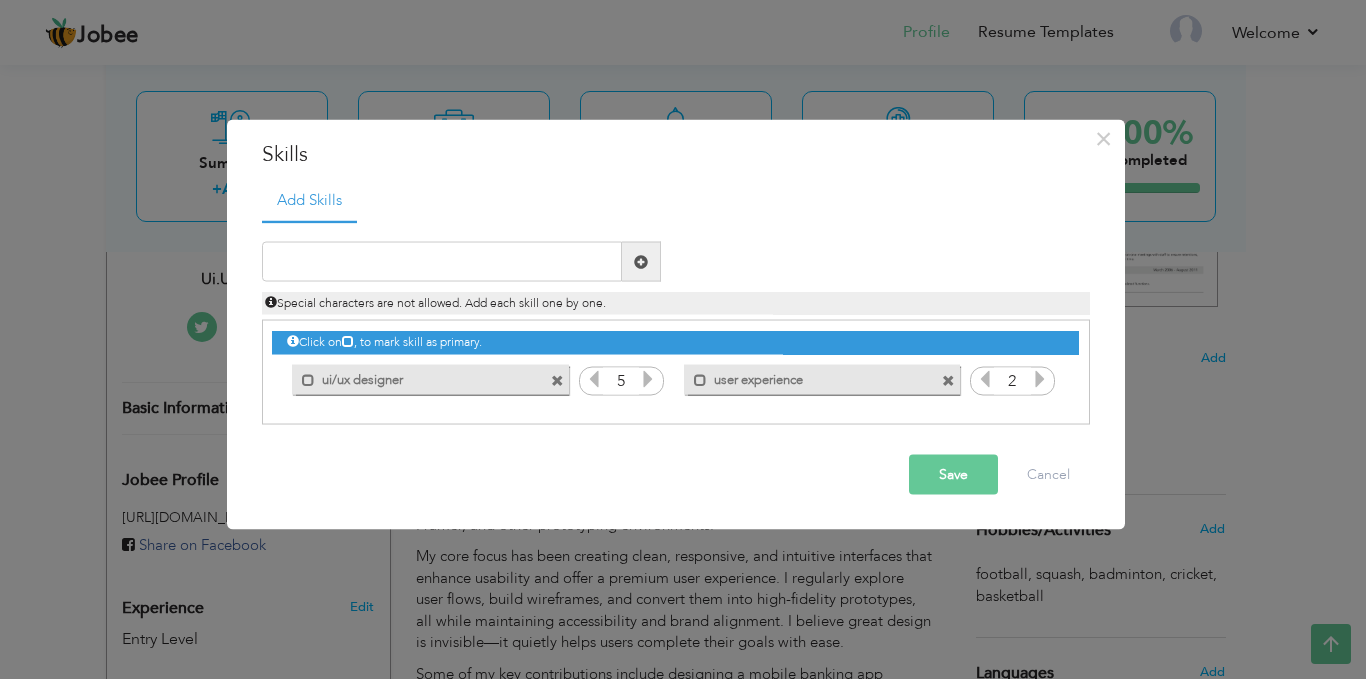 click at bounding box center (1040, 379) 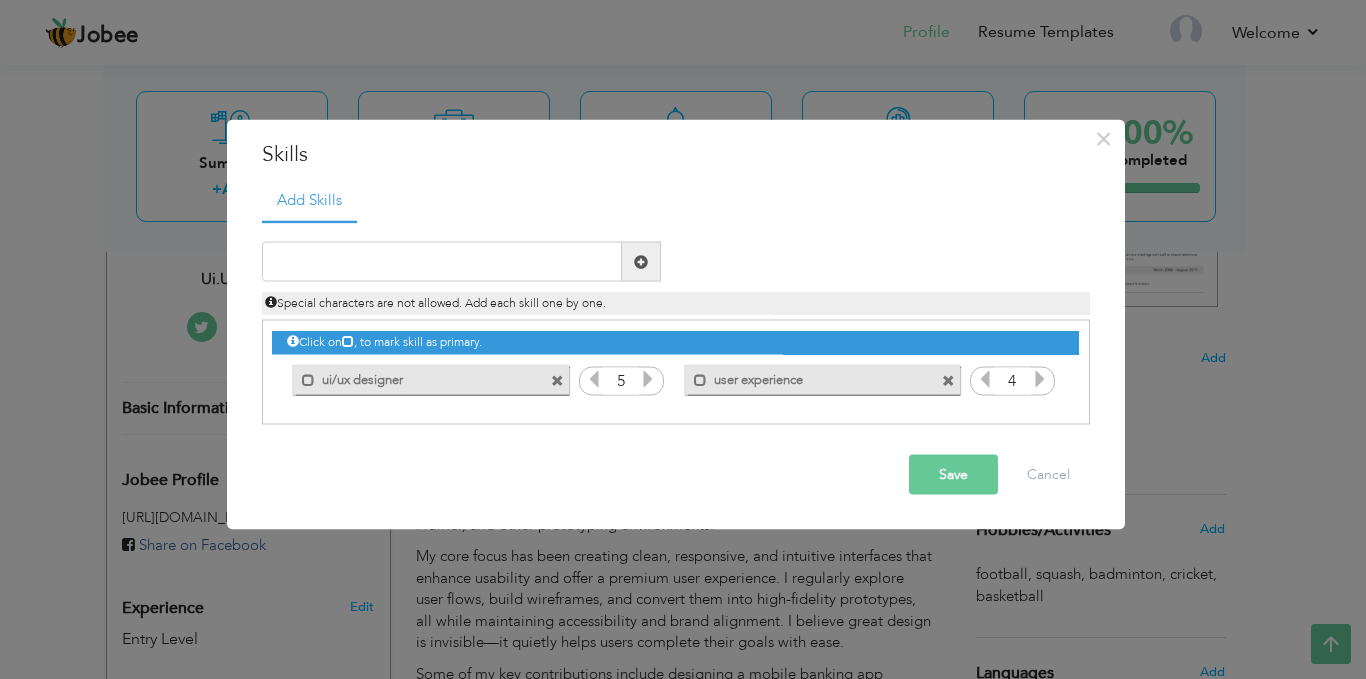 click at bounding box center (1040, 379) 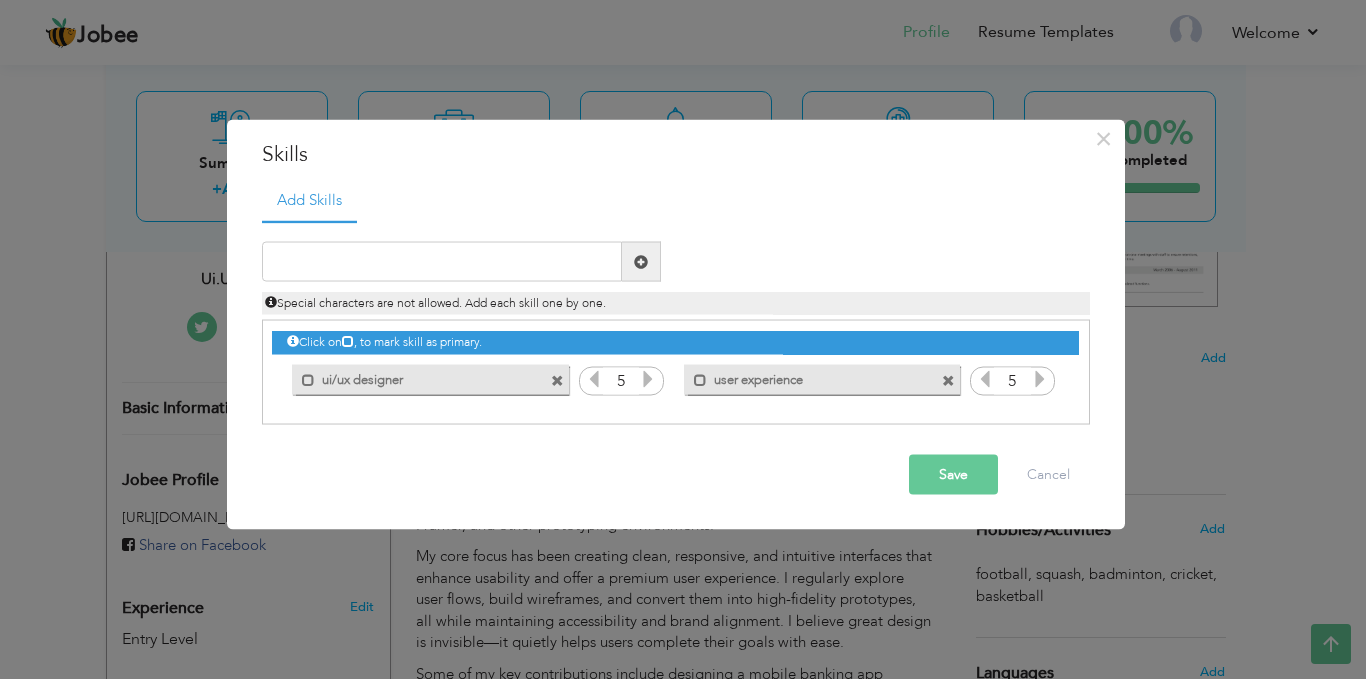 click at bounding box center [1040, 379] 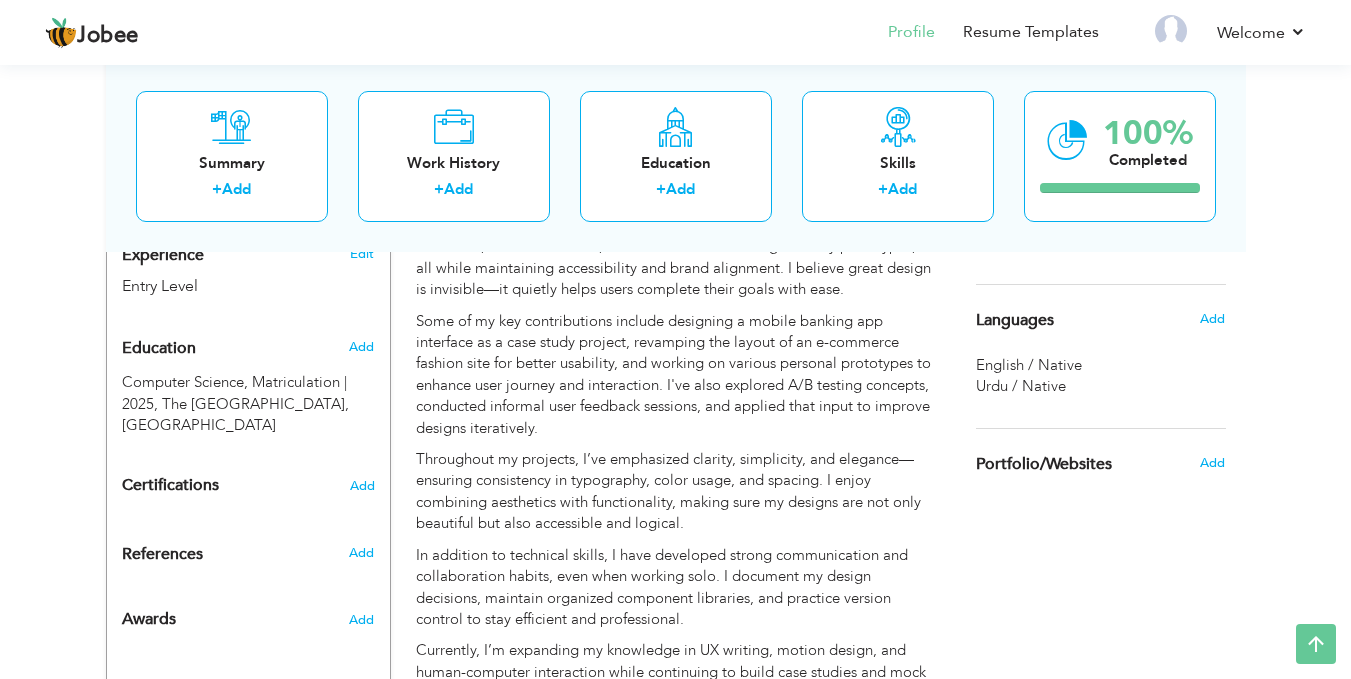 scroll, scrollTop: 789, scrollLeft: 0, axis: vertical 